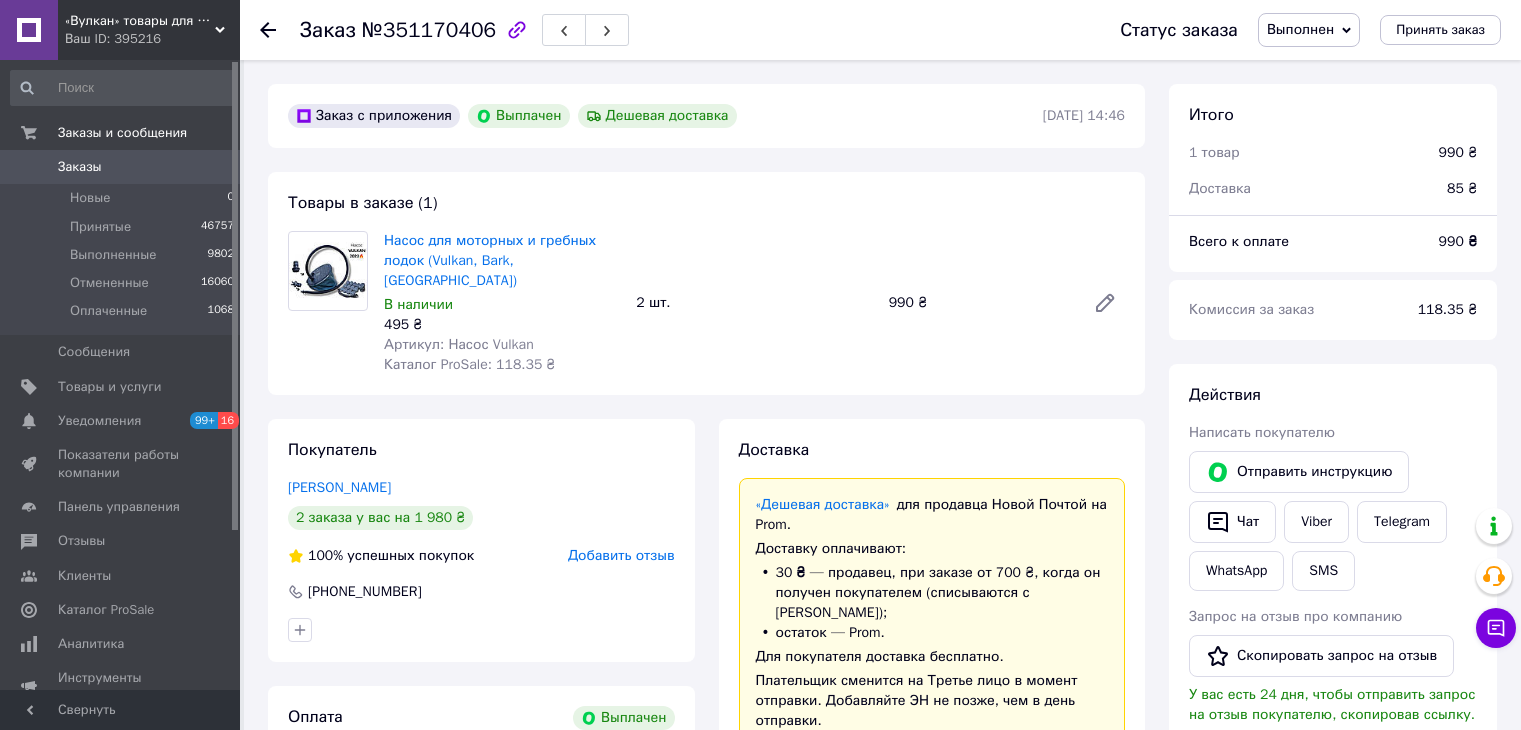 scroll, scrollTop: 0, scrollLeft: 0, axis: both 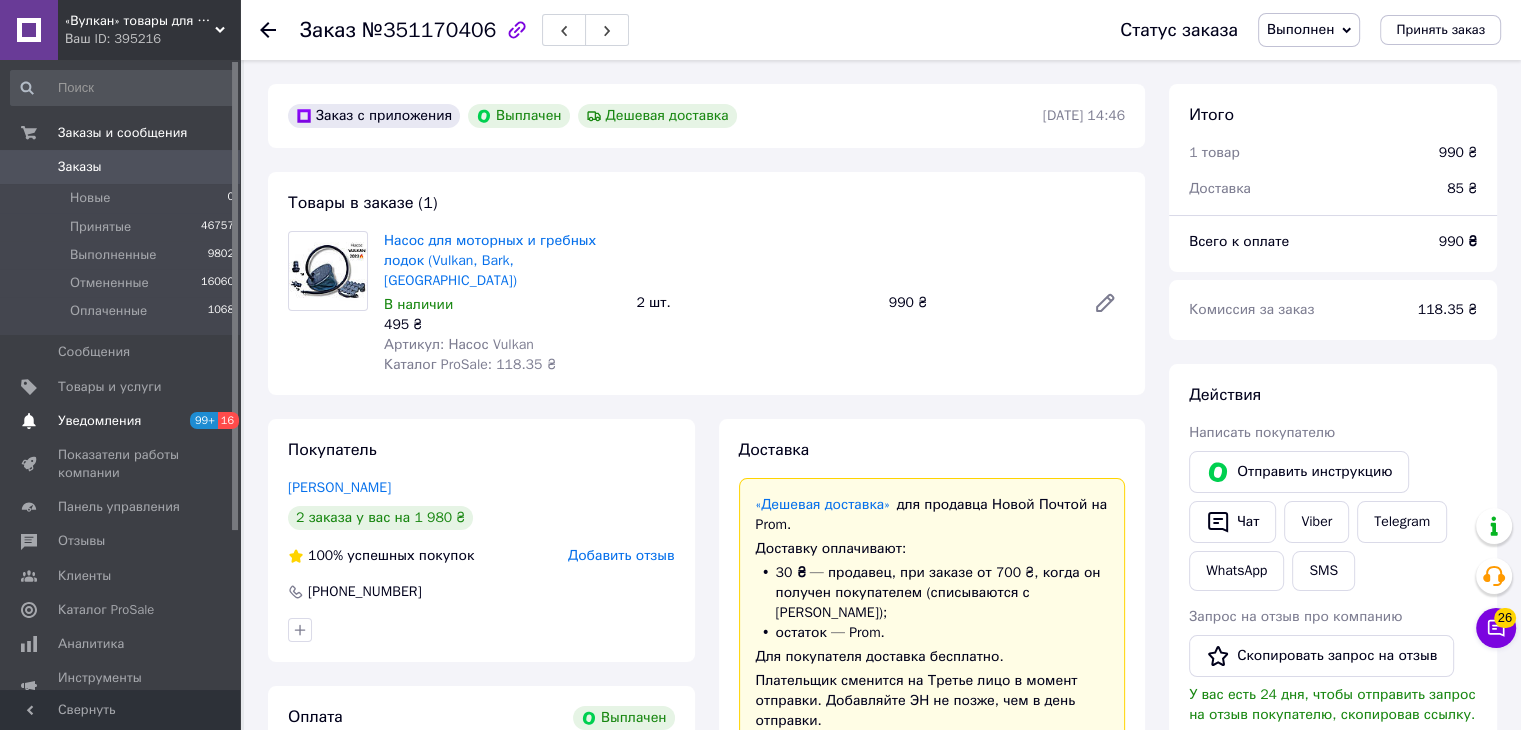 click on "Уведомления" at bounding box center (99, 421) 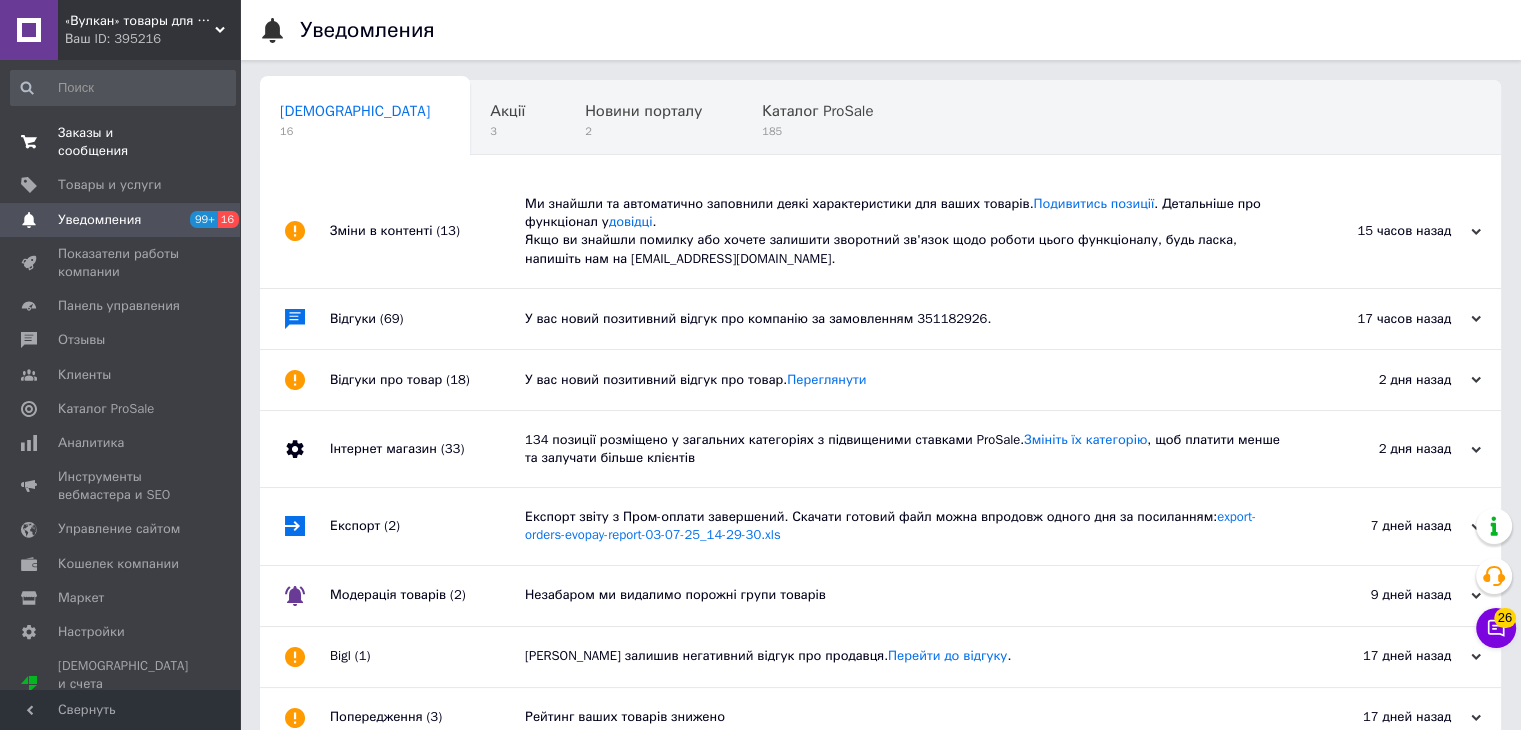 click on "Заказы и сообщения" at bounding box center (121, 142) 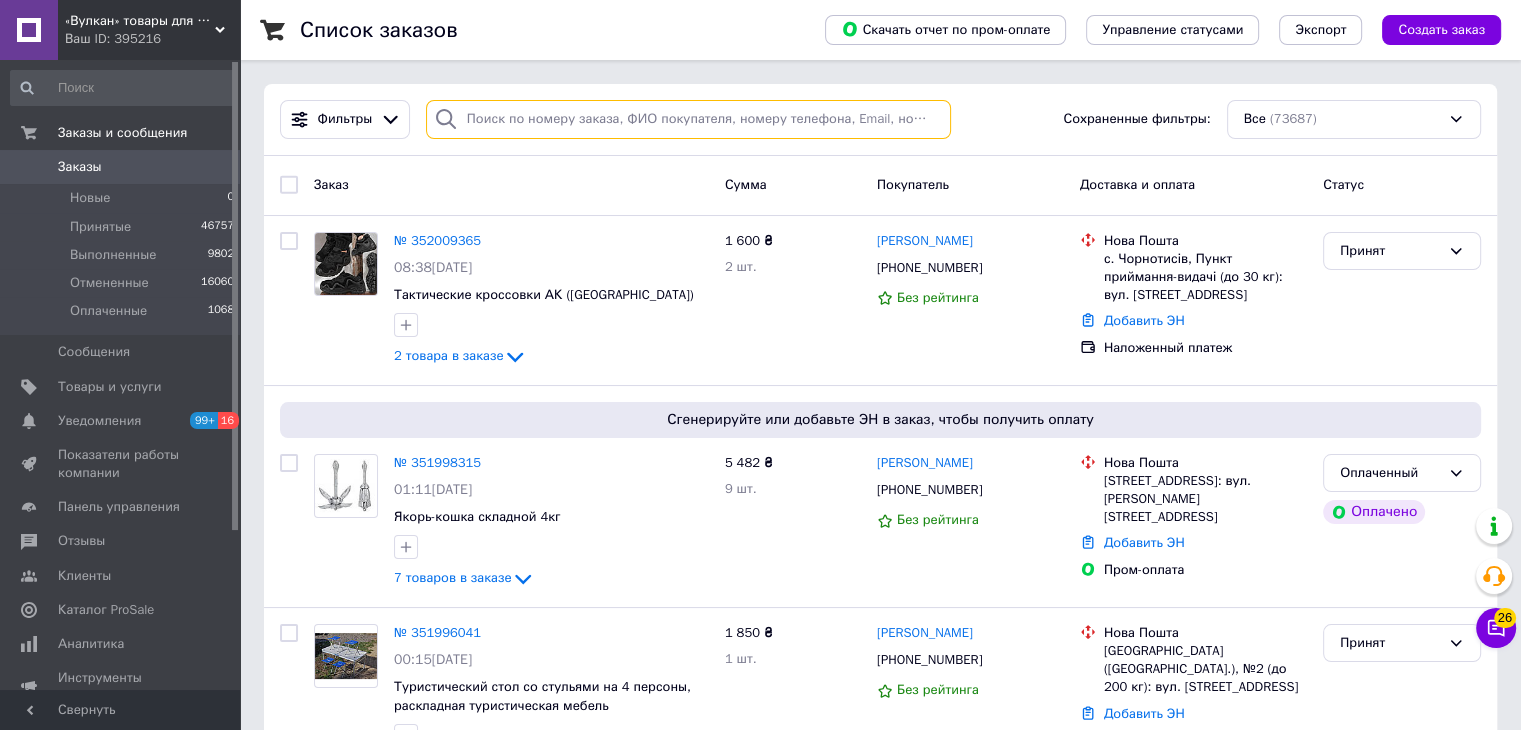 click at bounding box center (688, 119) 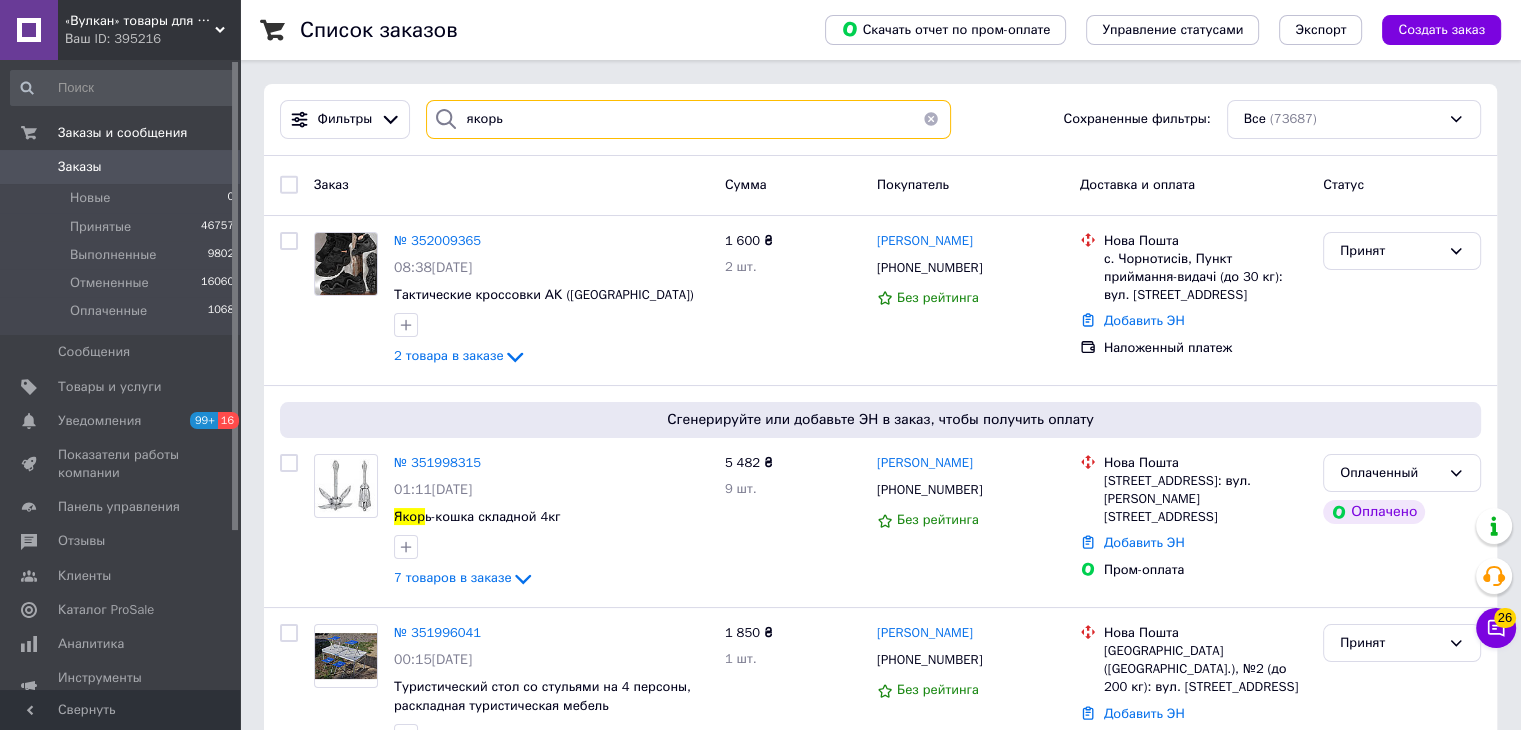 type on "якорь" 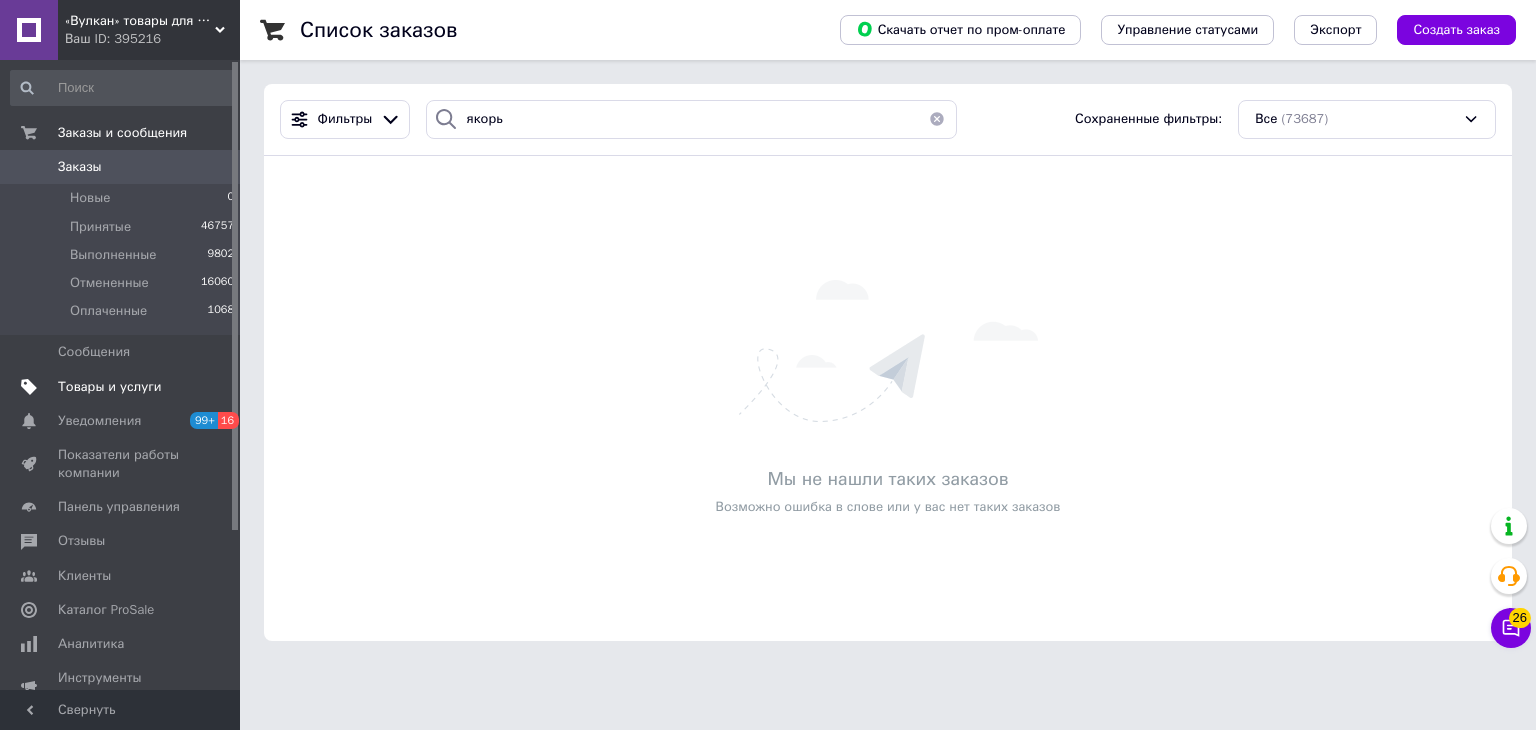 click on "Товары и услуги" at bounding box center [110, 387] 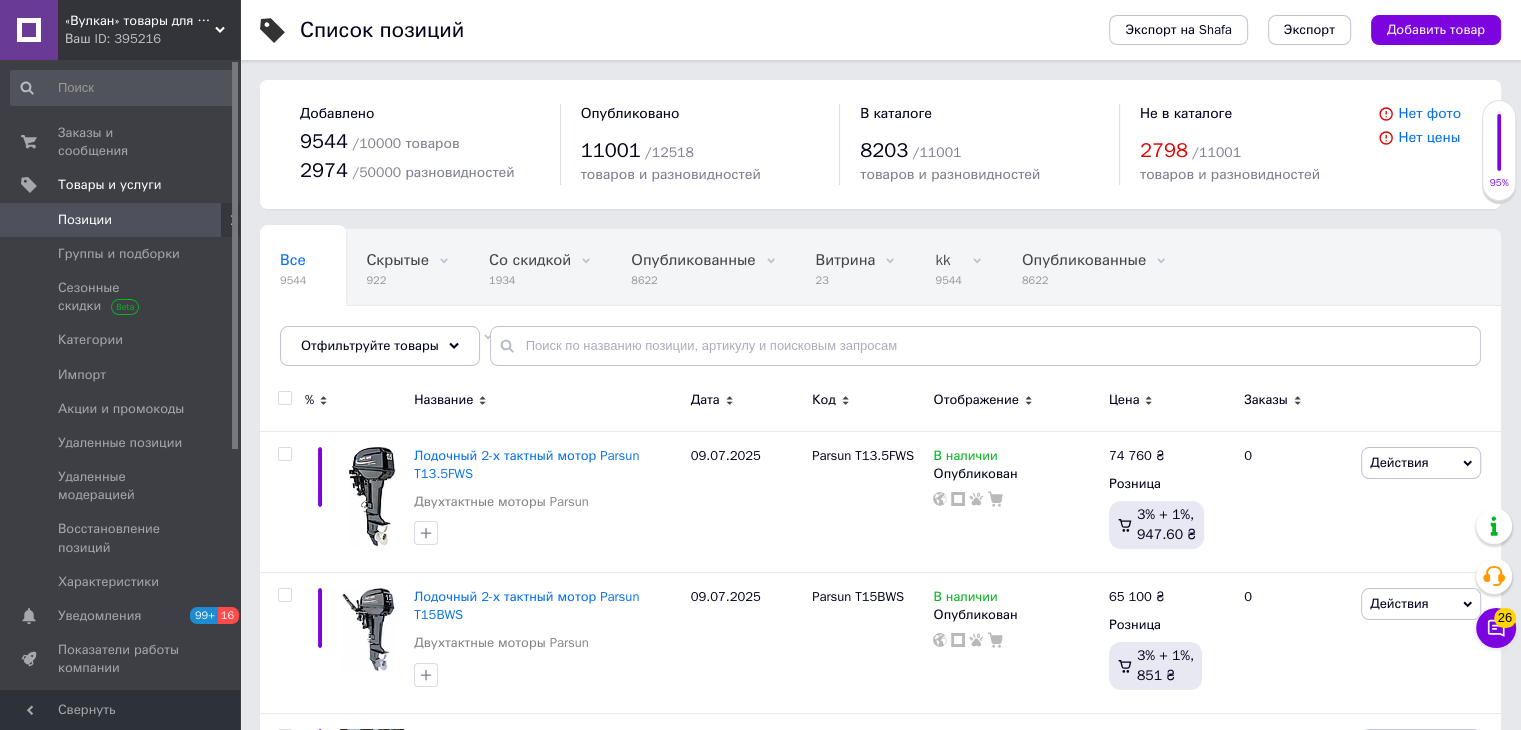 scroll, scrollTop: 0, scrollLeft: 83, axis: horizontal 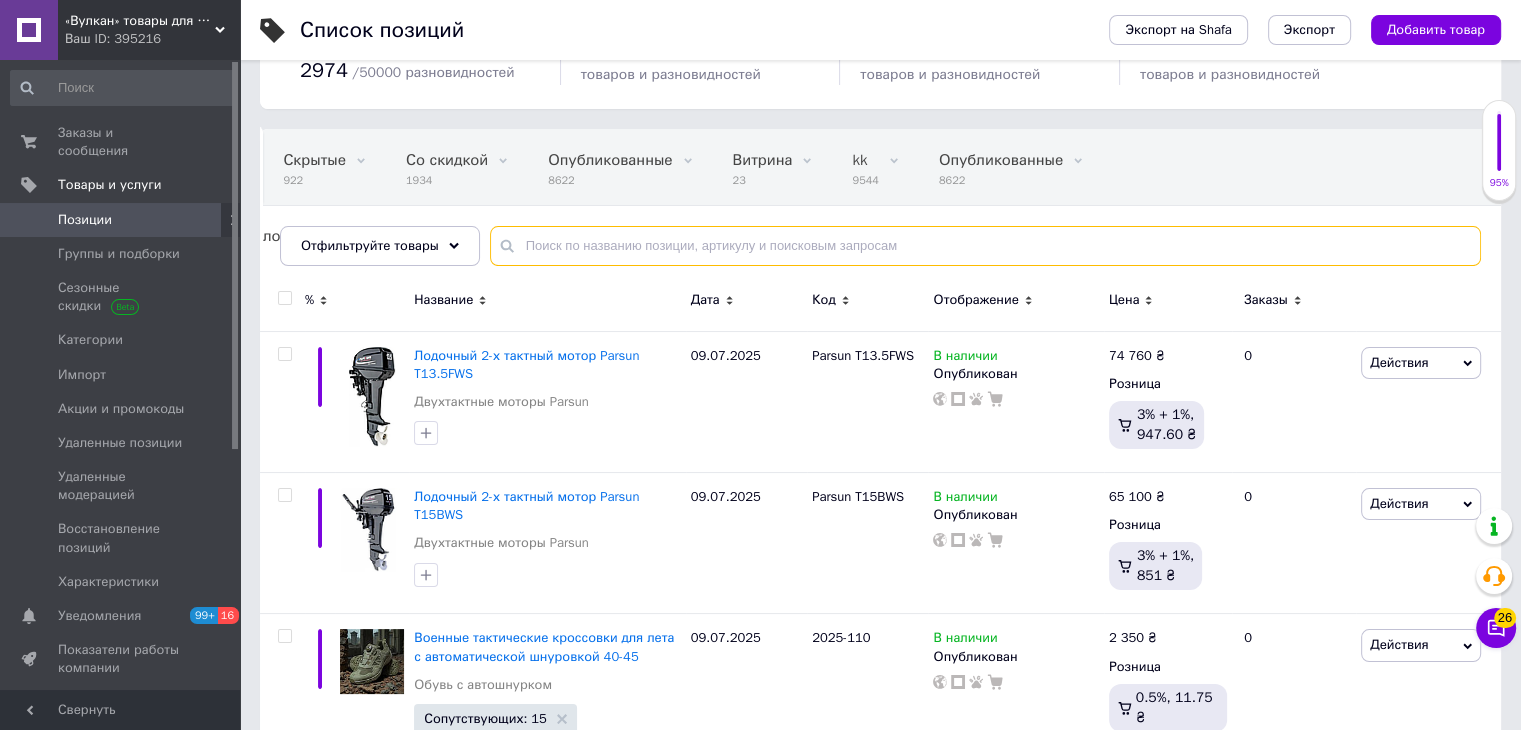 click at bounding box center (985, 246) 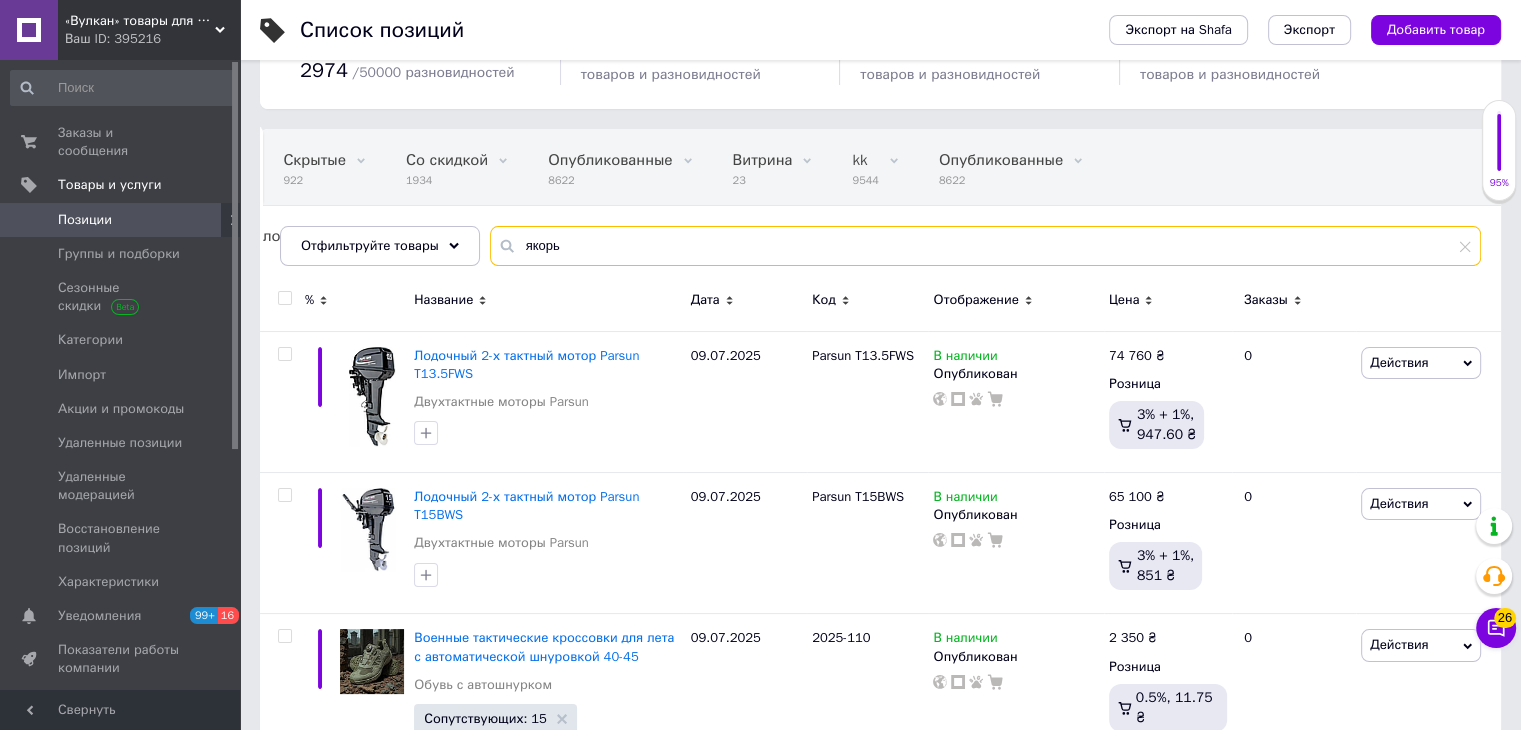 type on "якорь" 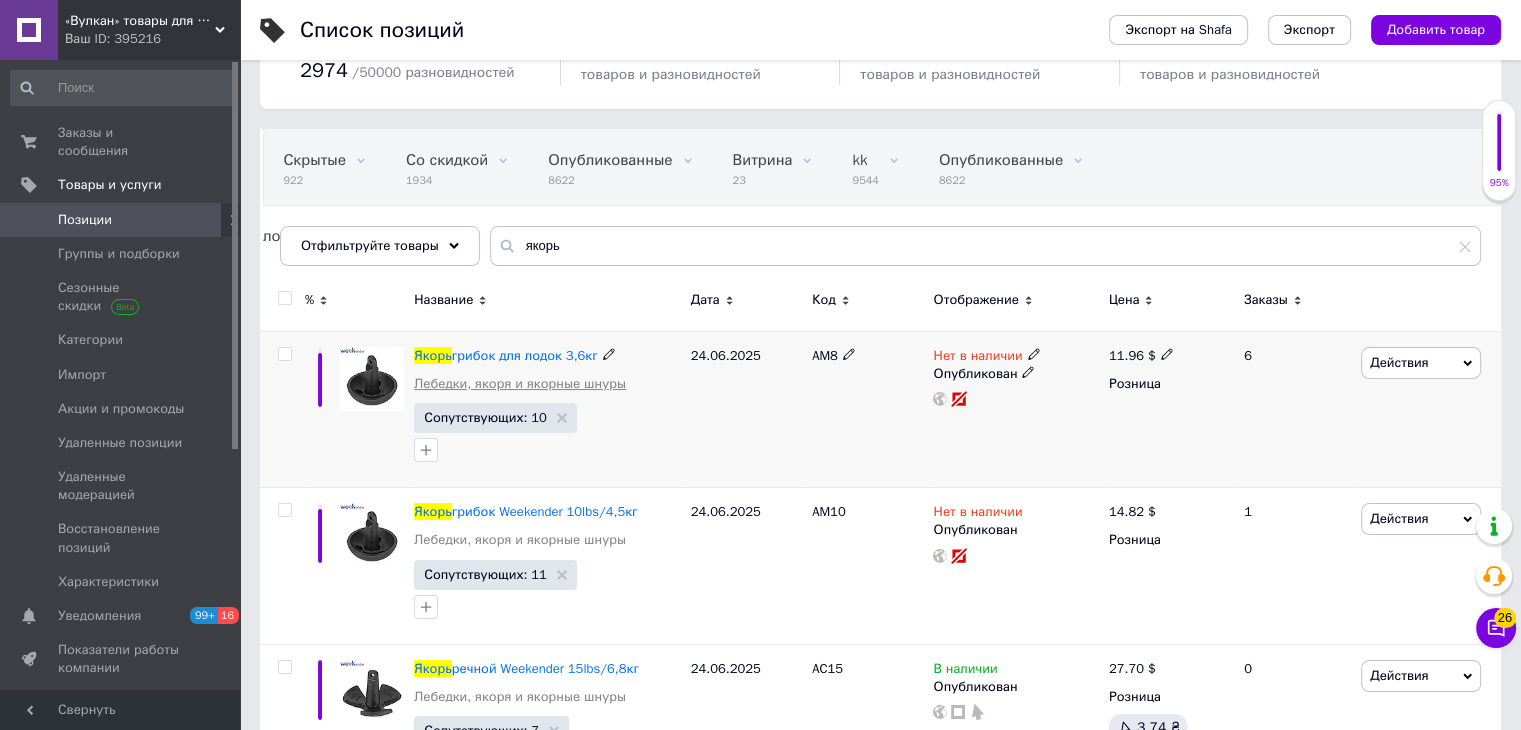 click on "Лебедки, якоря и якорные шнуры" at bounding box center (520, 384) 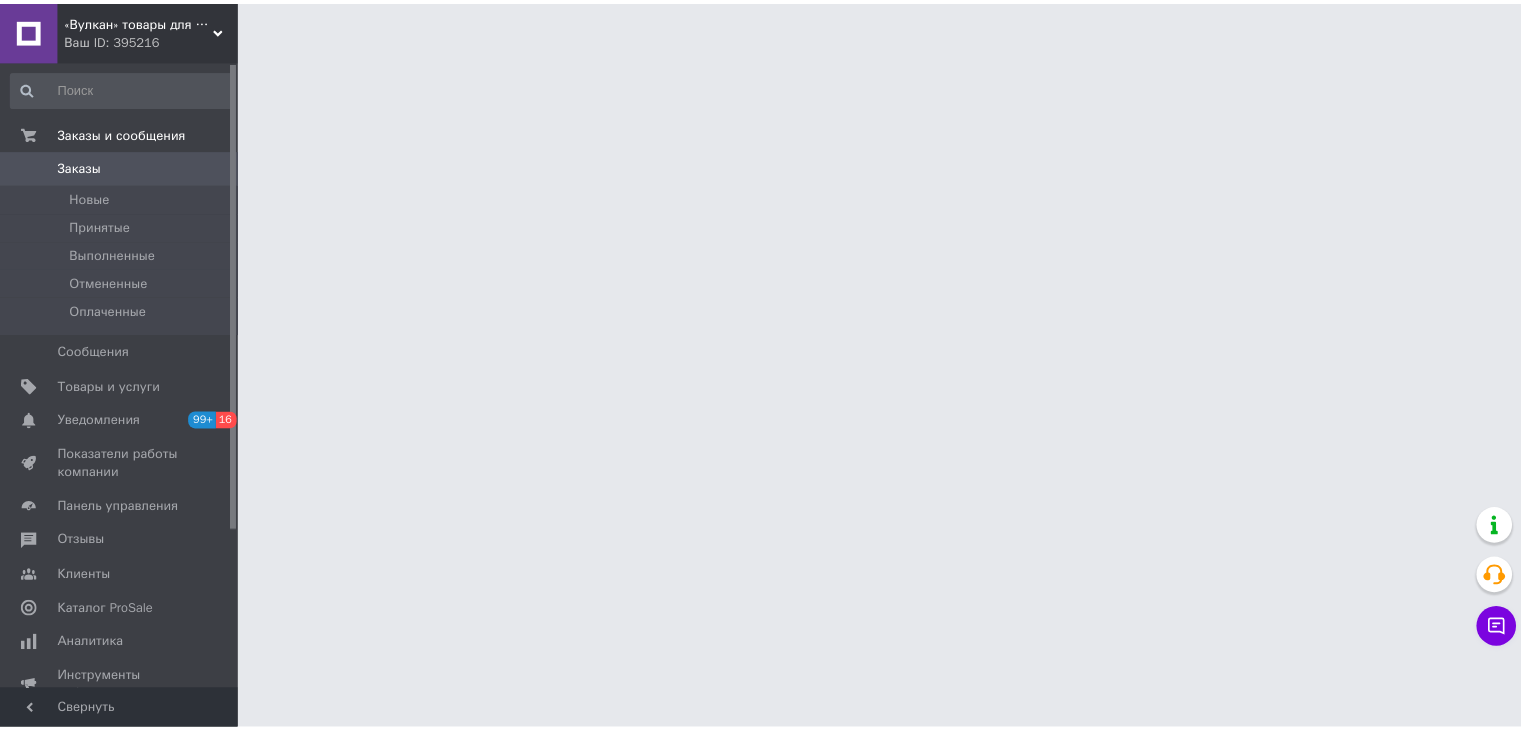 scroll, scrollTop: 0, scrollLeft: 0, axis: both 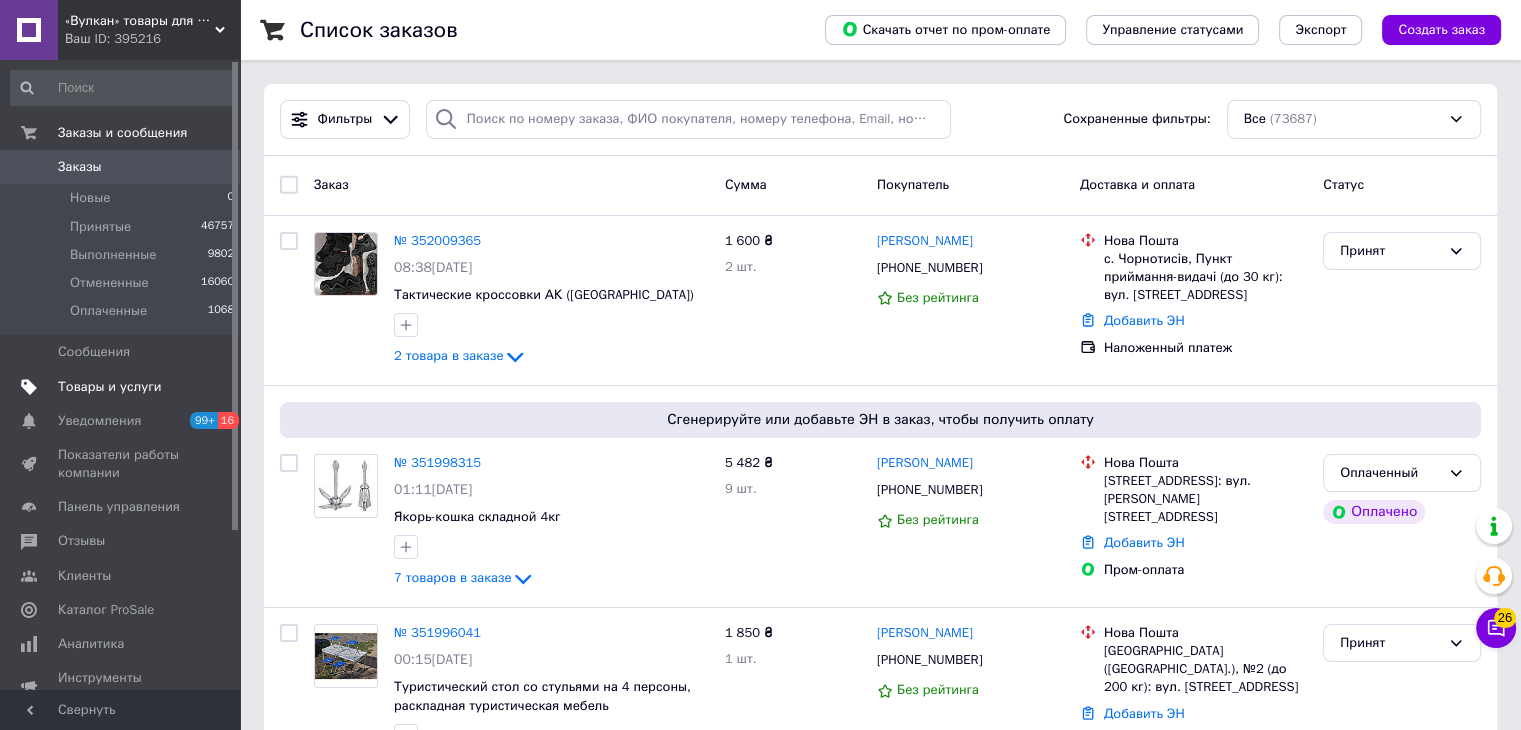 click on "Товары и услуги" at bounding box center (110, 387) 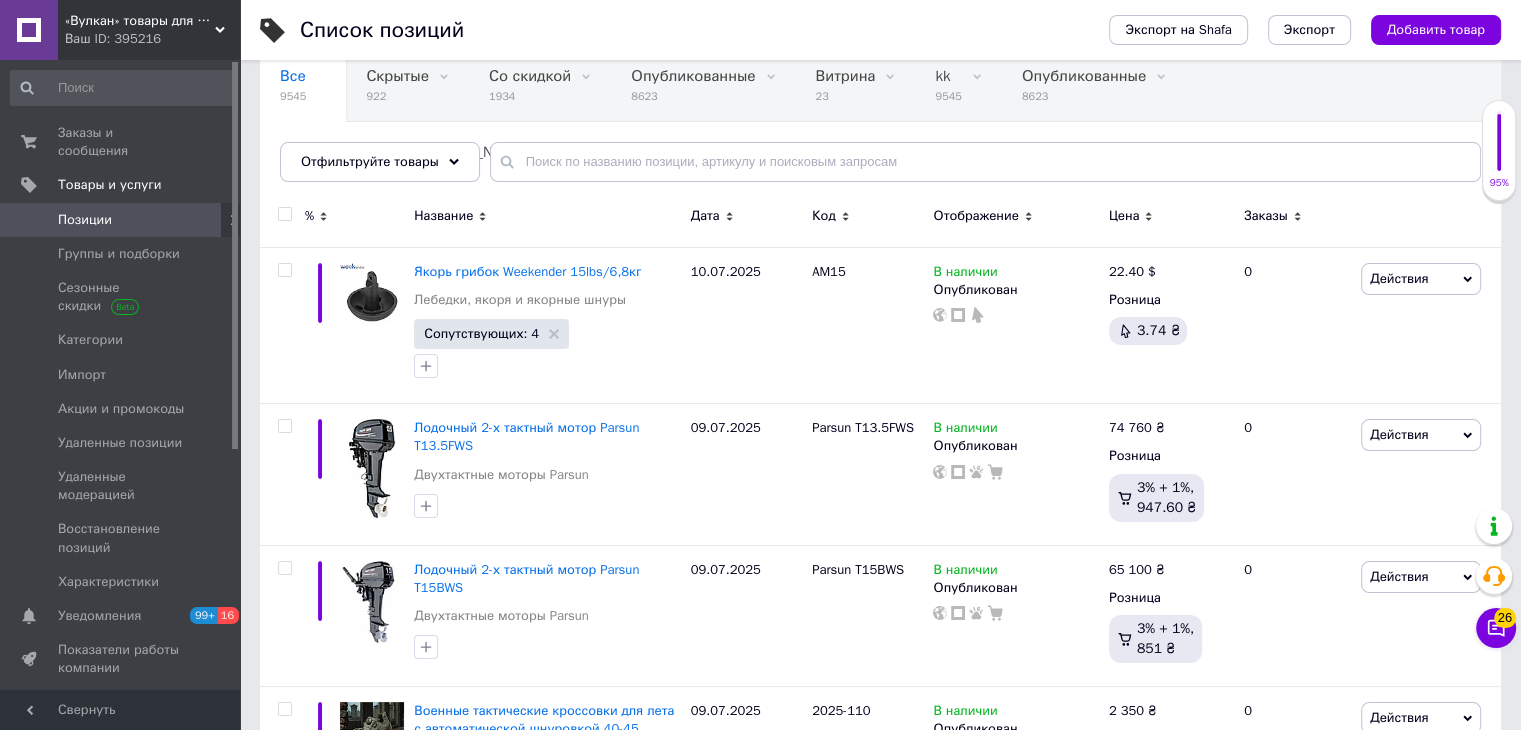 scroll, scrollTop: 200, scrollLeft: 0, axis: vertical 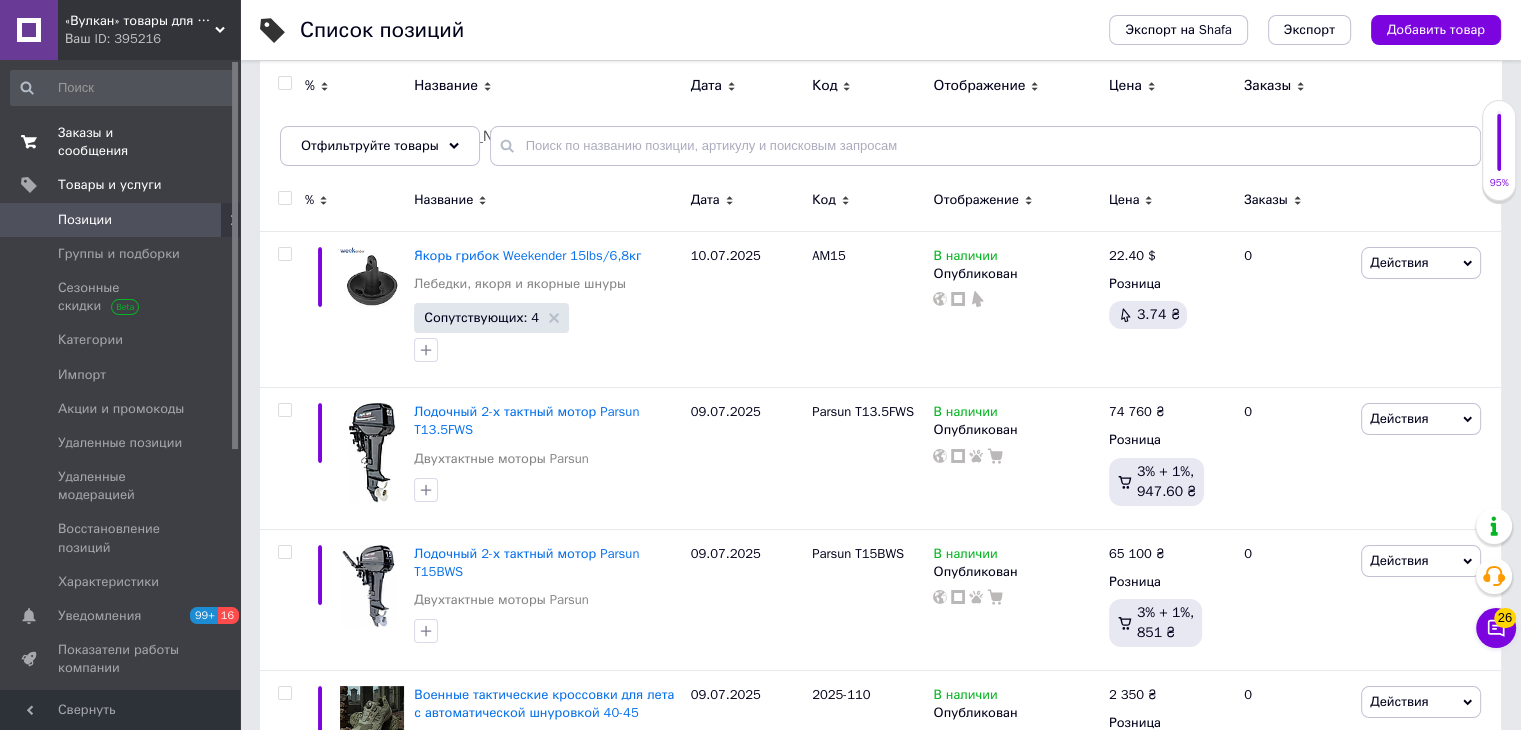 click on "Заказы и сообщения" at bounding box center (121, 142) 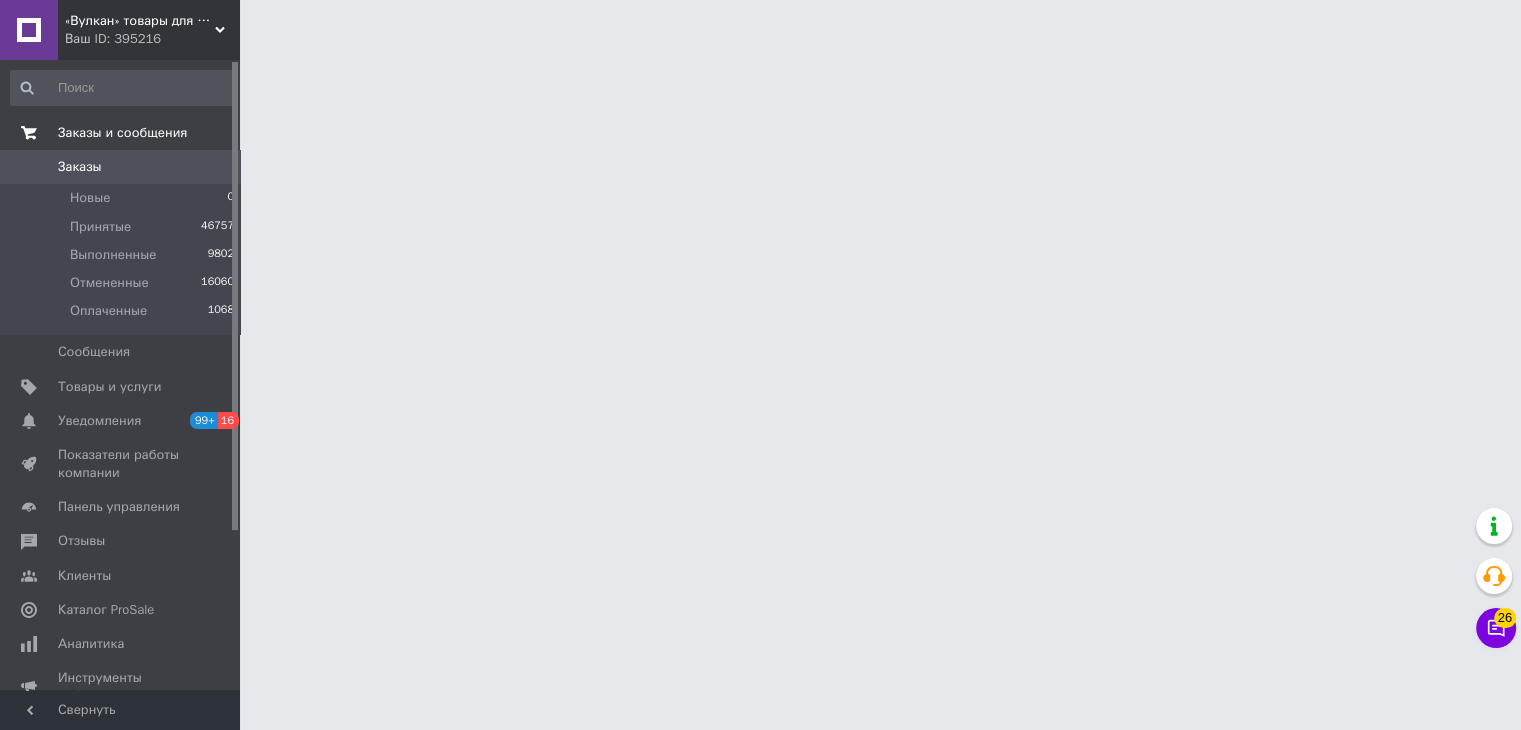 scroll, scrollTop: 0, scrollLeft: 0, axis: both 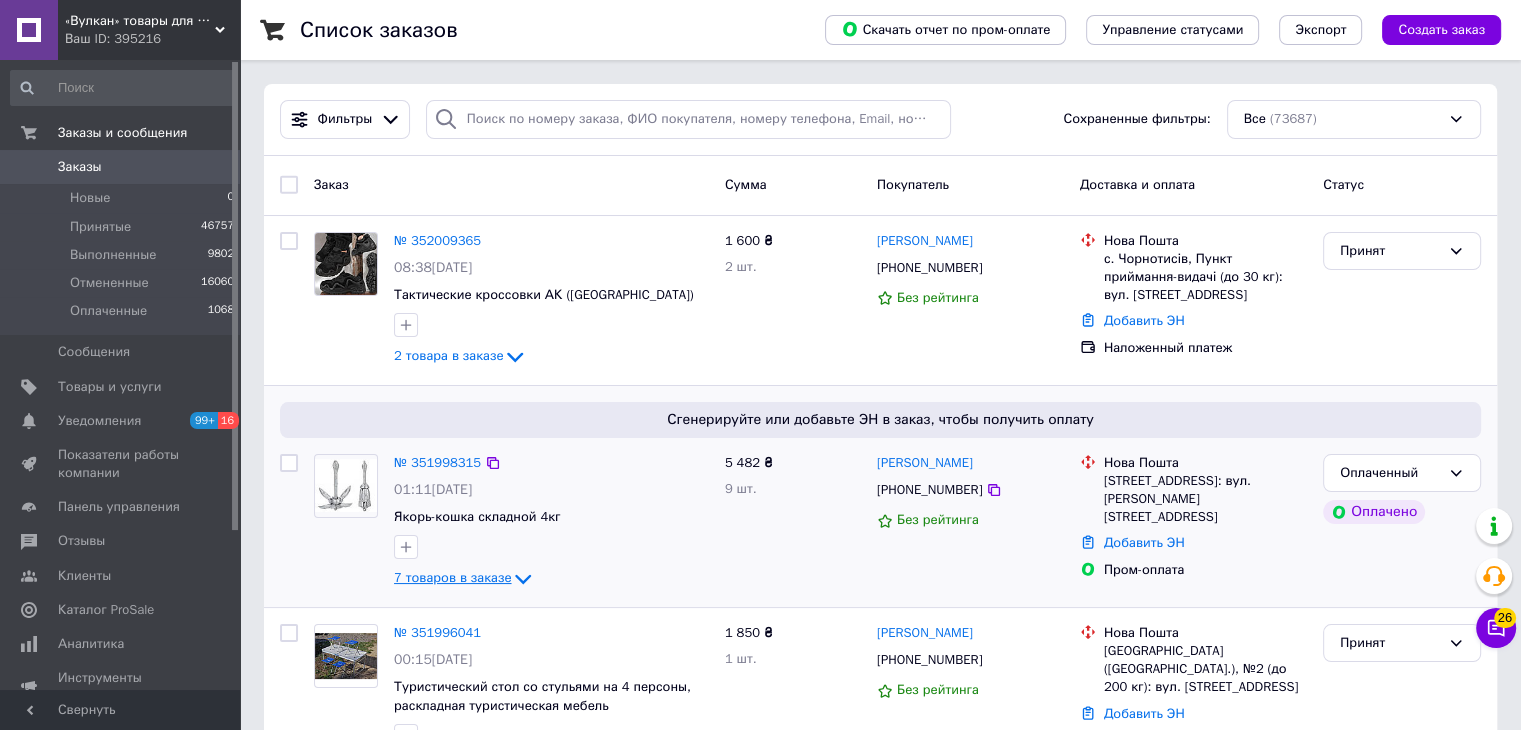 click 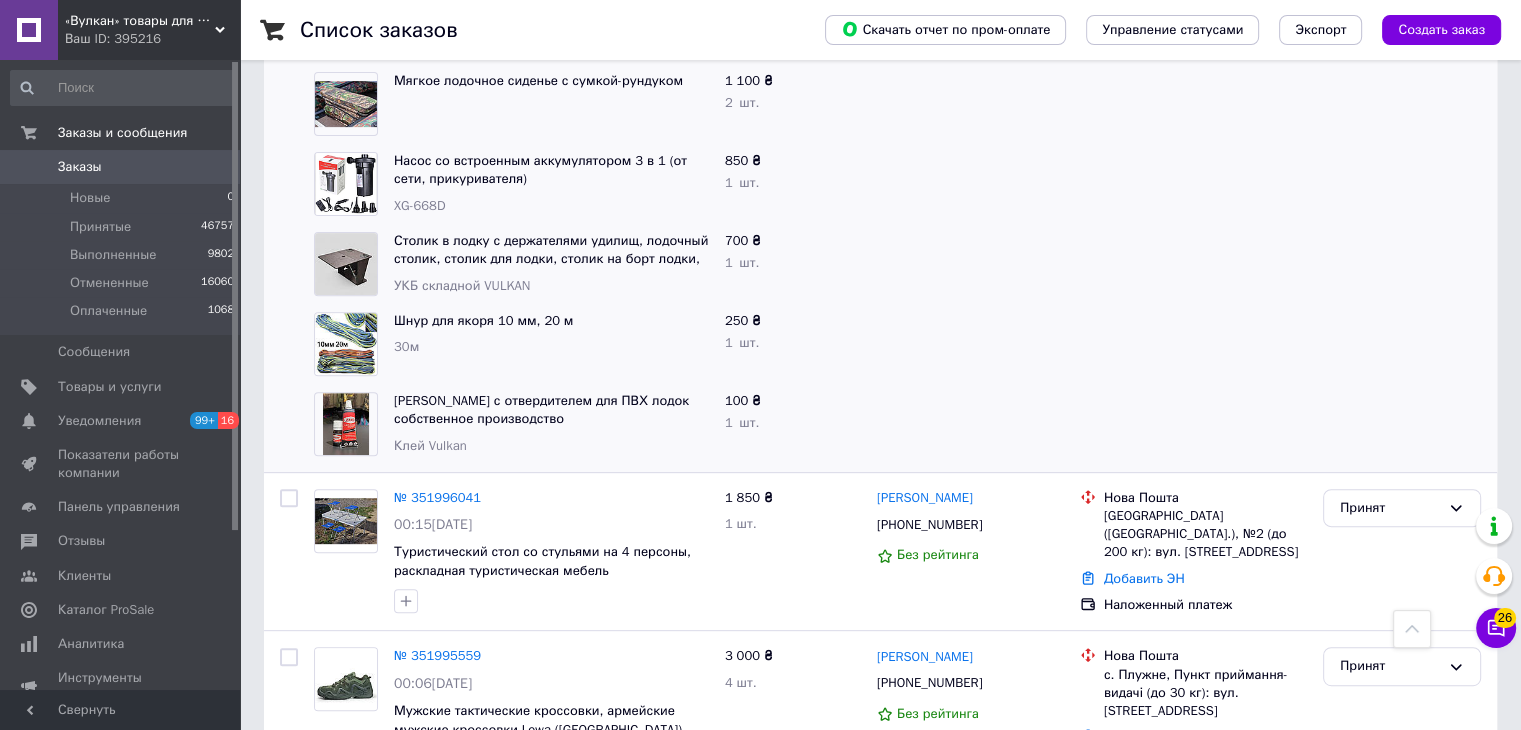 scroll, scrollTop: 700, scrollLeft: 0, axis: vertical 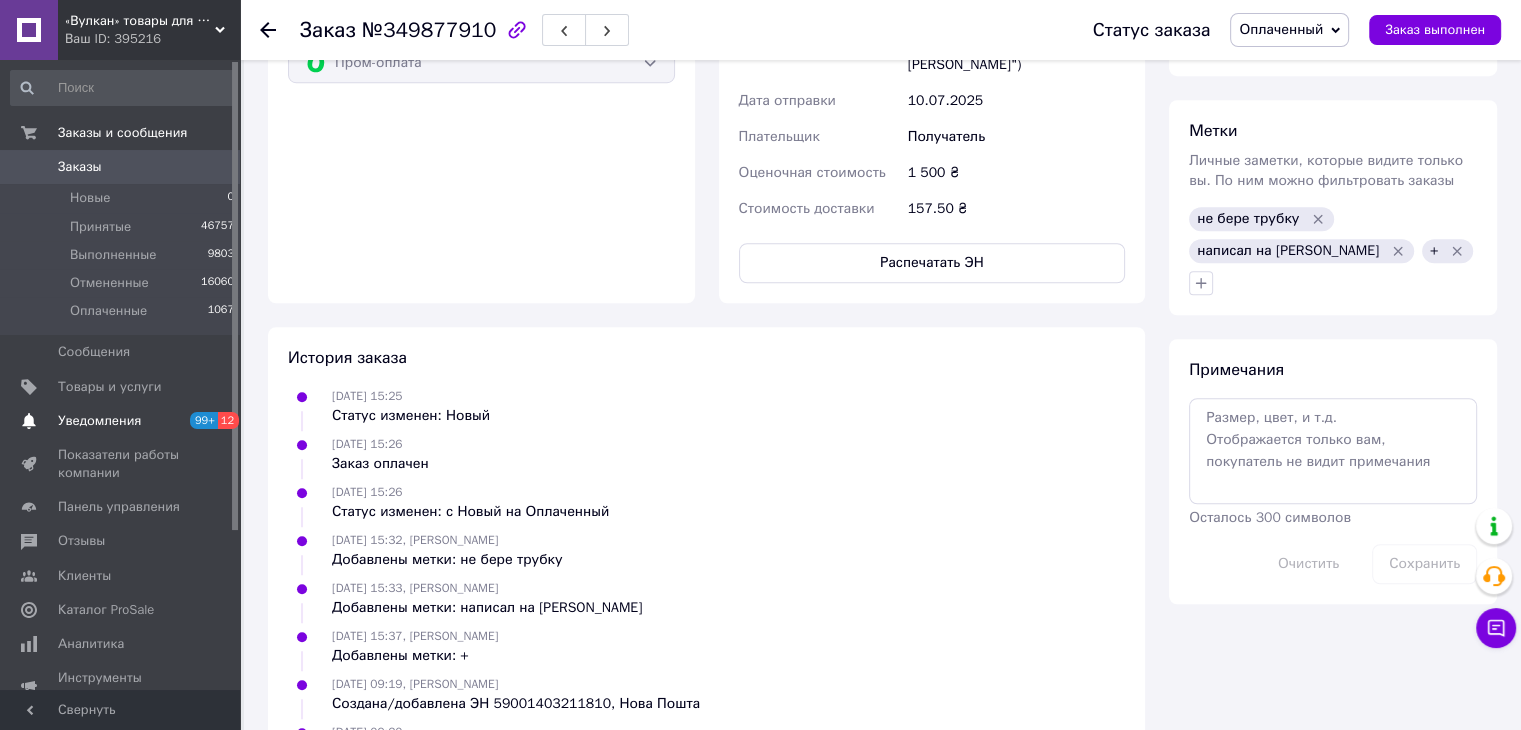 click on "Уведомления 99+ 12" at bounding box center [123, 421] 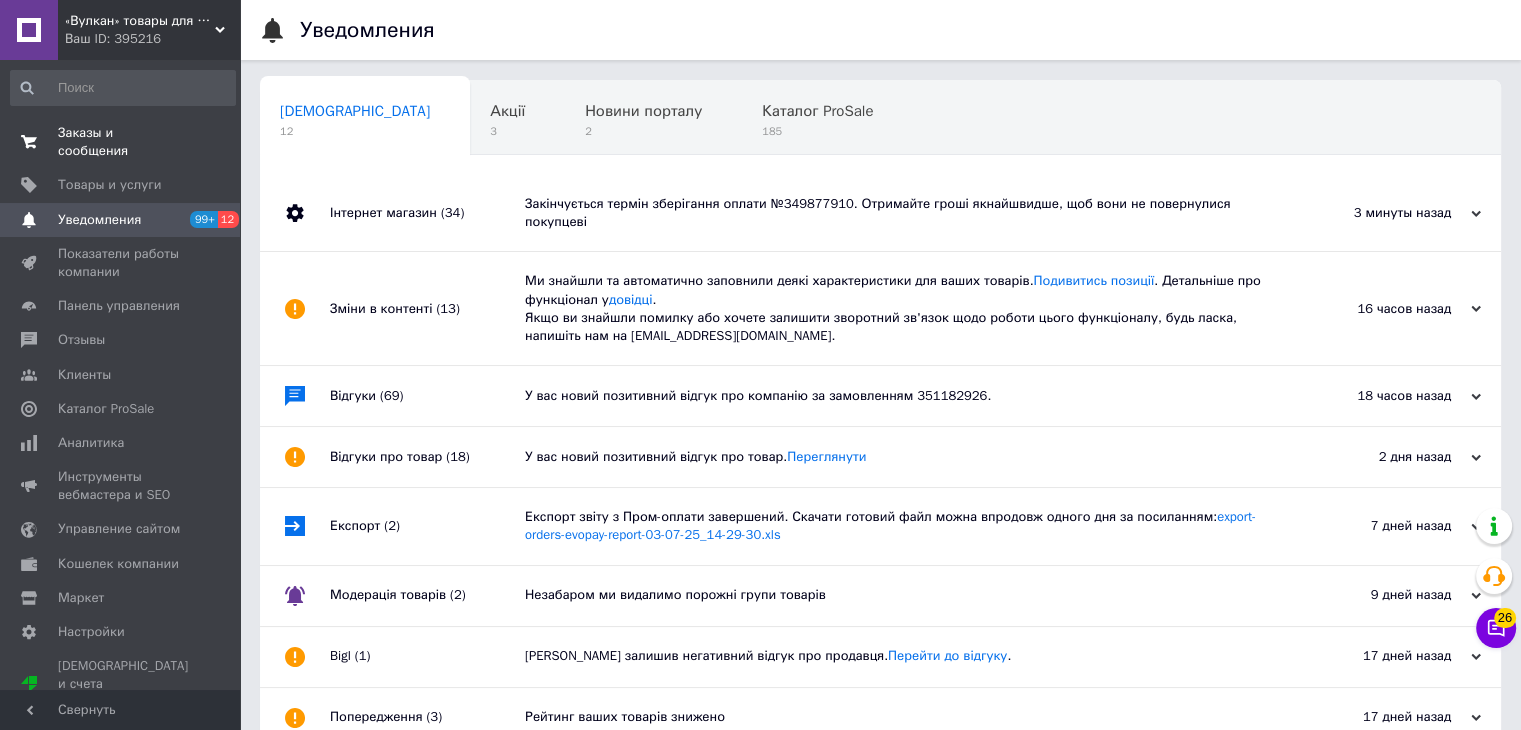 click on "Заказы и сообщения" at bounding box center [121, 142] 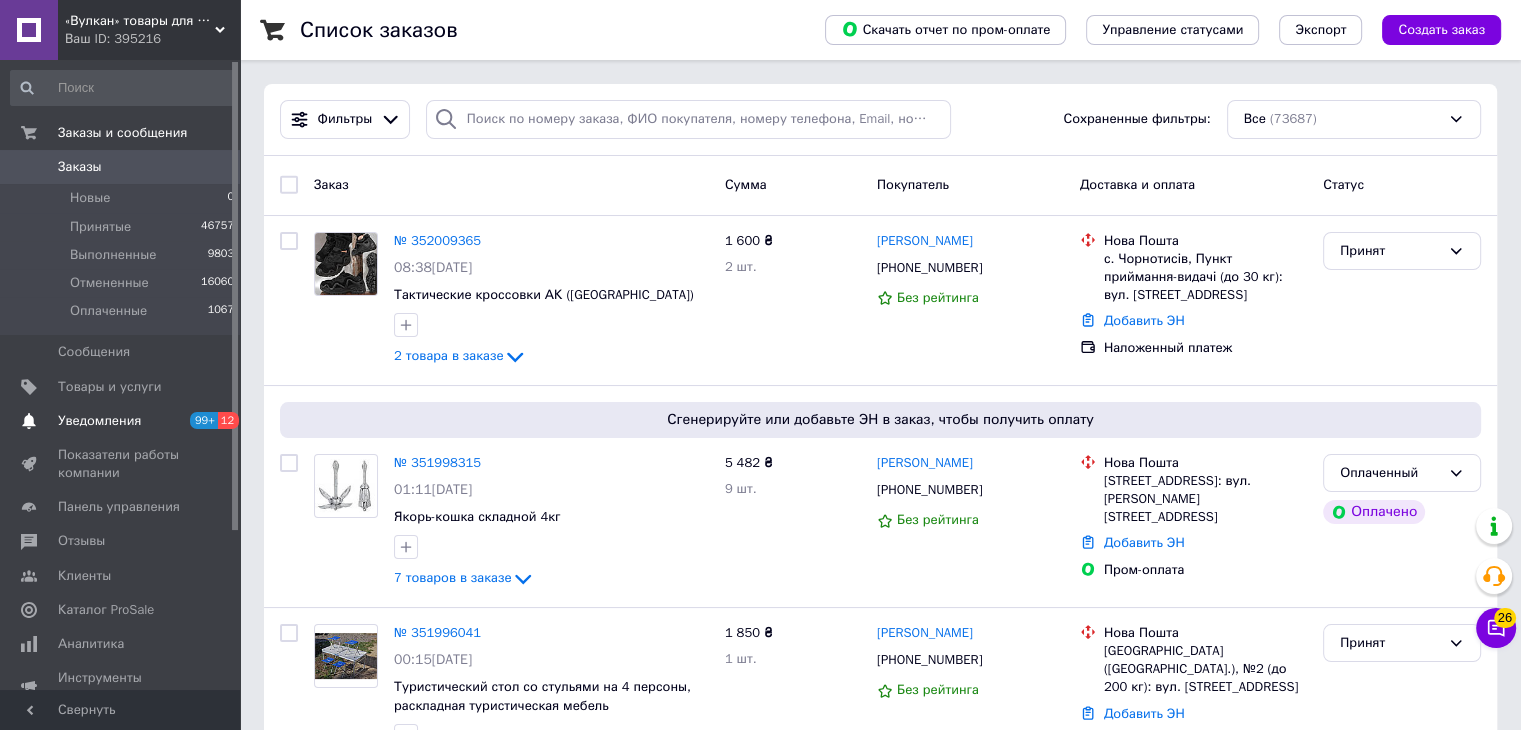 click on "Уведомления" at bounding box center [121, 421] 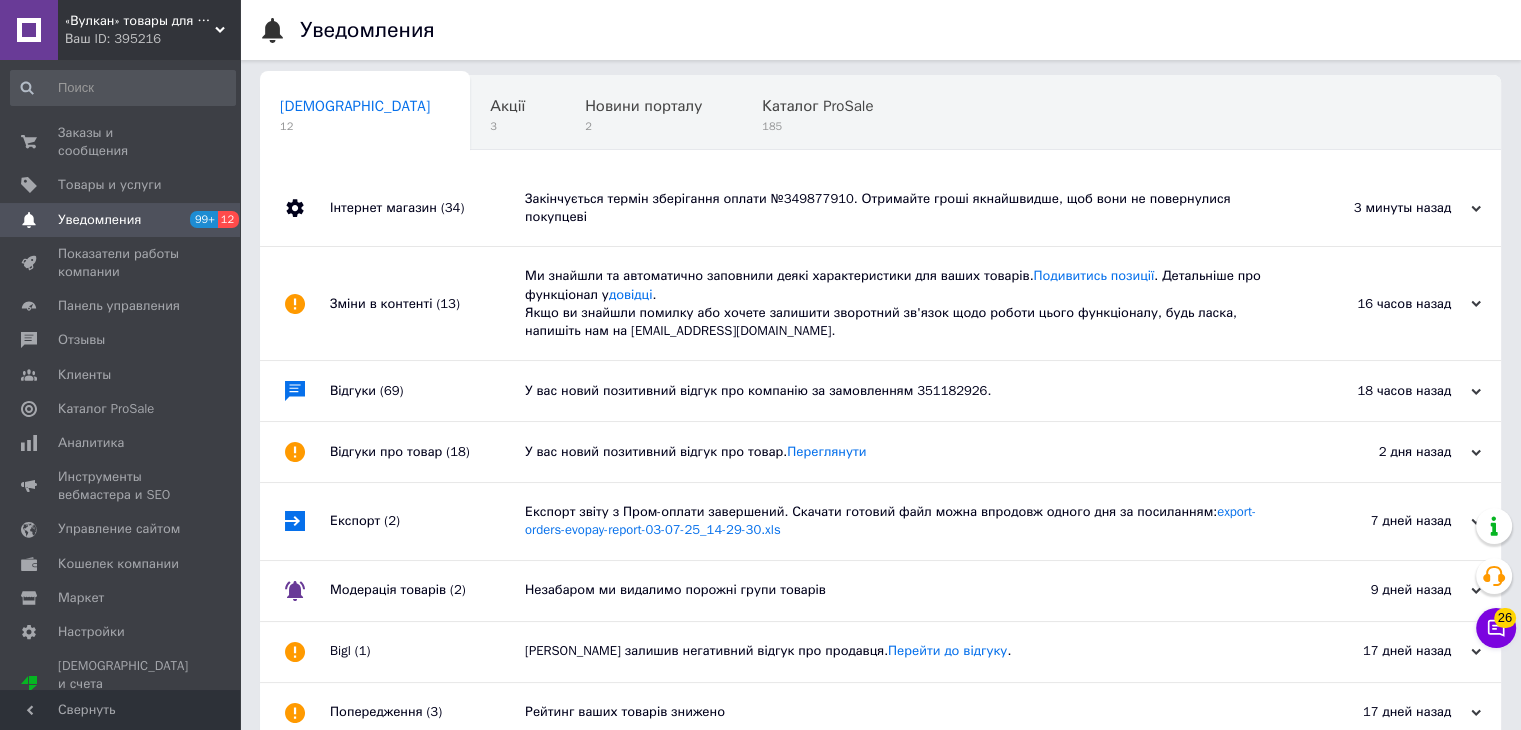 scroll, scrollTop: 0, scrollLeft: 0, axis: both 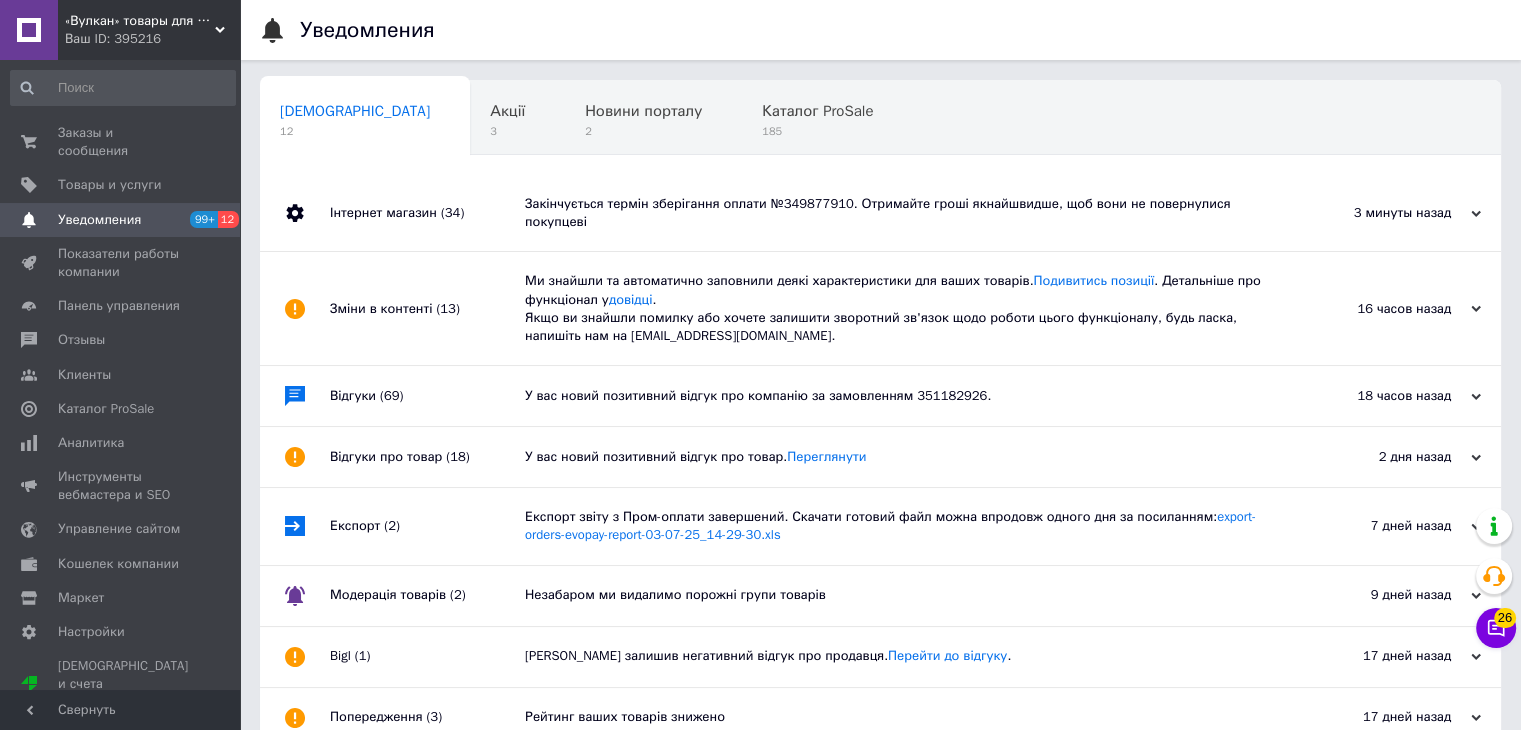 click 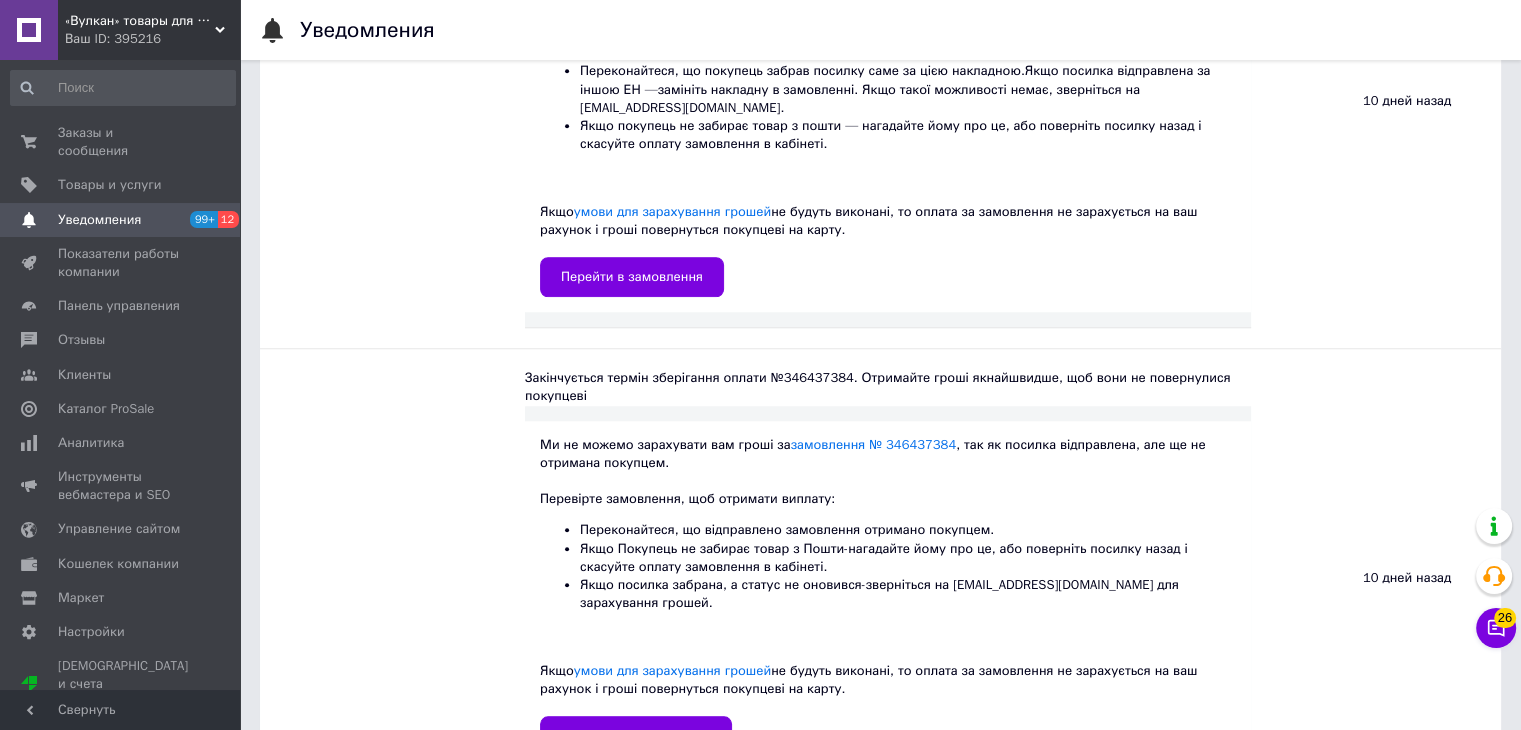 scroll, scrollTop: 1600, scrollLeft: 0, axis: vertical 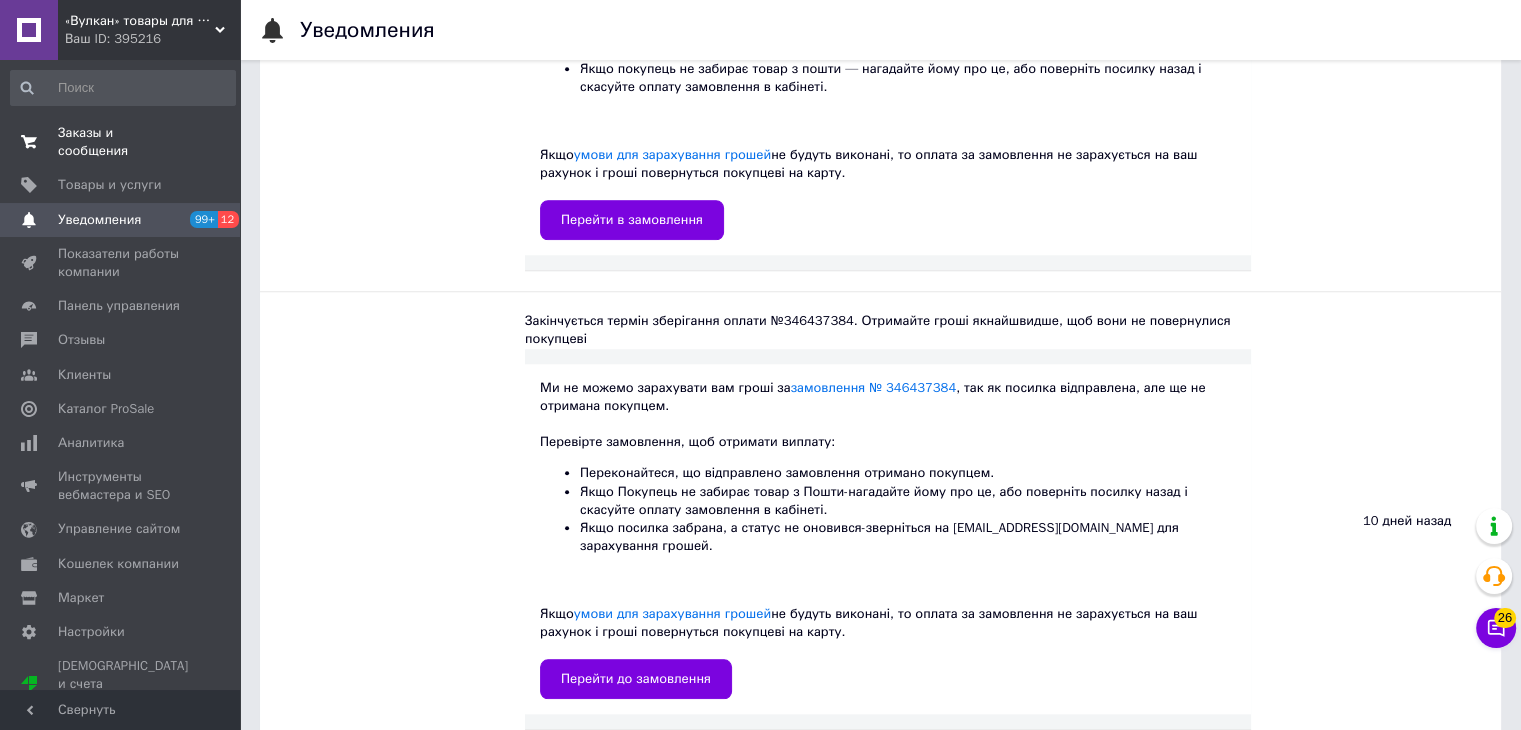 click on "Заказы и сообщения" at bounding box center (121, 142) 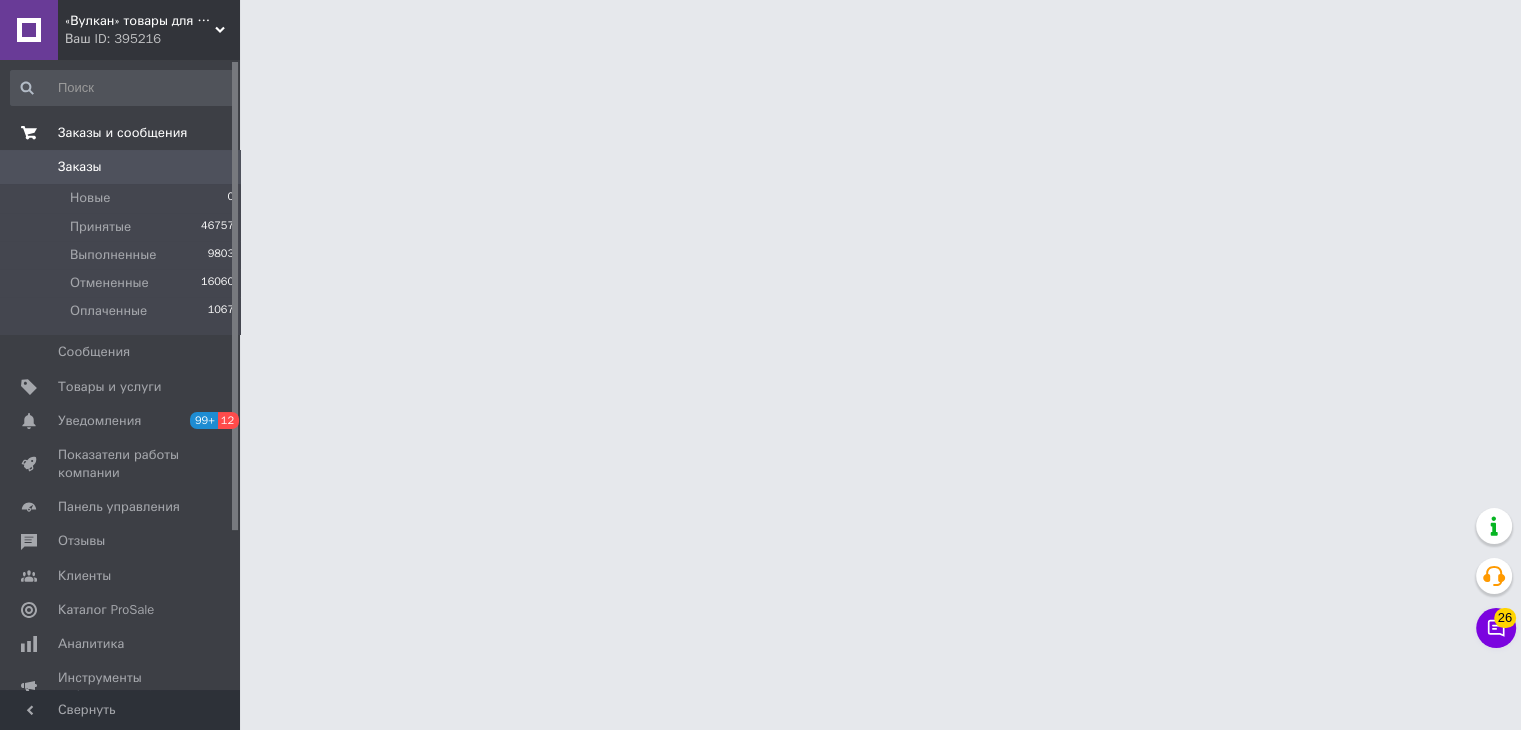 scroll, scrollTop: 0, scrollLeft: 0, axis: both 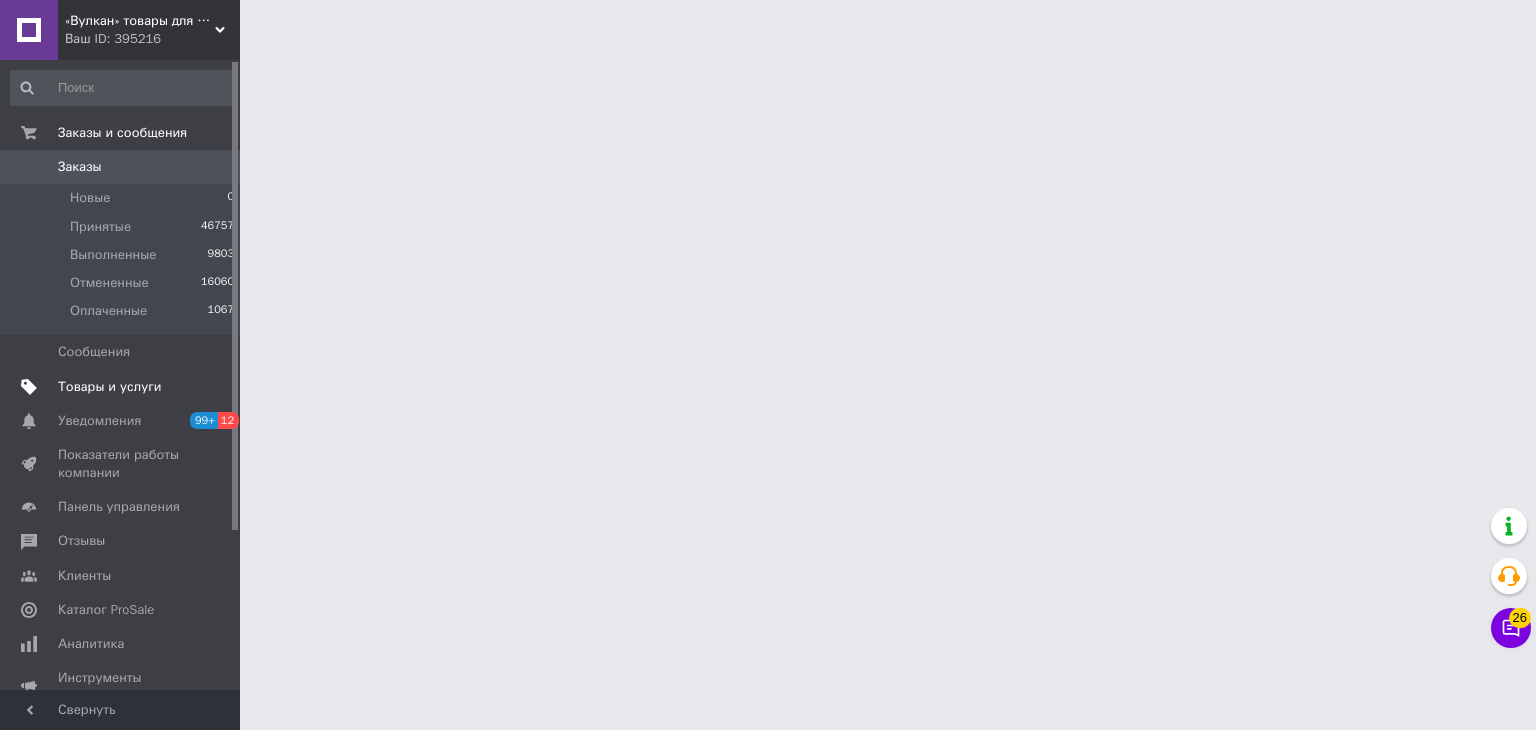 click on "Товары и услуги" at bounding box center (110, 387) 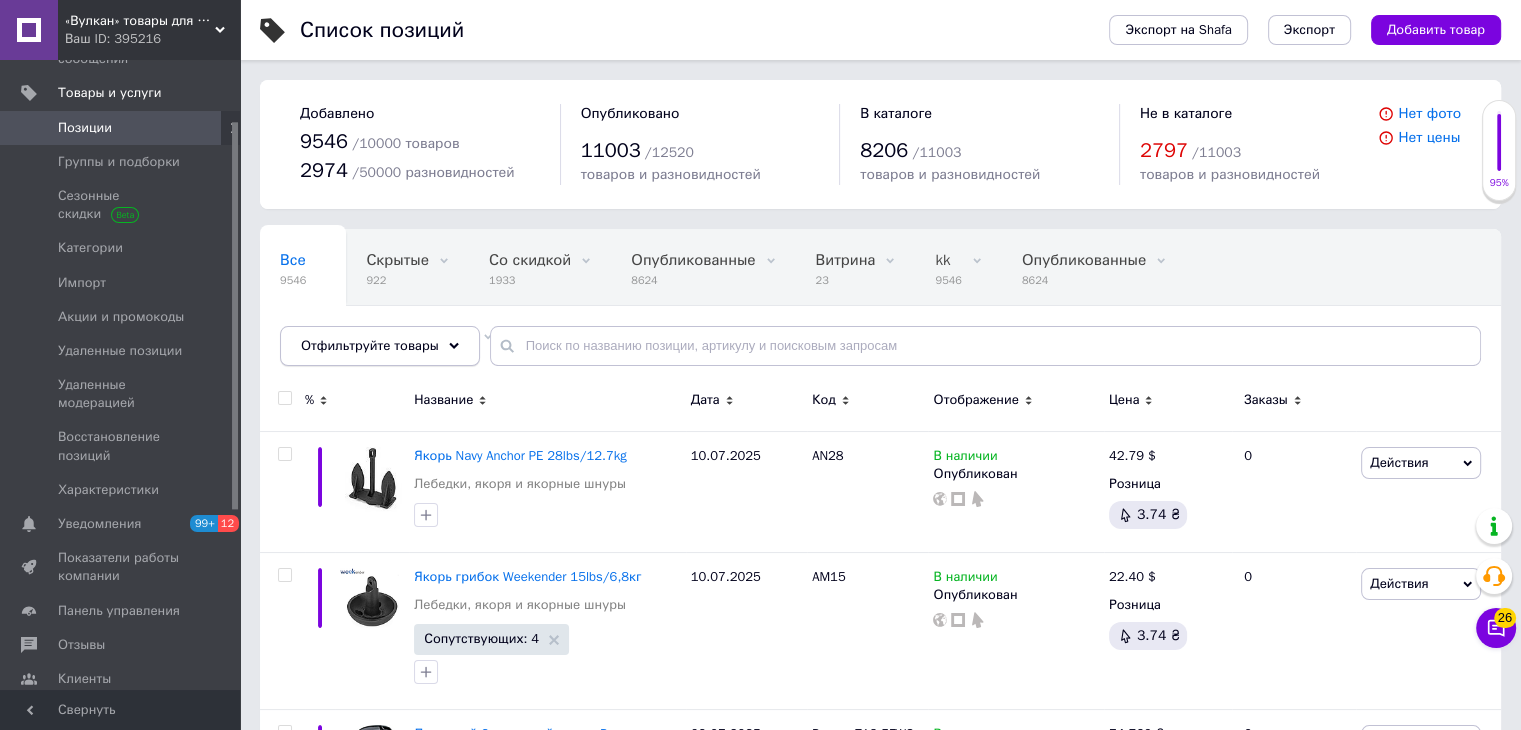 scroll, scrollTop: 100, scrollLeft: 0, axis: vertical 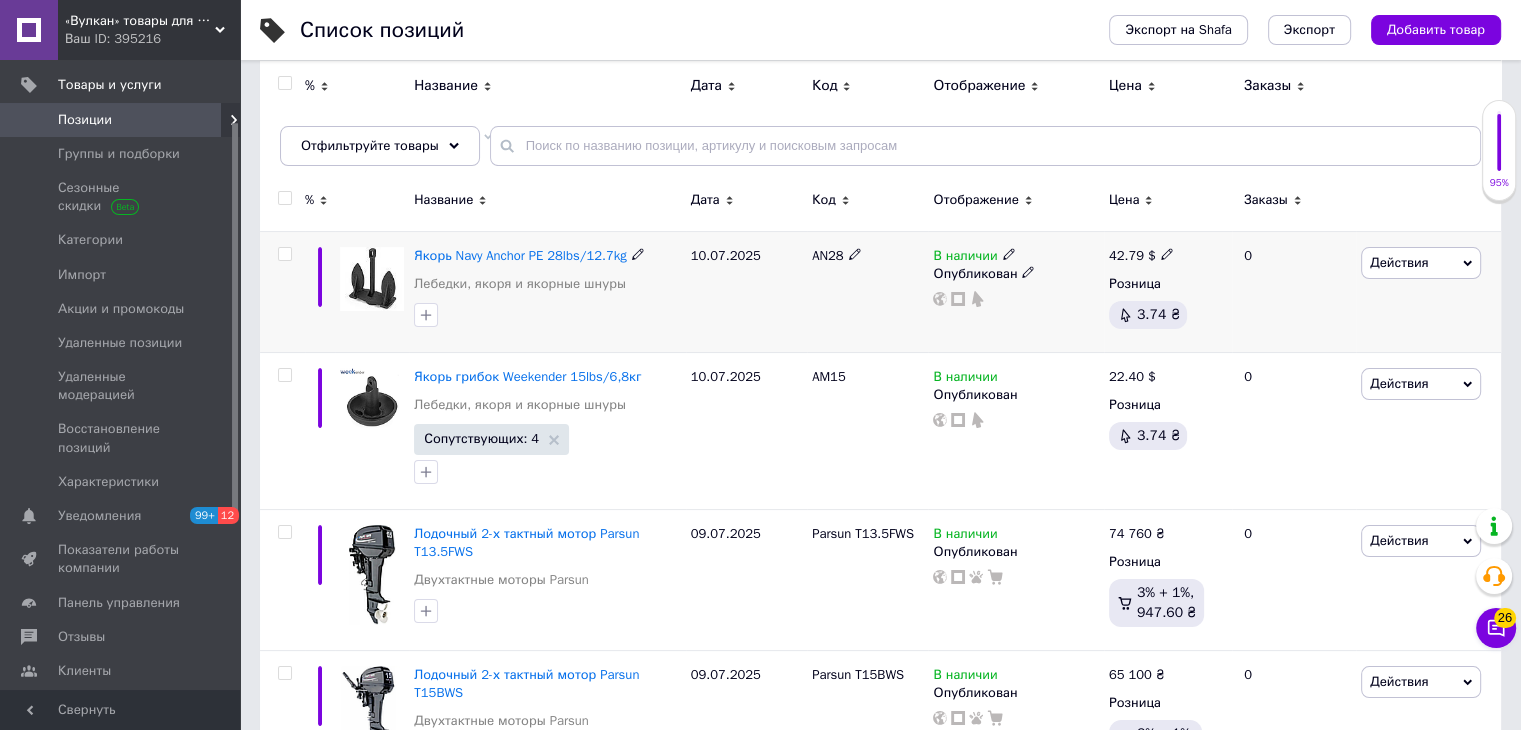 click on "Действия" at bounding box center [1421, 263] 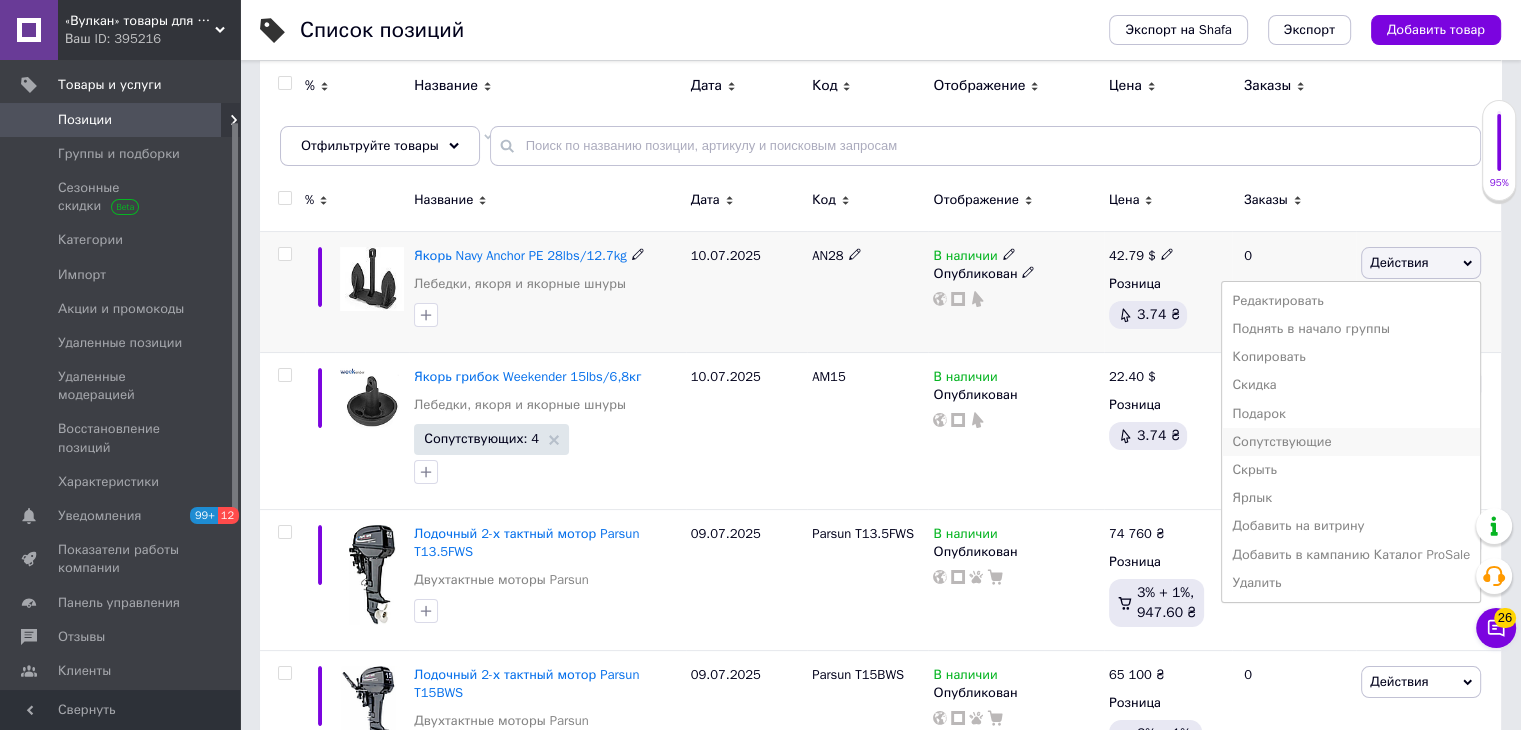 click on "Сопутствующие" at bounding box center [1351, 442] 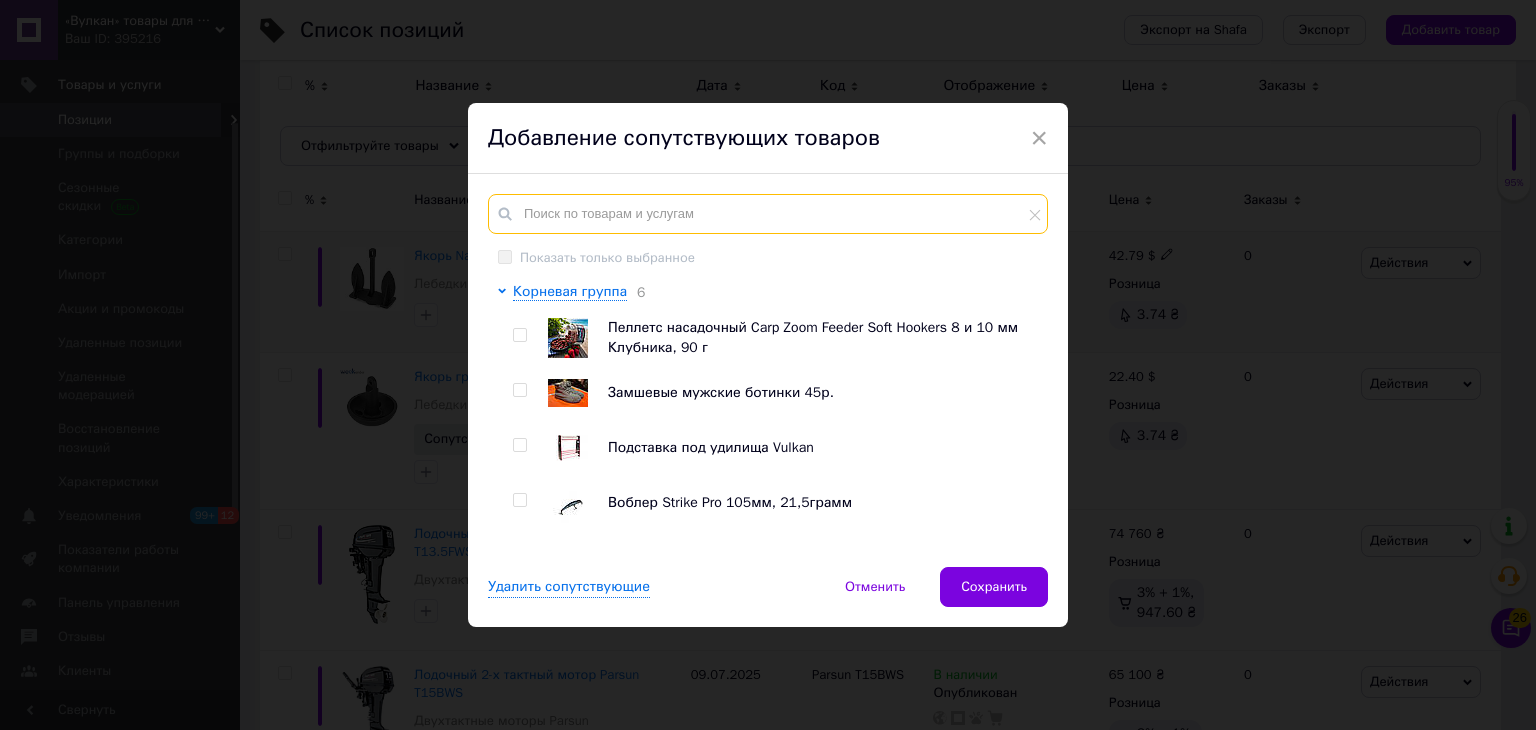 click at bounding box center (768, 214) 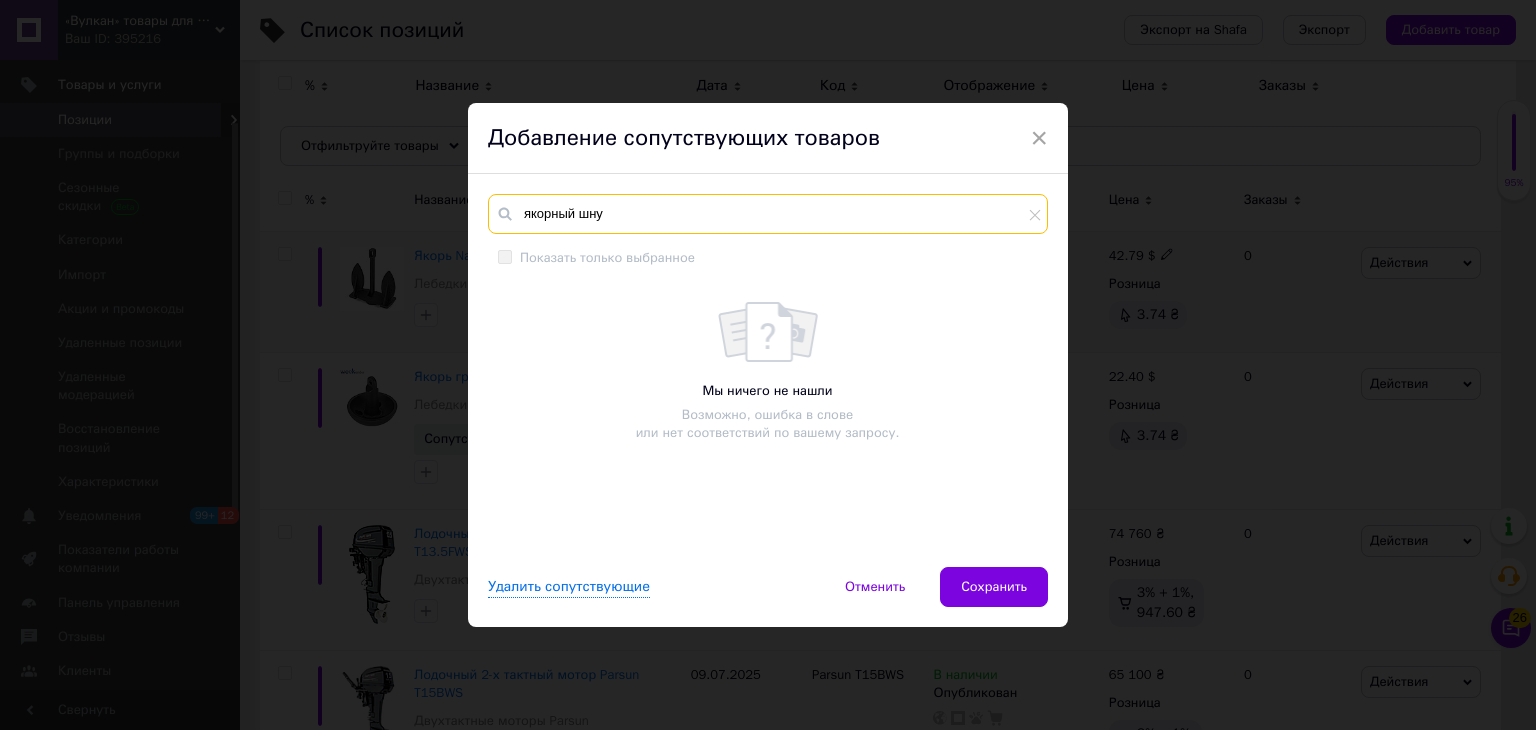 drag, startPoint x: 616, startPoint y: 208, endPoint x: 482, endPoint y: 202, distance: 134.13426 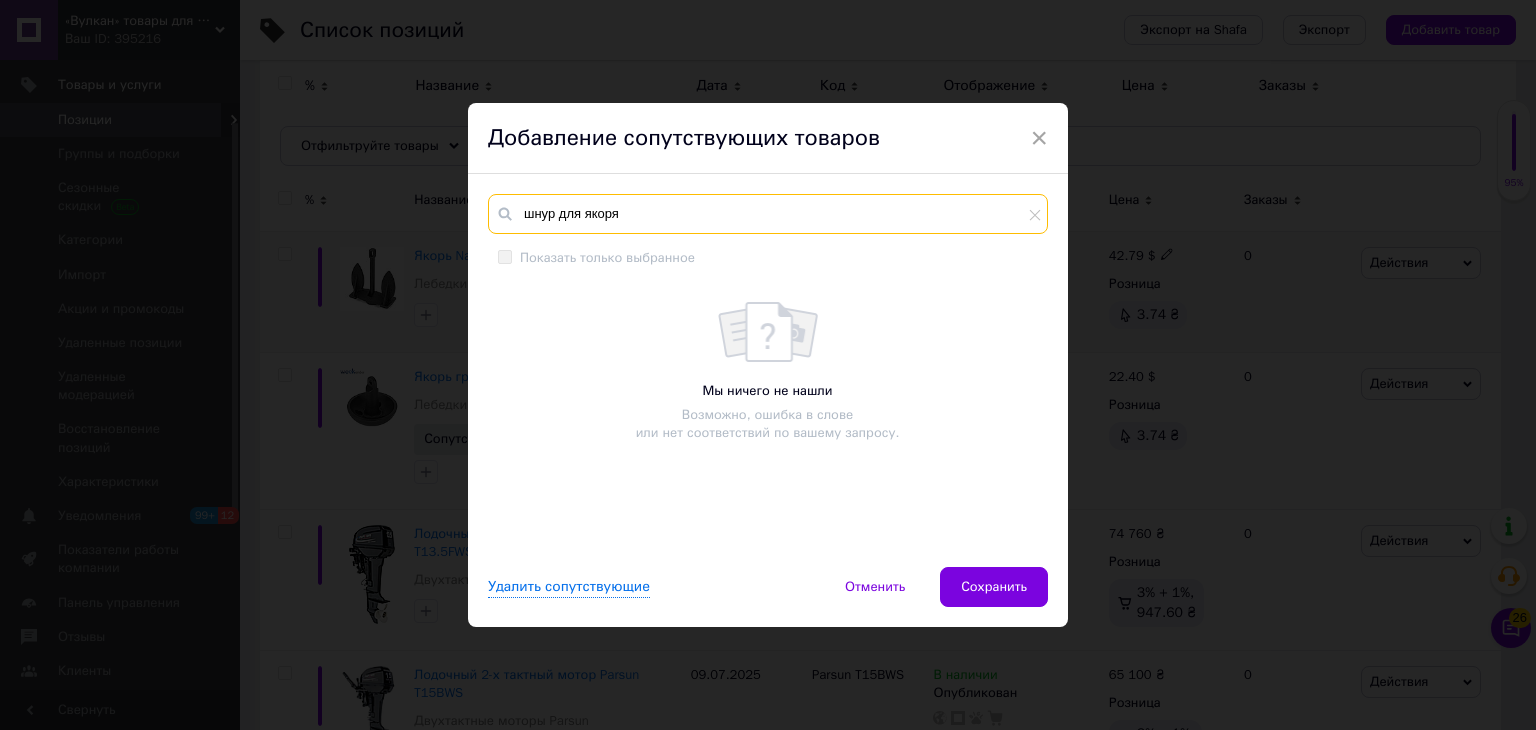 type on "шнур для якоря" 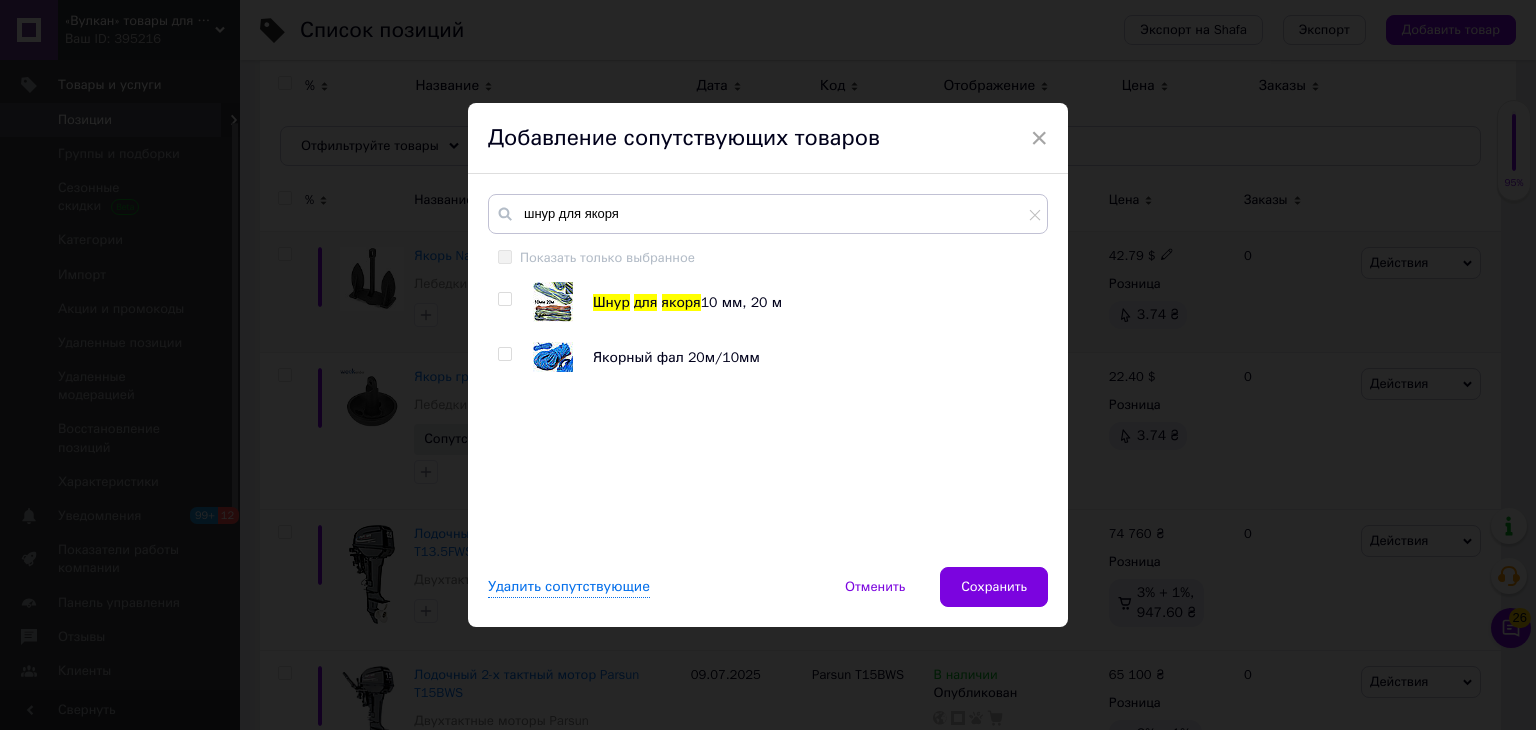 click at bounding box center [504, 299] 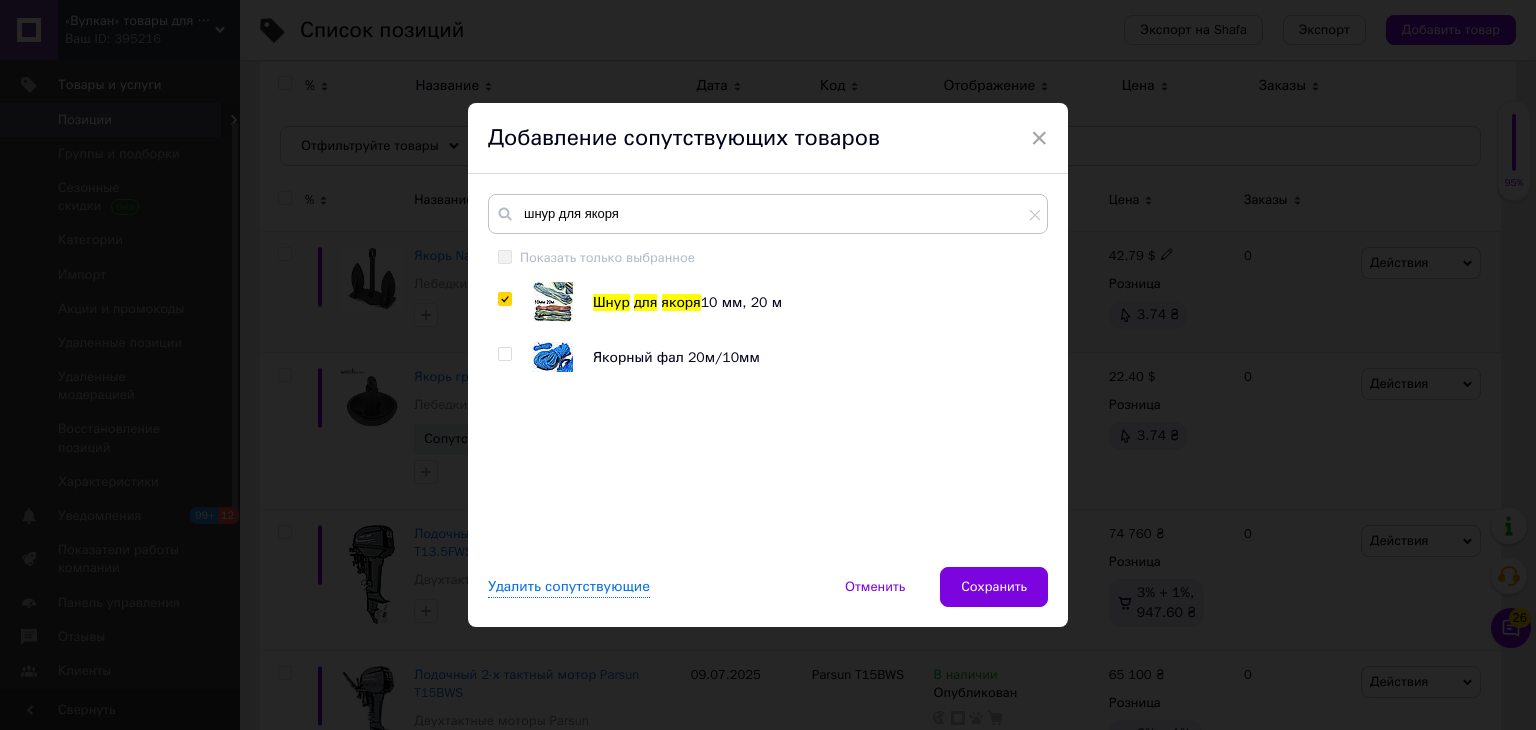 checkbox on "true" 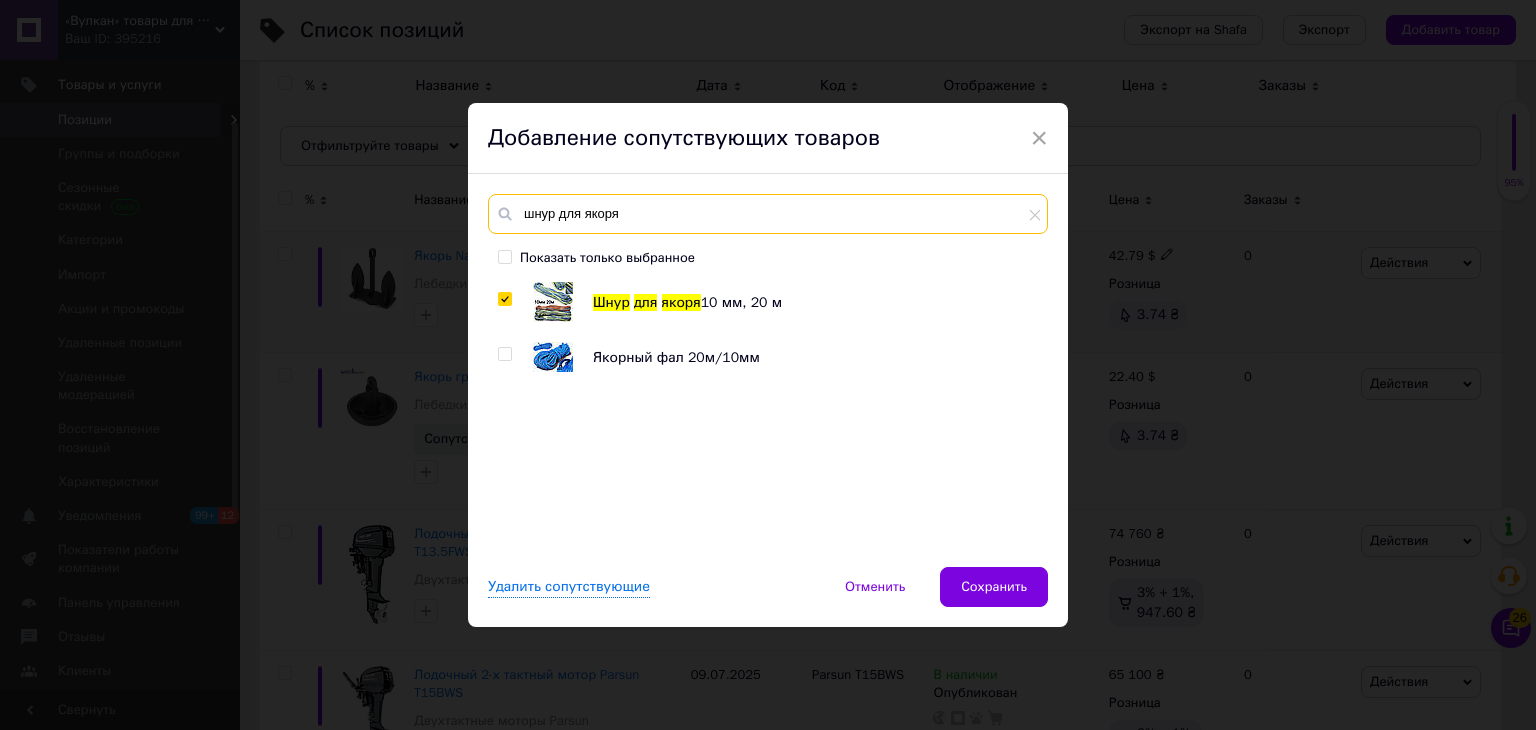 drag, startPoint x: 627, startPoint y: 210, endPoint x: 518, endPoint y: 210, distance: 109 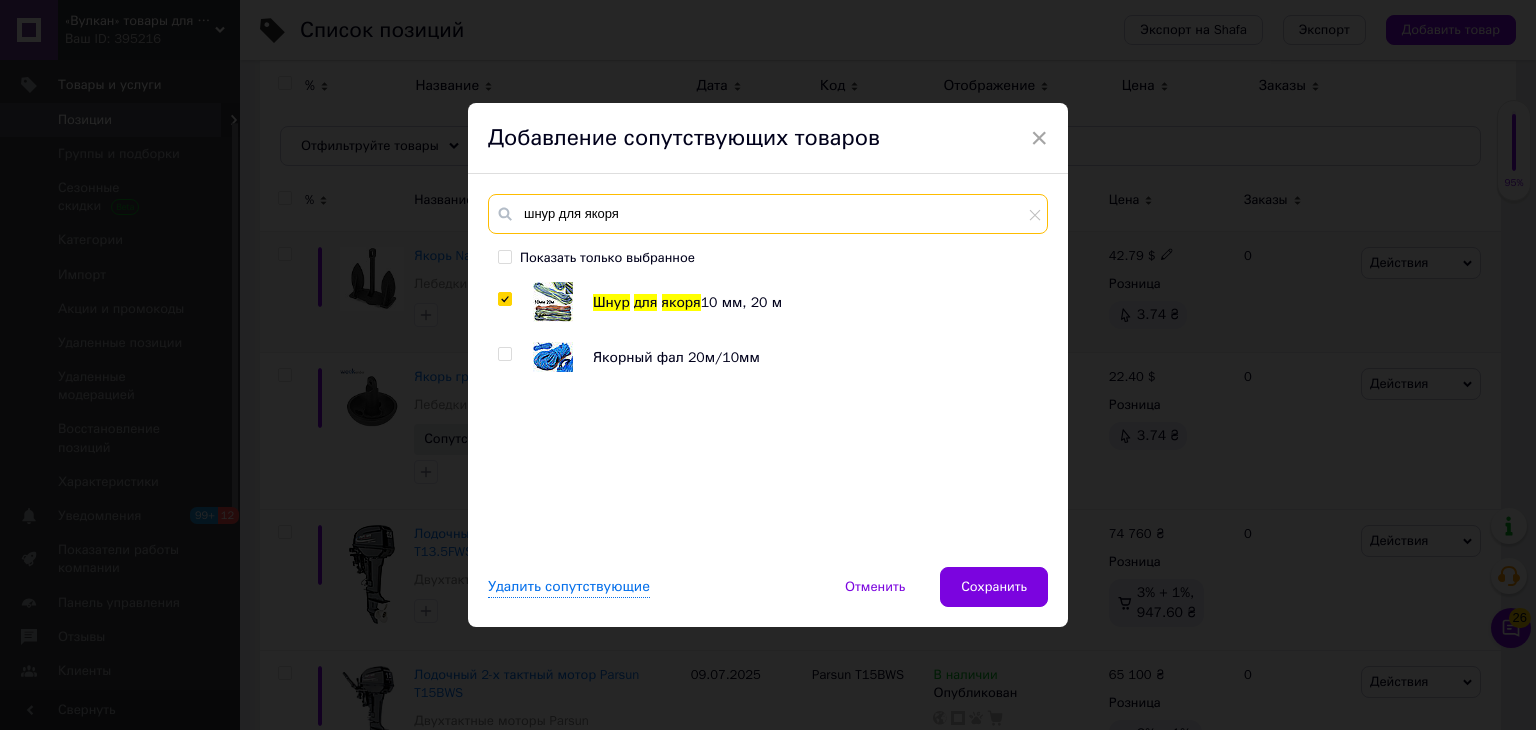 click on "шнур для якоря" at bounding box center [768, 214] 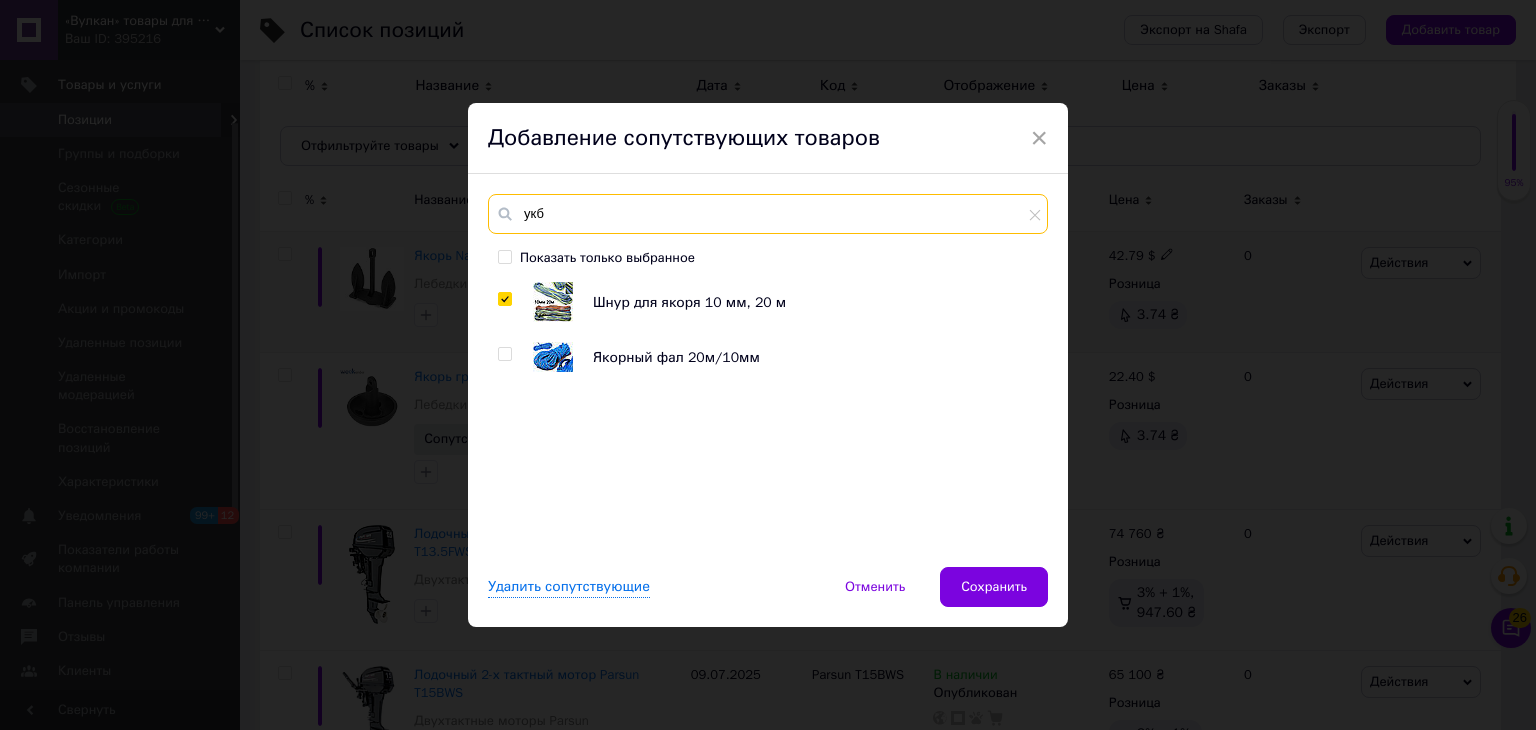 type on "укб" 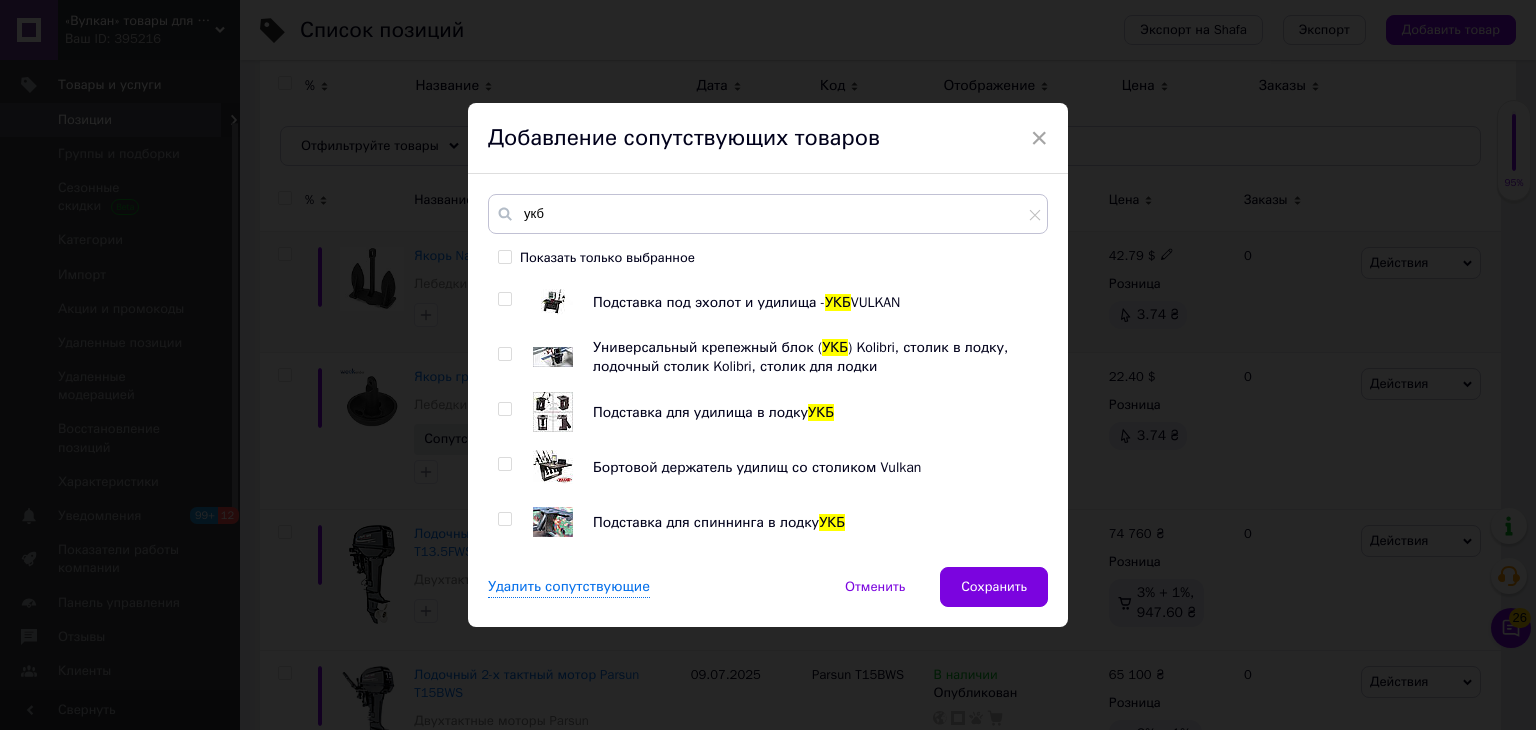 click at bounding box center (504, 409) 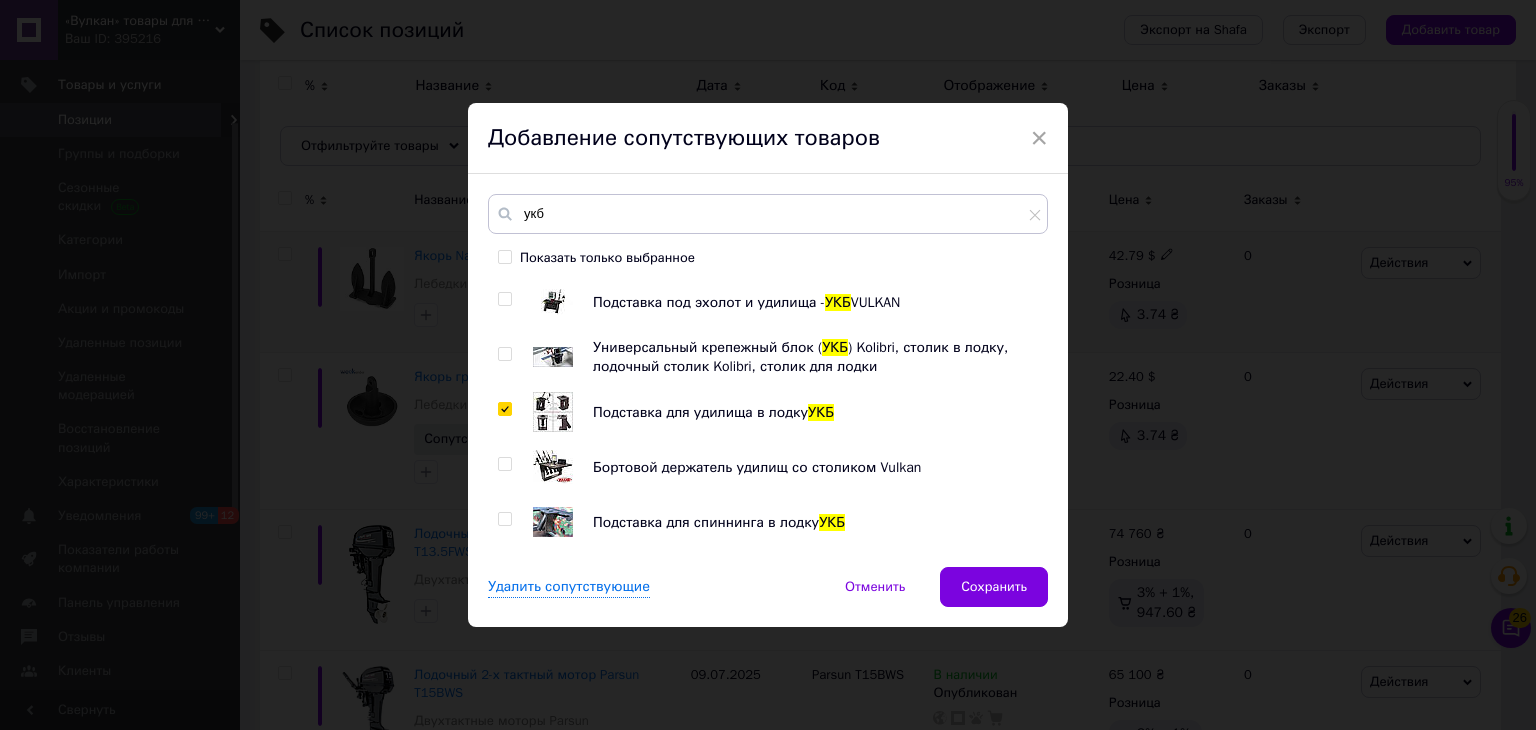 checkbox on "true" 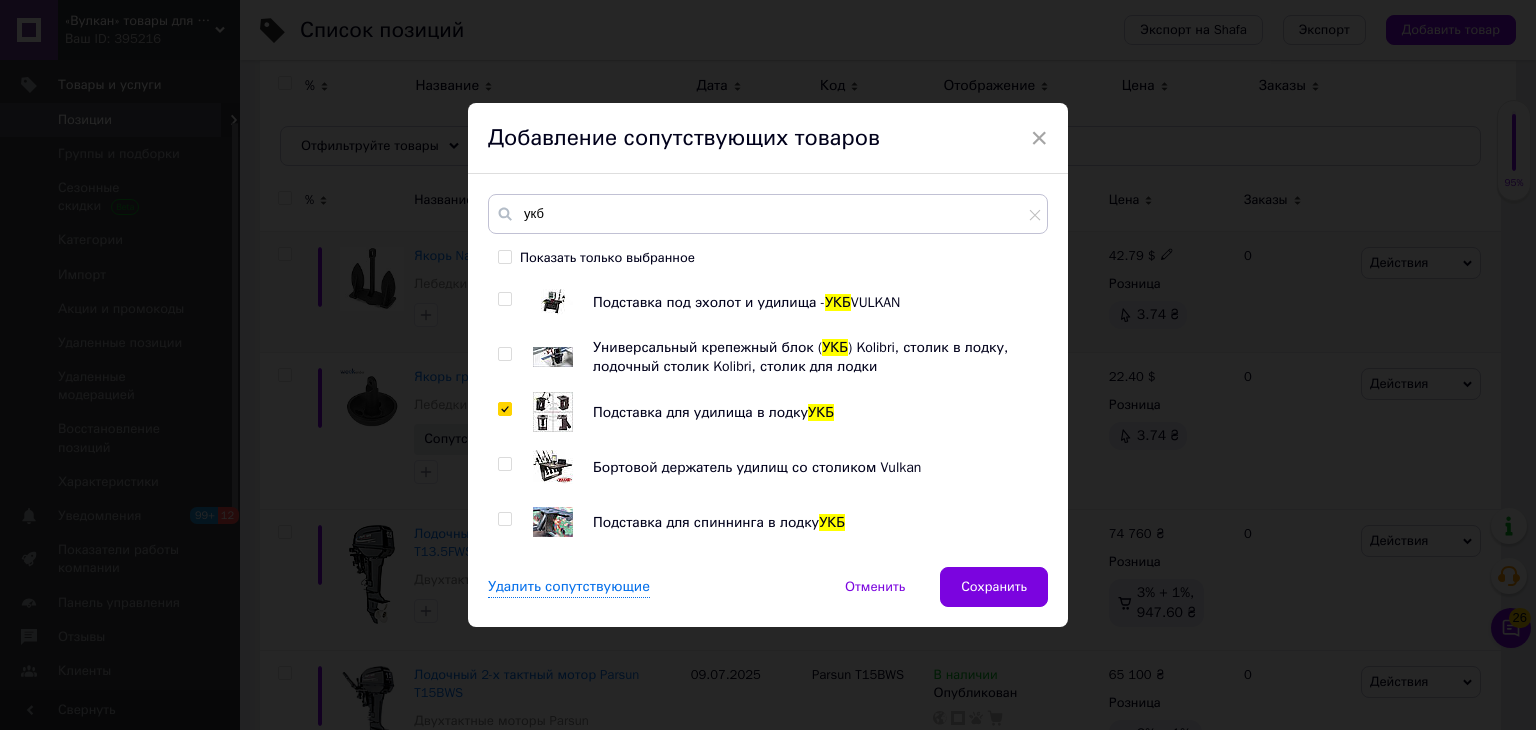 click at bounding box center (504, 464) 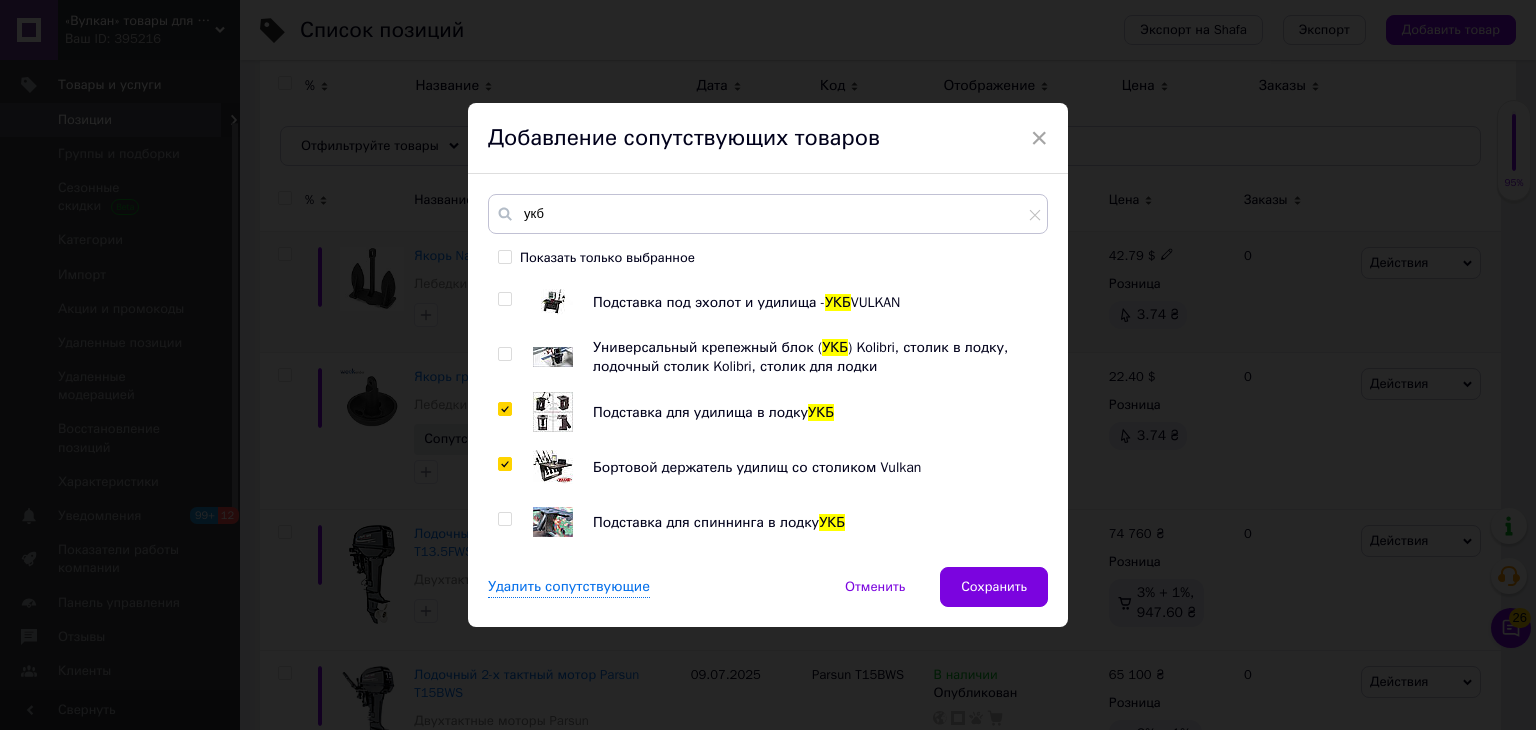 checkbox on "true" 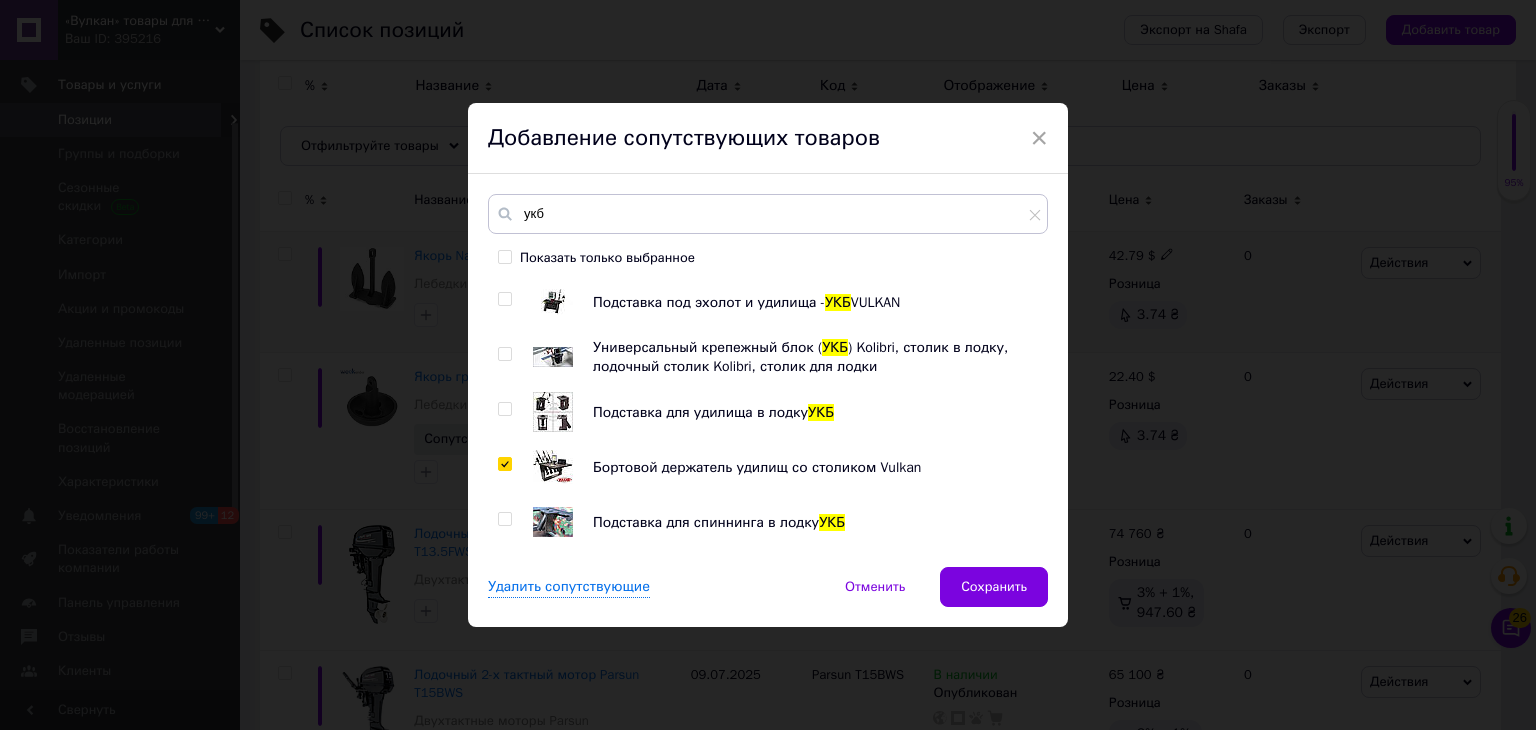 checkbox on "false" 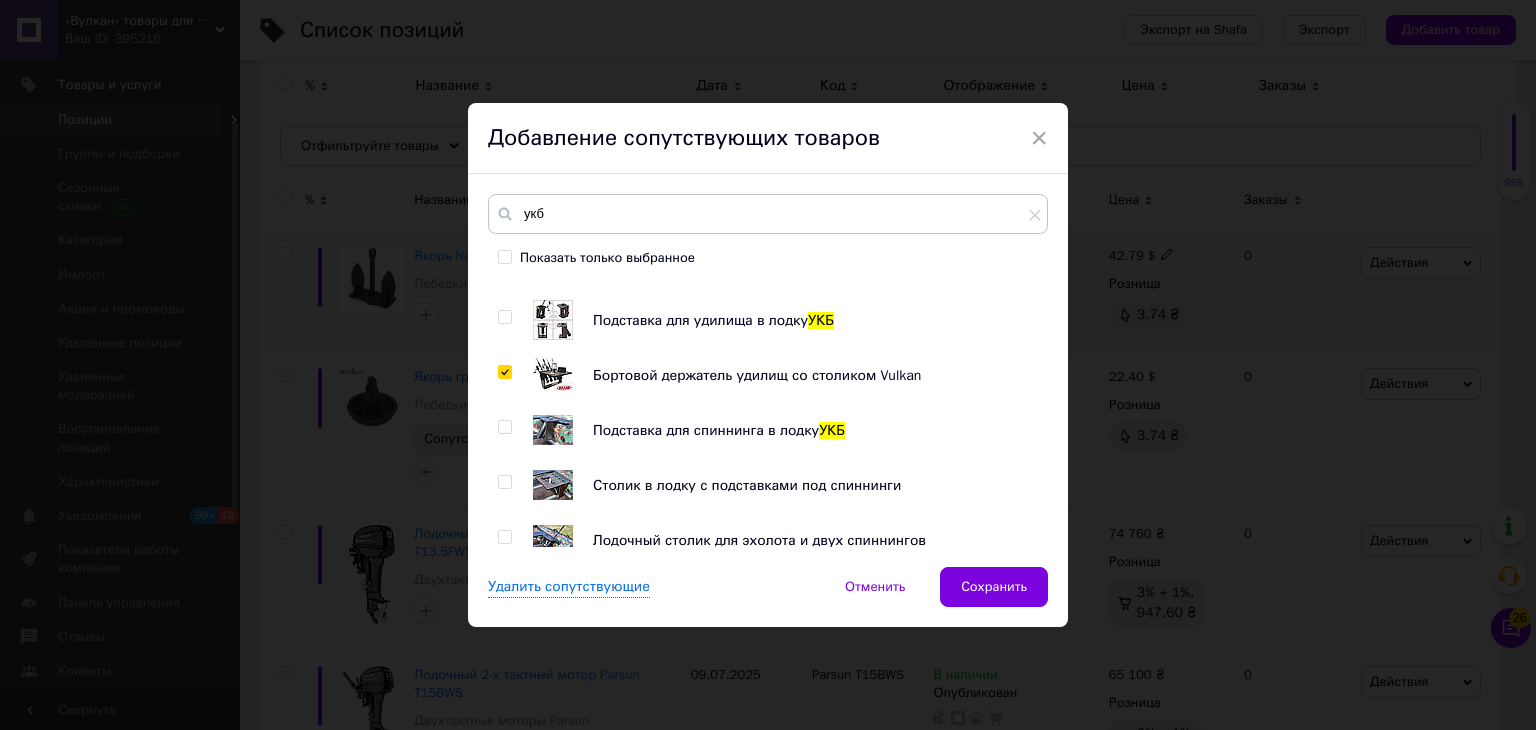 scroll, scrollTop: 100, scrollLeft: 0, axis: vertical 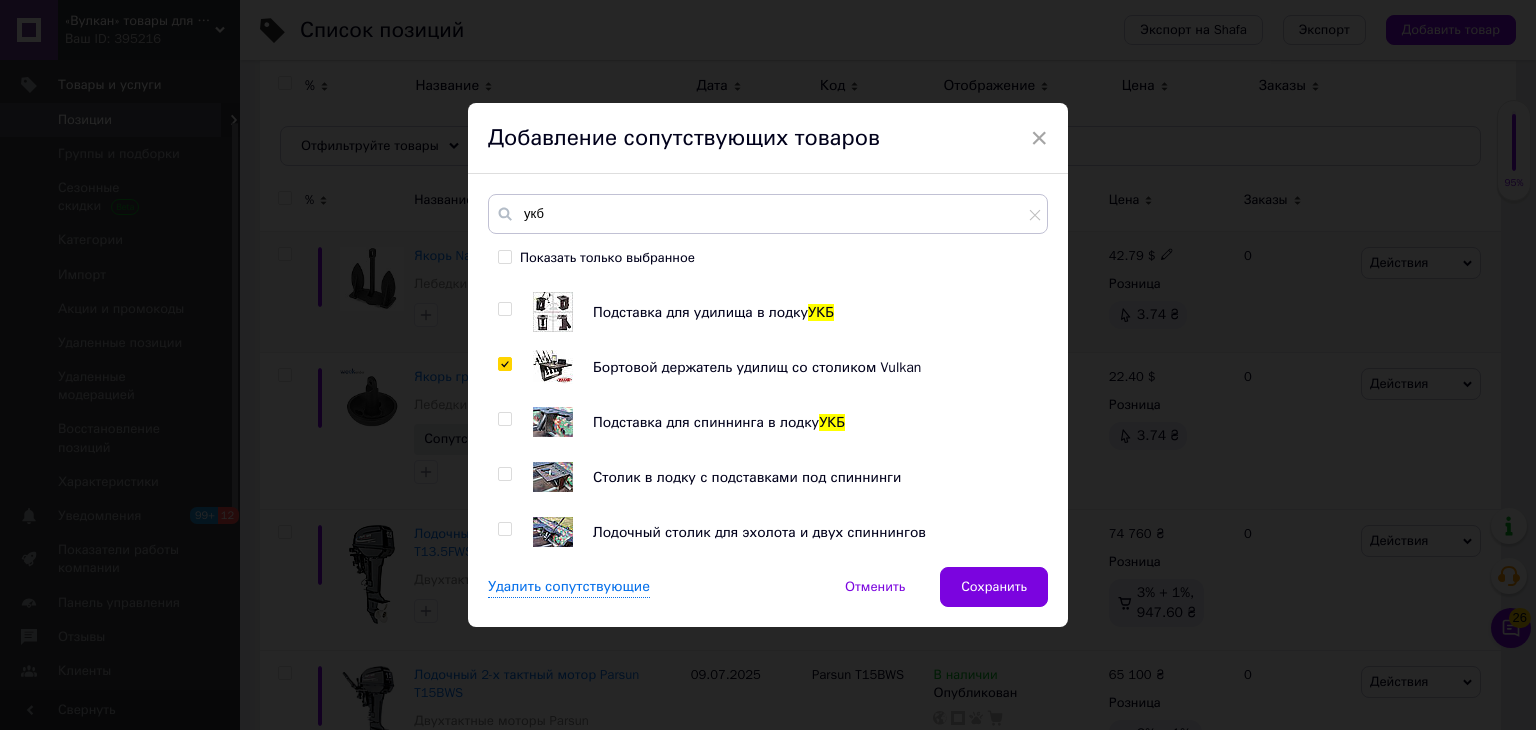 click at bounding box center (504, 419) 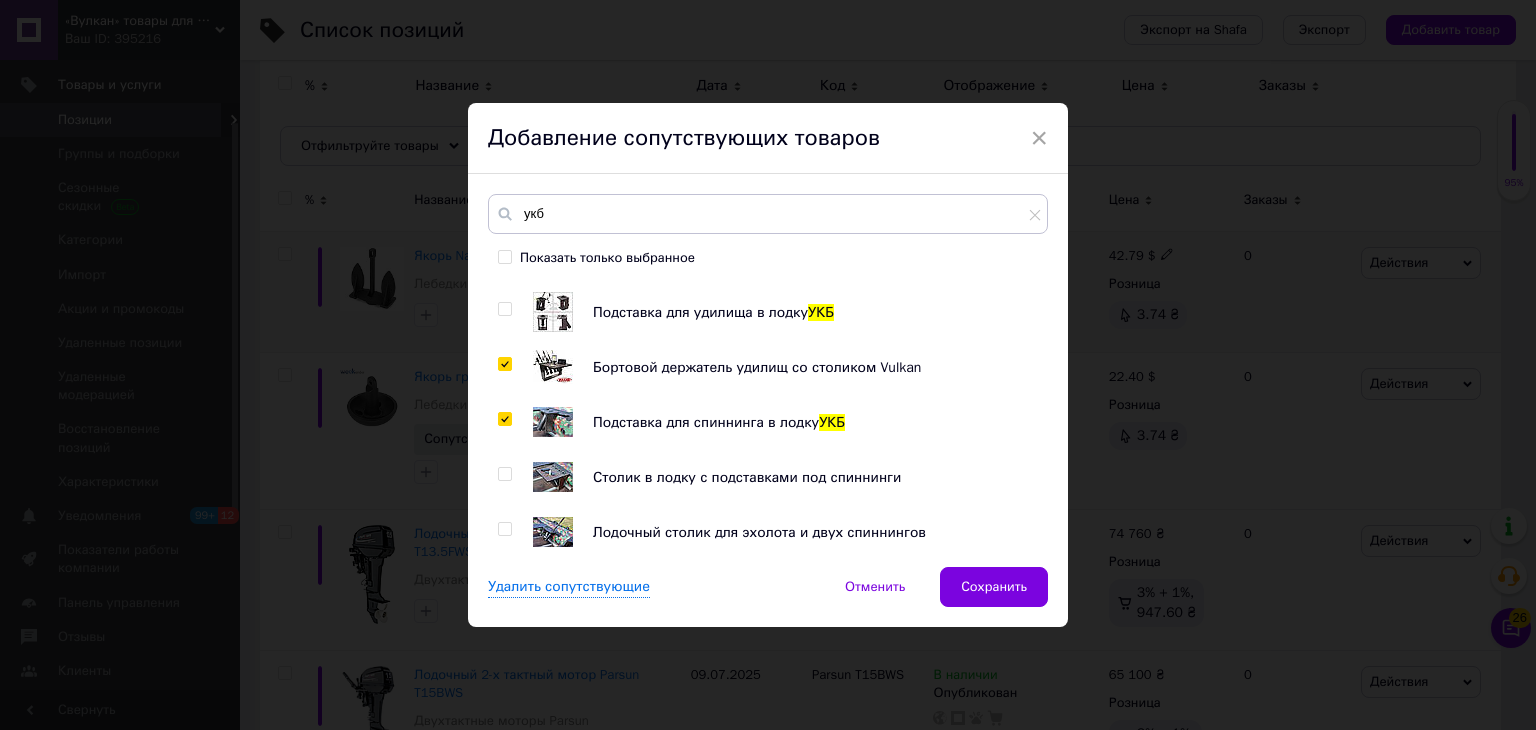 checkbox on "true" 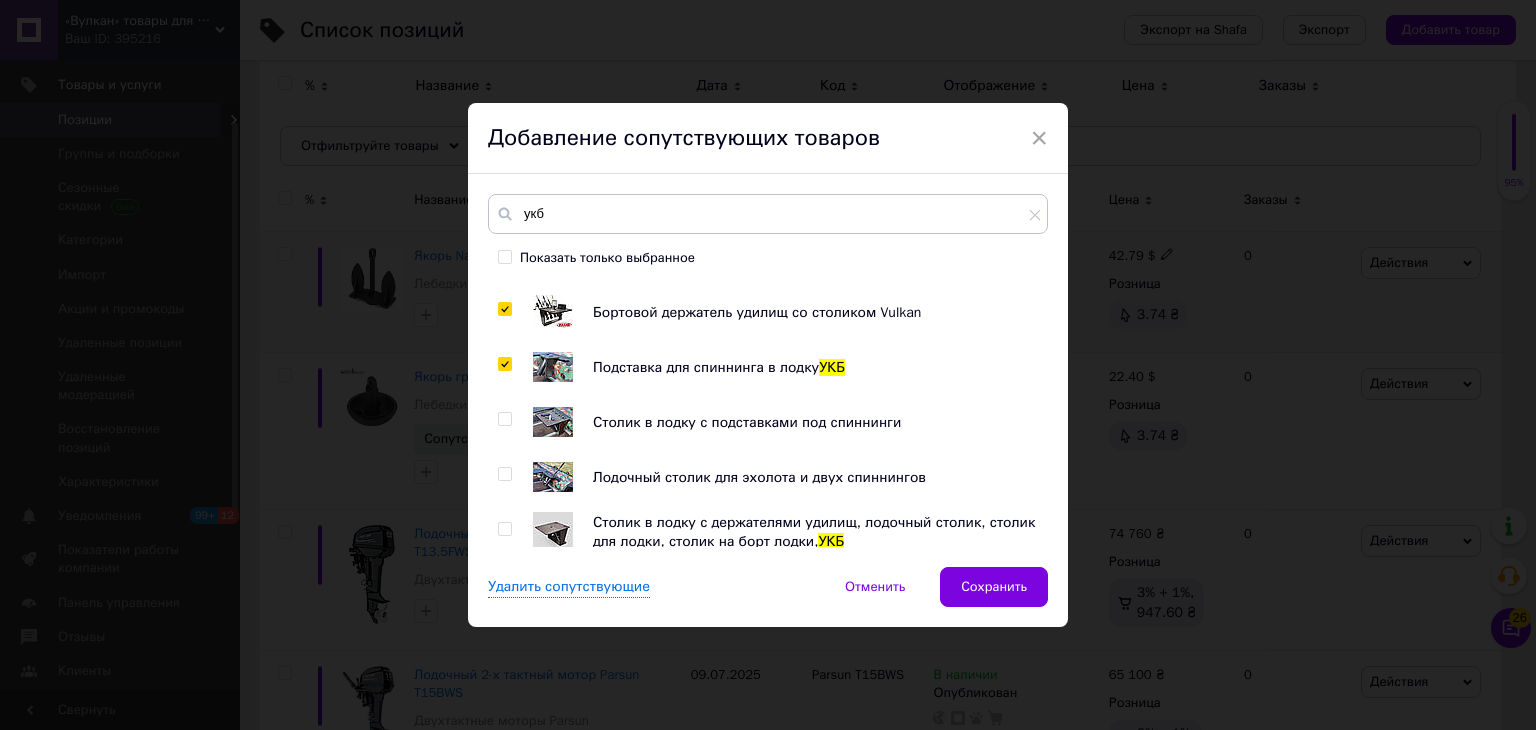 scroll, scrollTop: 160, scrollLeft: 0, axis: vertical 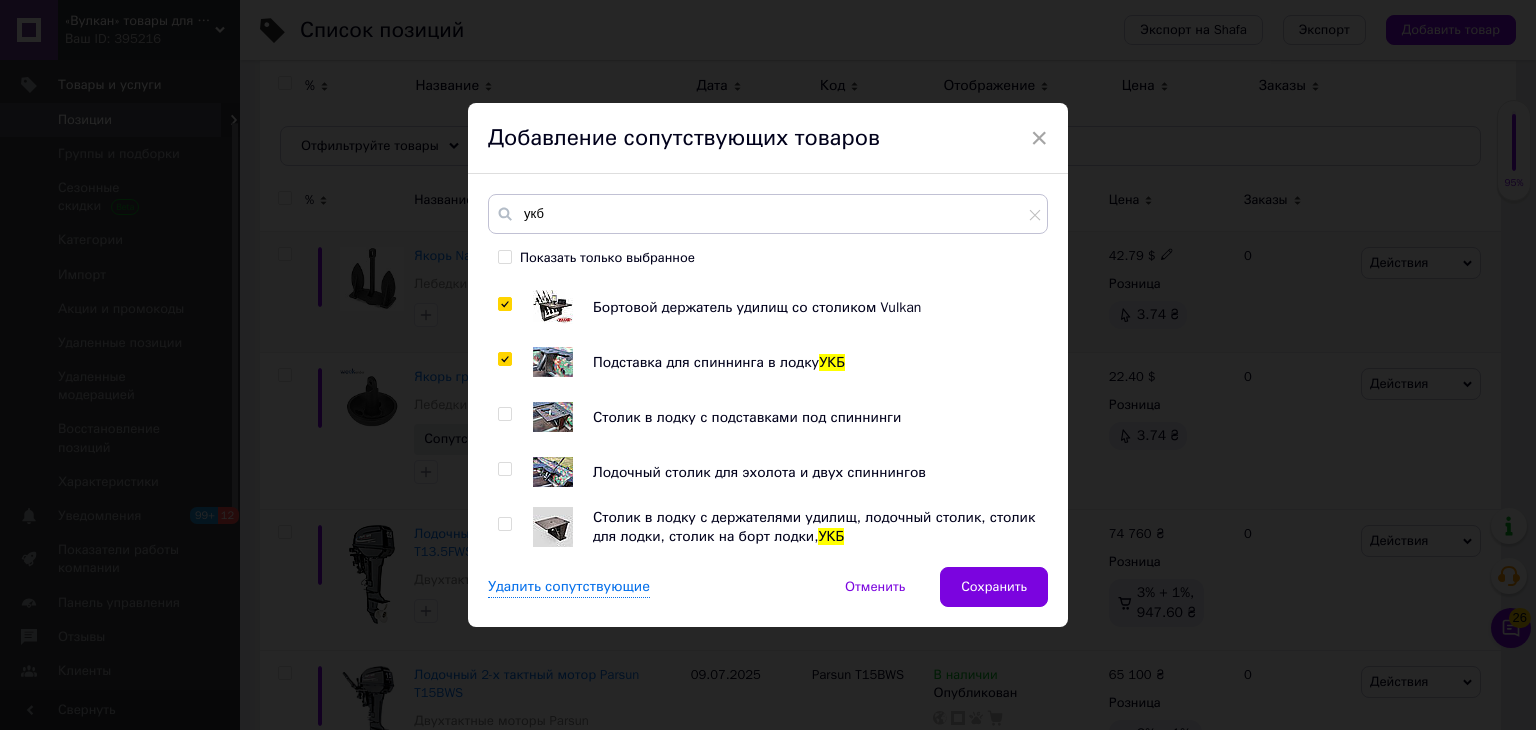 click at bounding box center [504, 524] 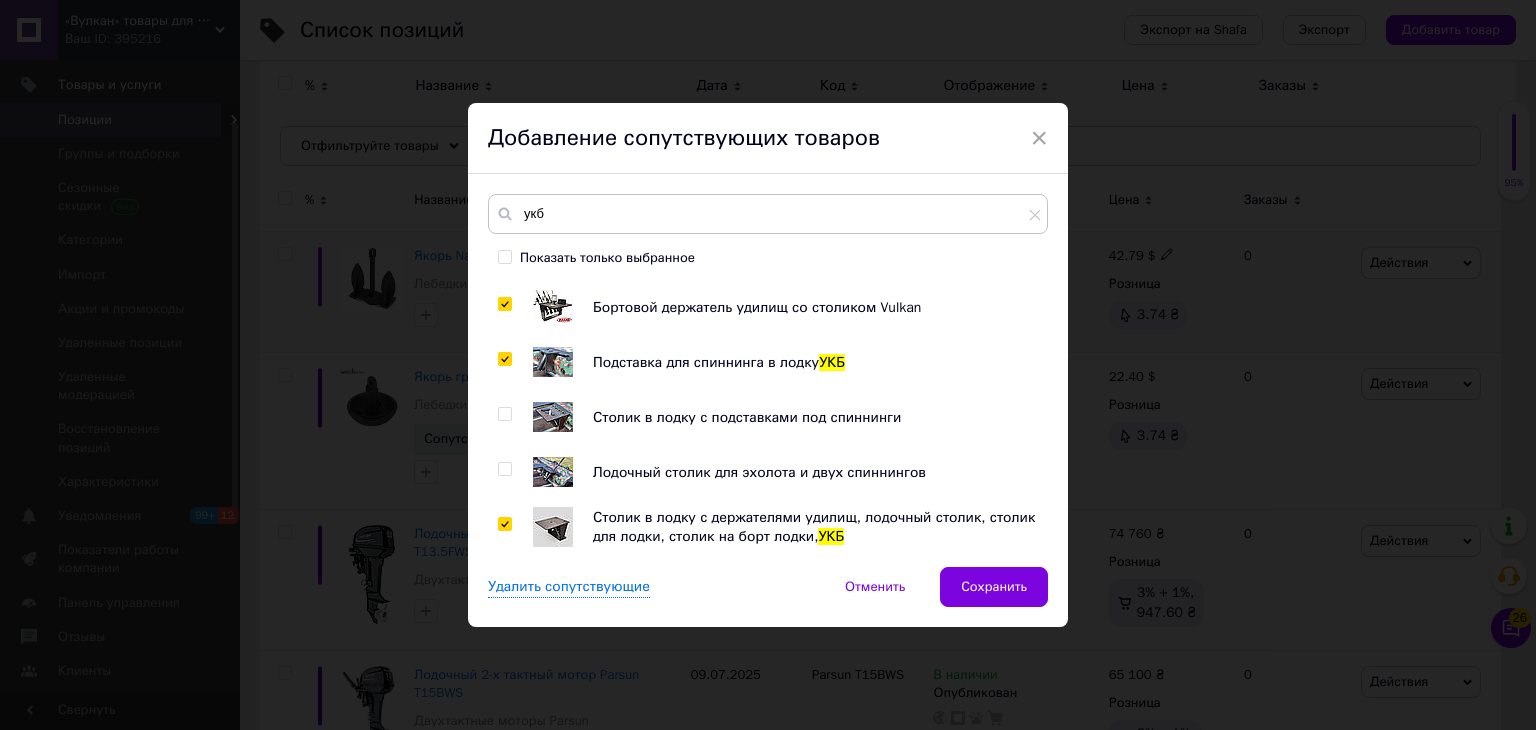checkbox on "true" 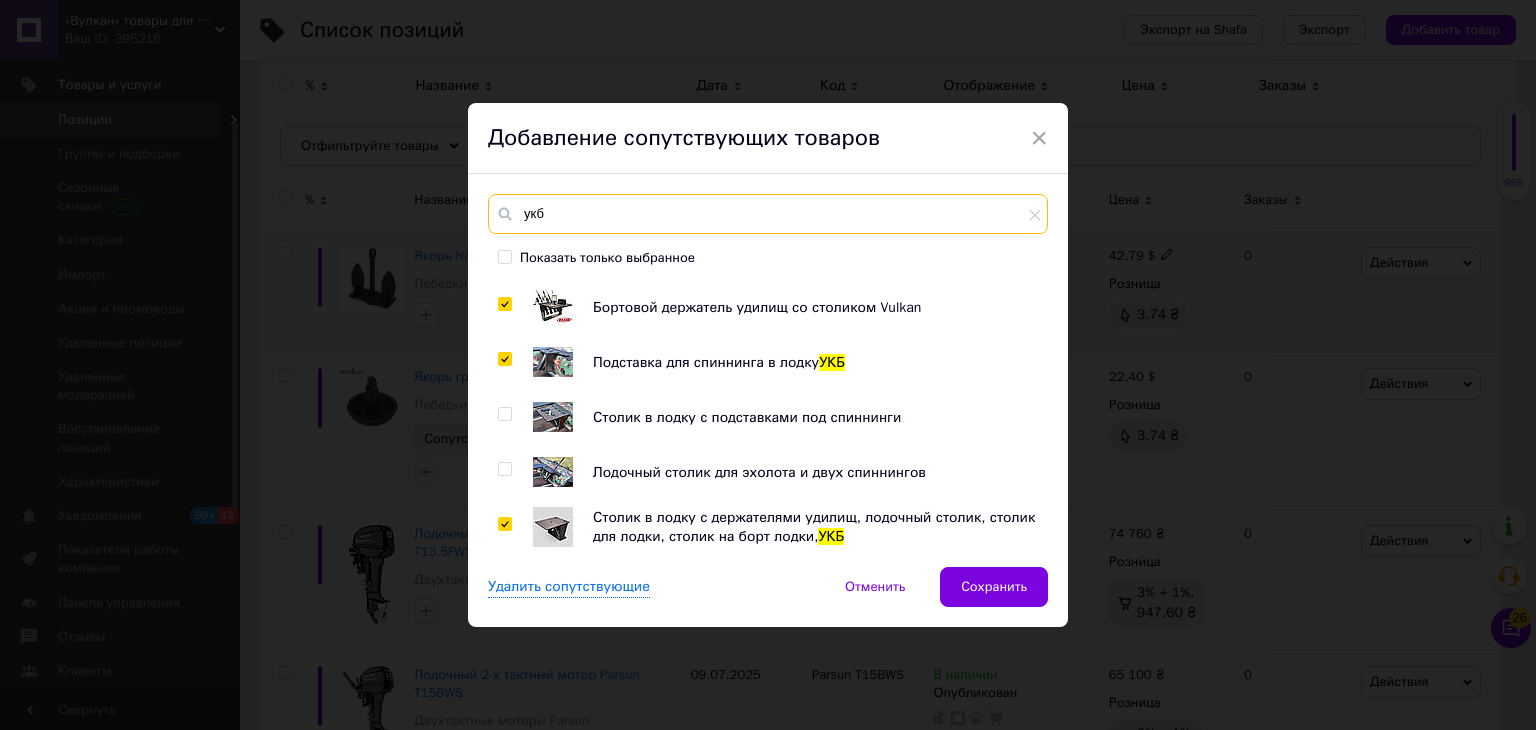 click on "укб" at bounding box center (768, 214) 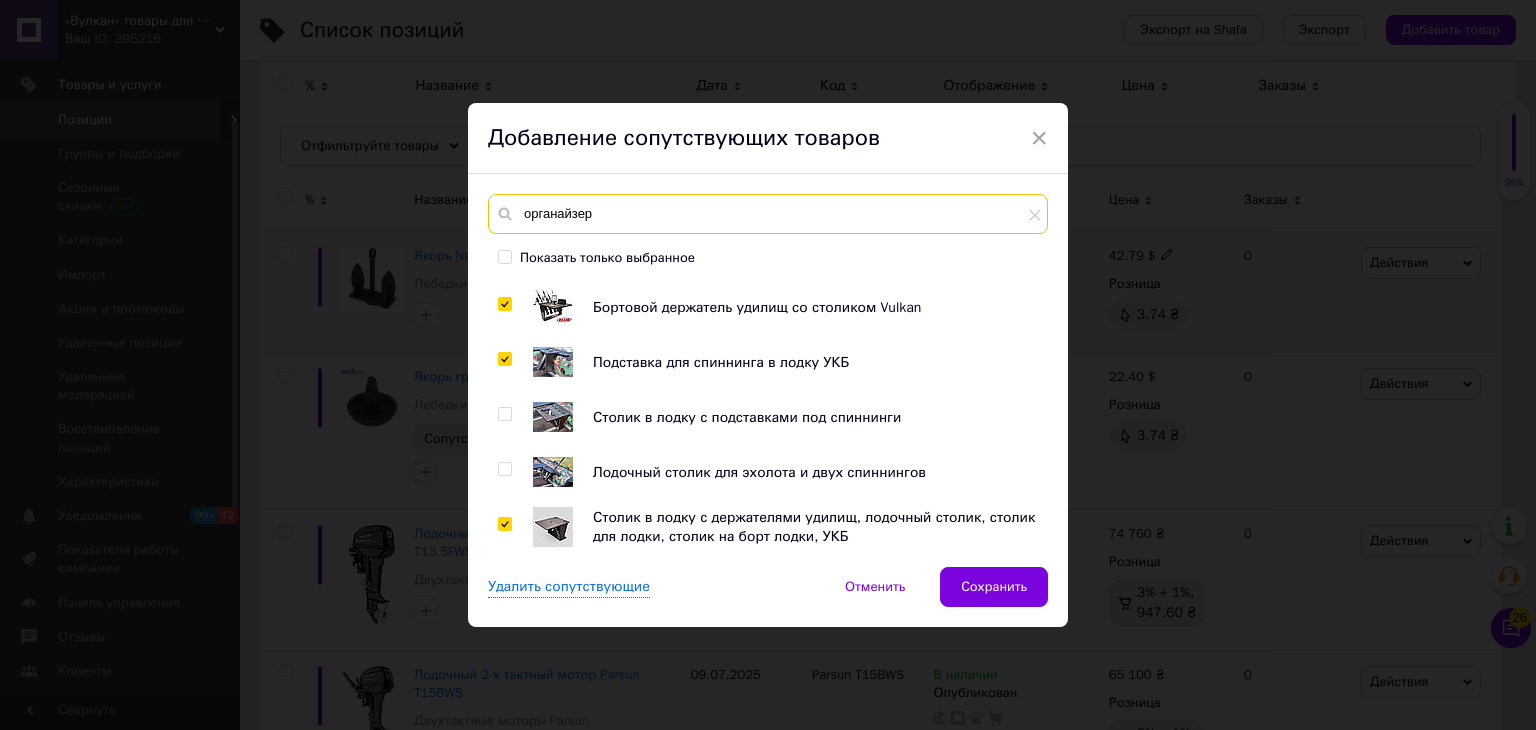 type on "органайзер" 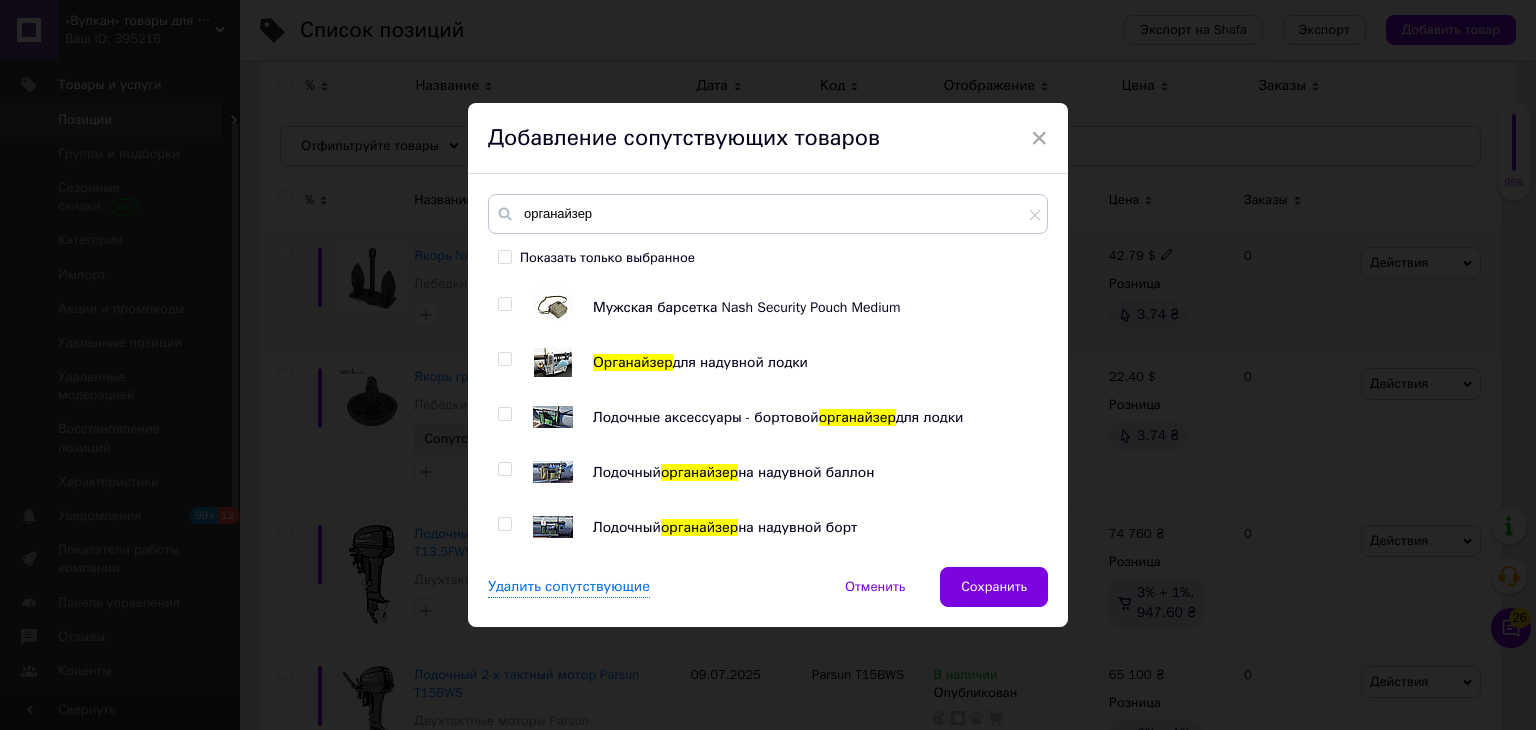 click at bounding box center [504, 359] 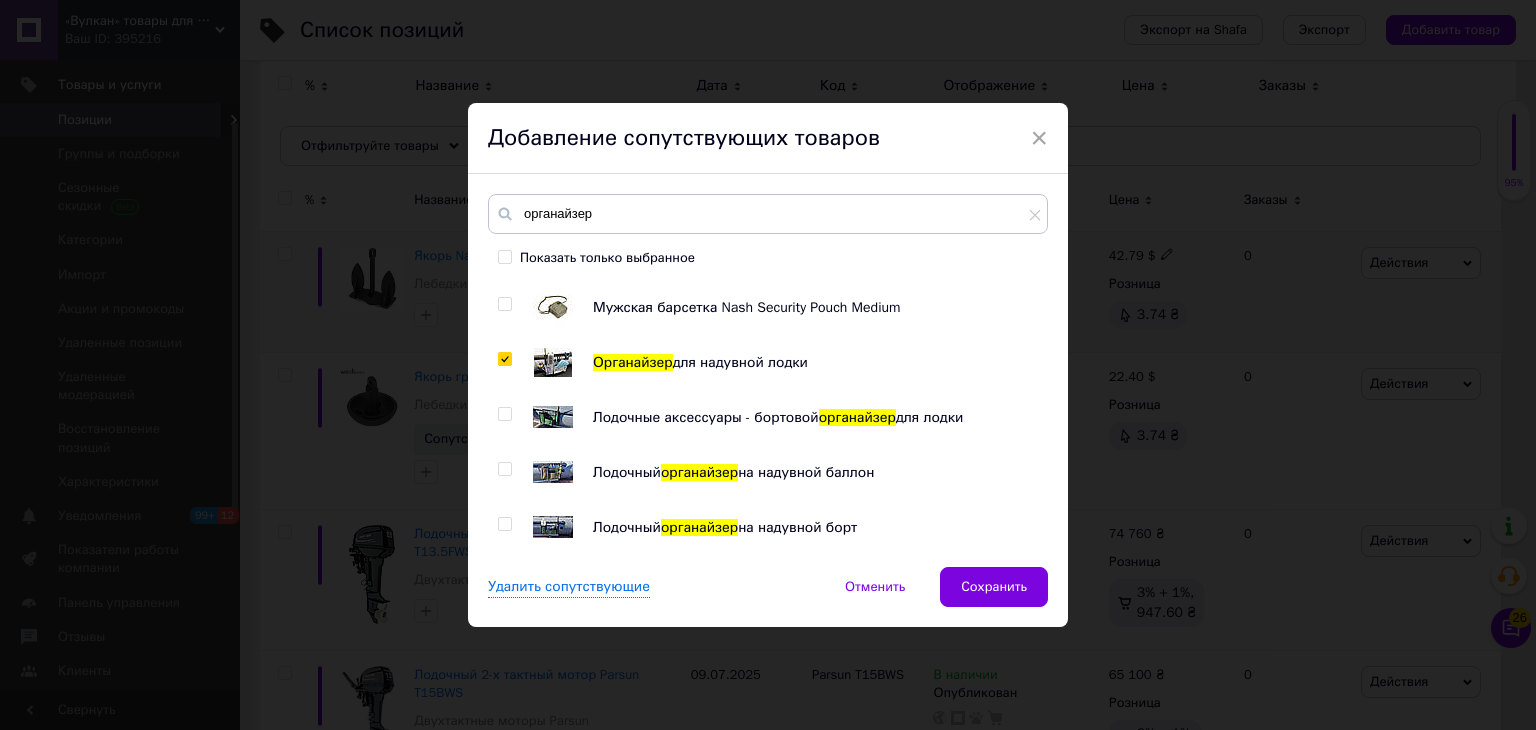 checkbox on "true" 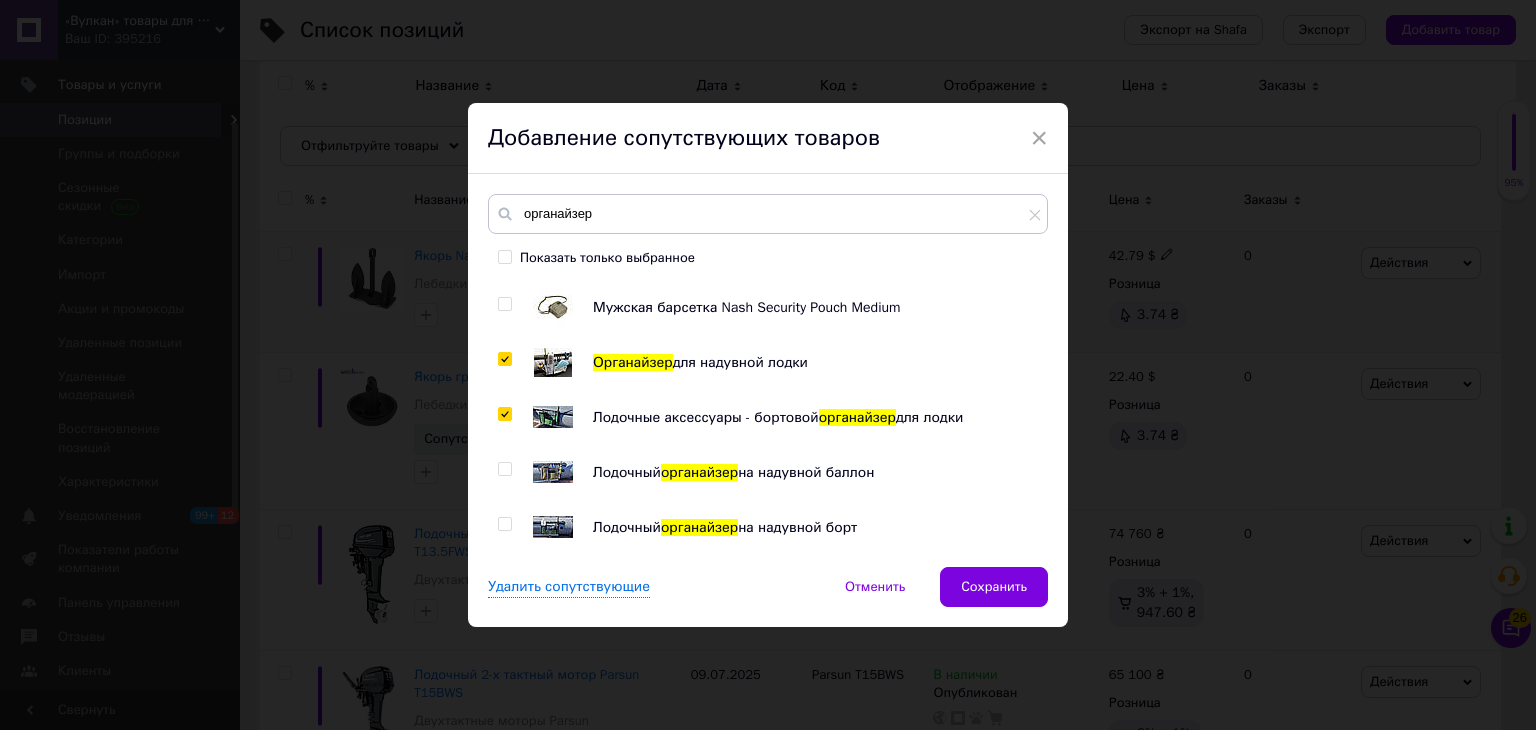 checkbox on "true" 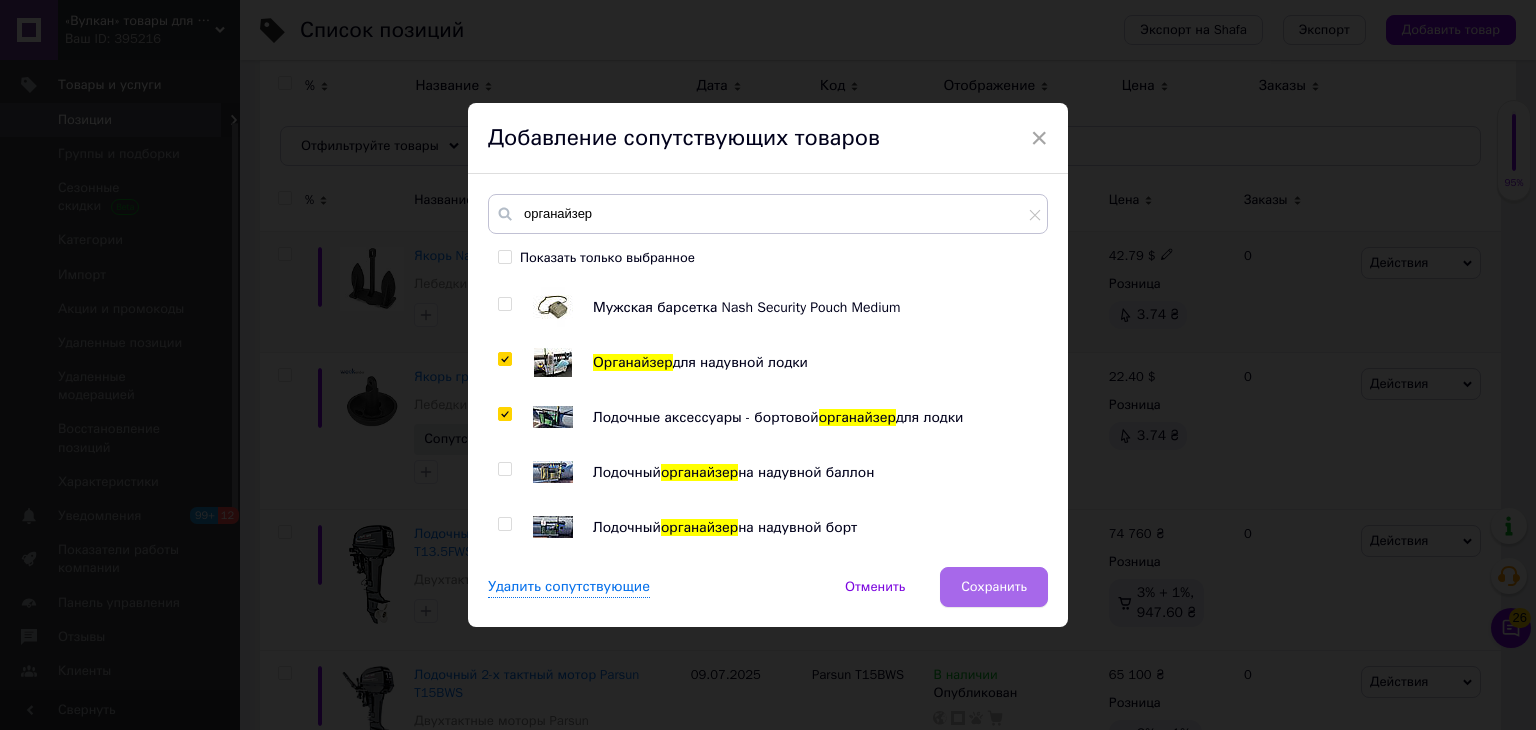click on "Сохранить" at bounding box center [994, 587] 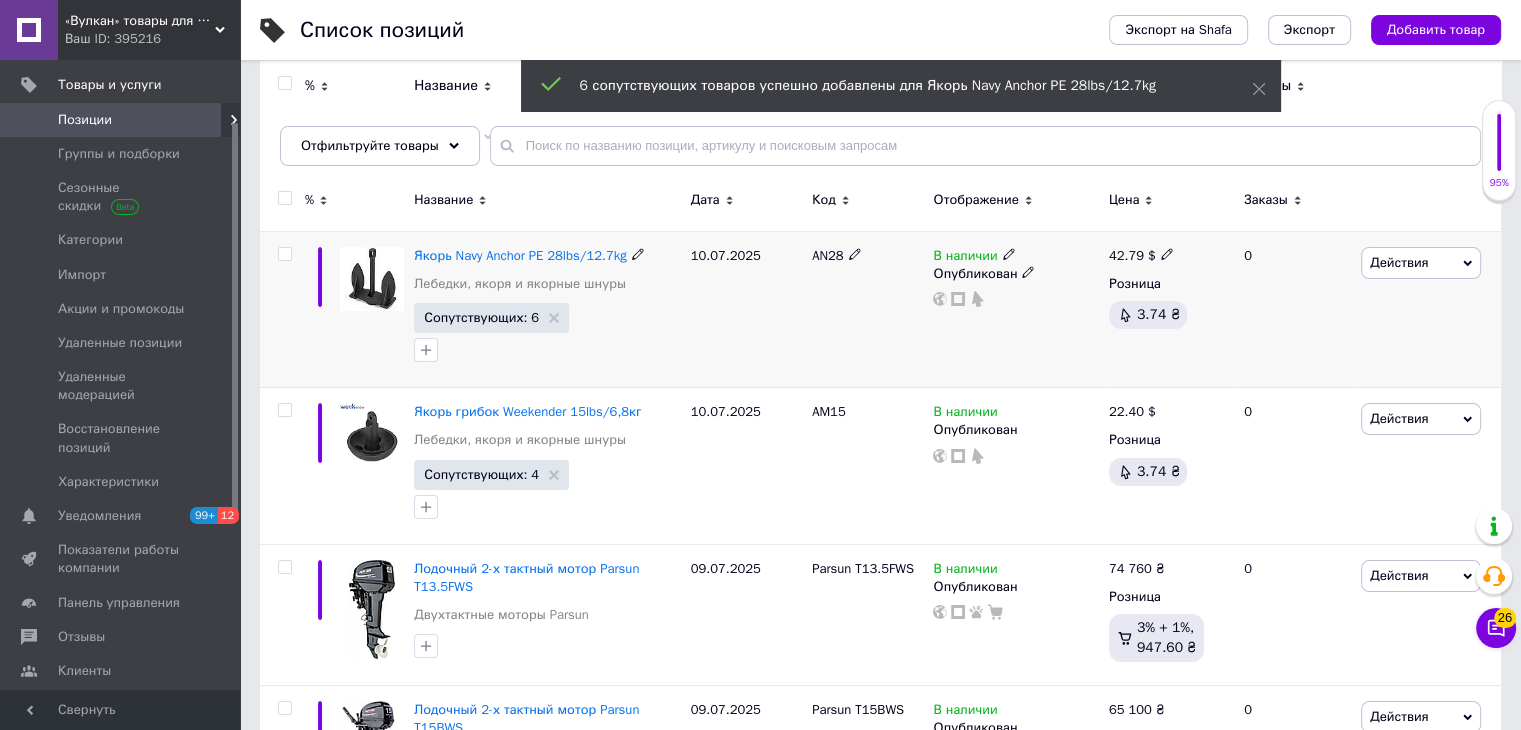 click on "Действия" at bounding box center [1399, 262] 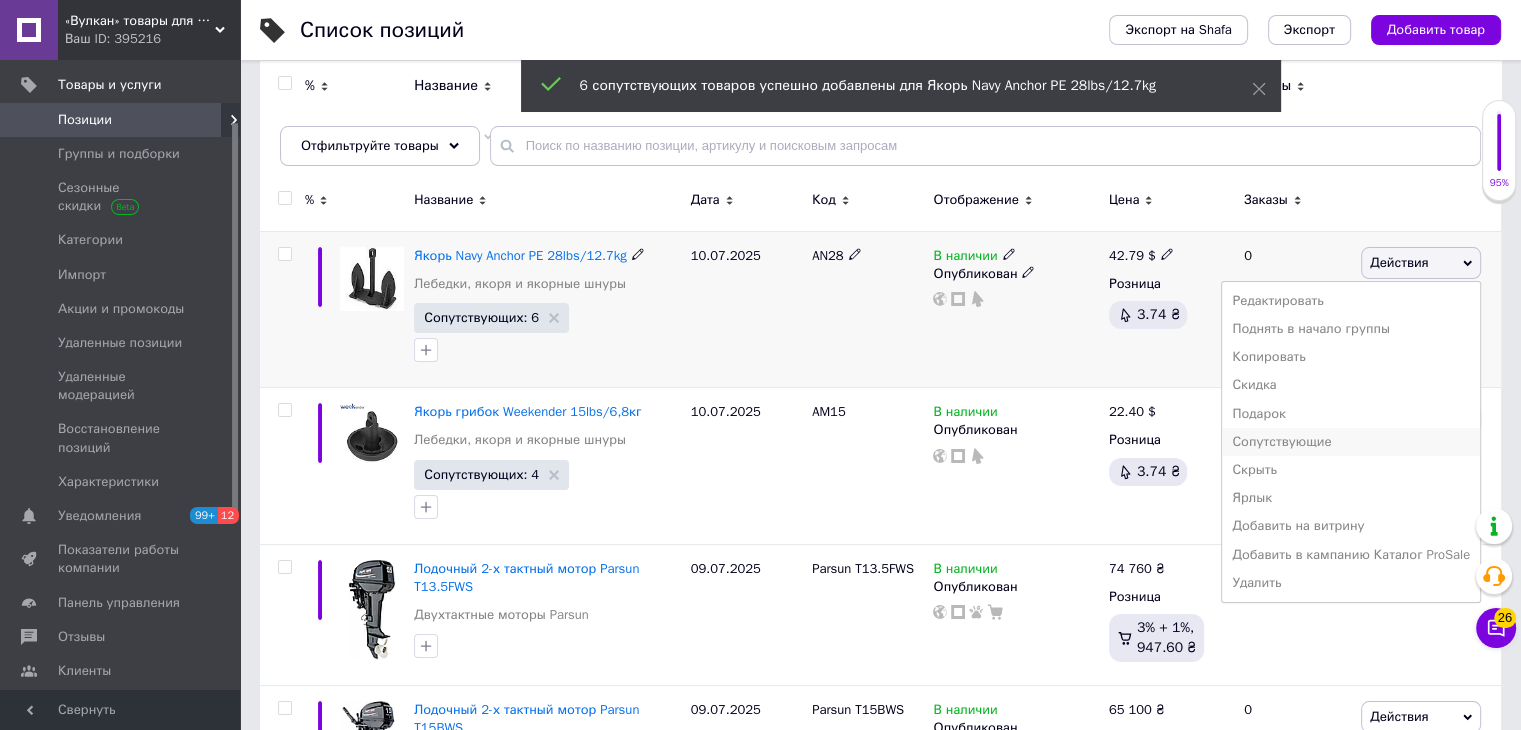 click on "Сопутствующие" at bounding box center [1351, 442] 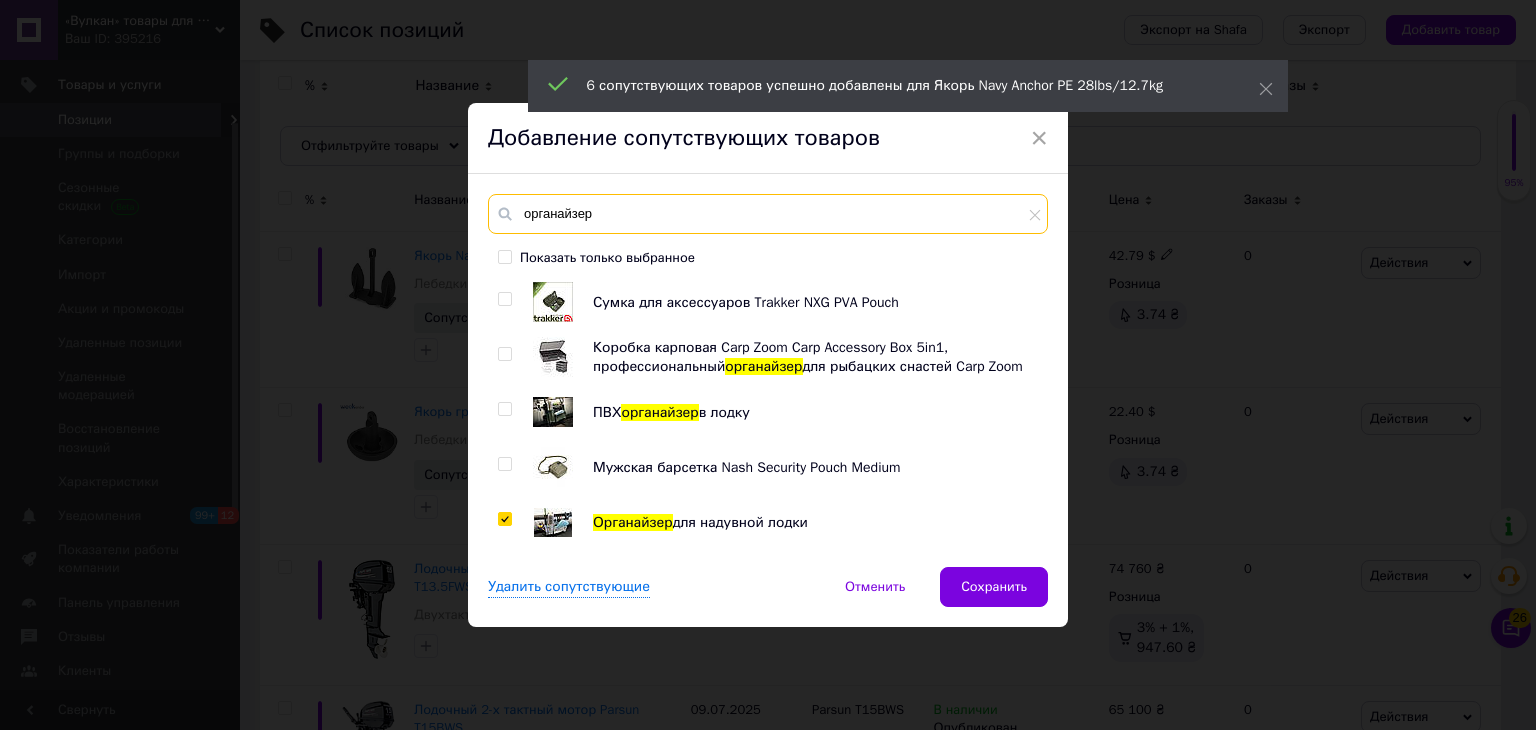click on "органайзер" at bounding box center (768, 214) 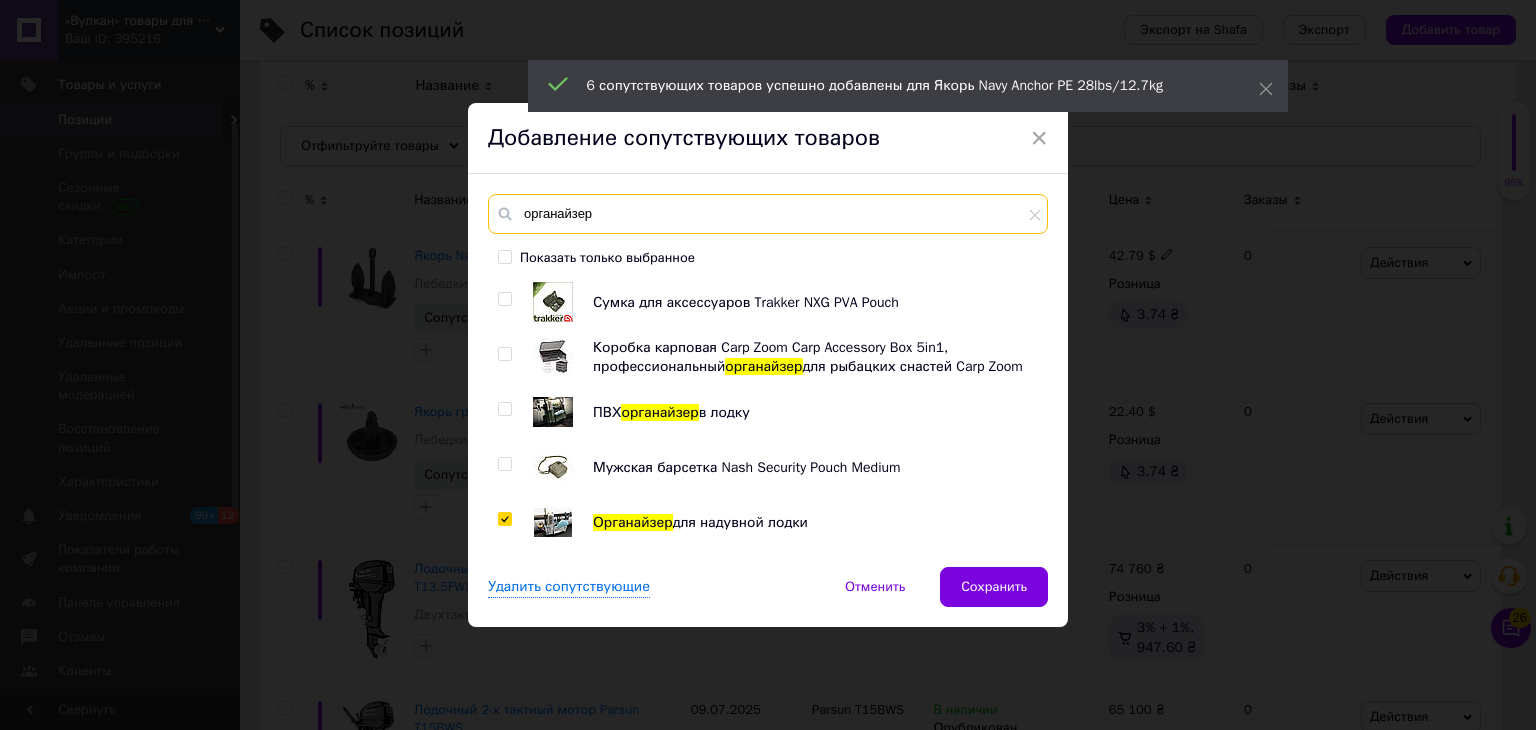 click on "органайзер" at bounding box center (768, 214) 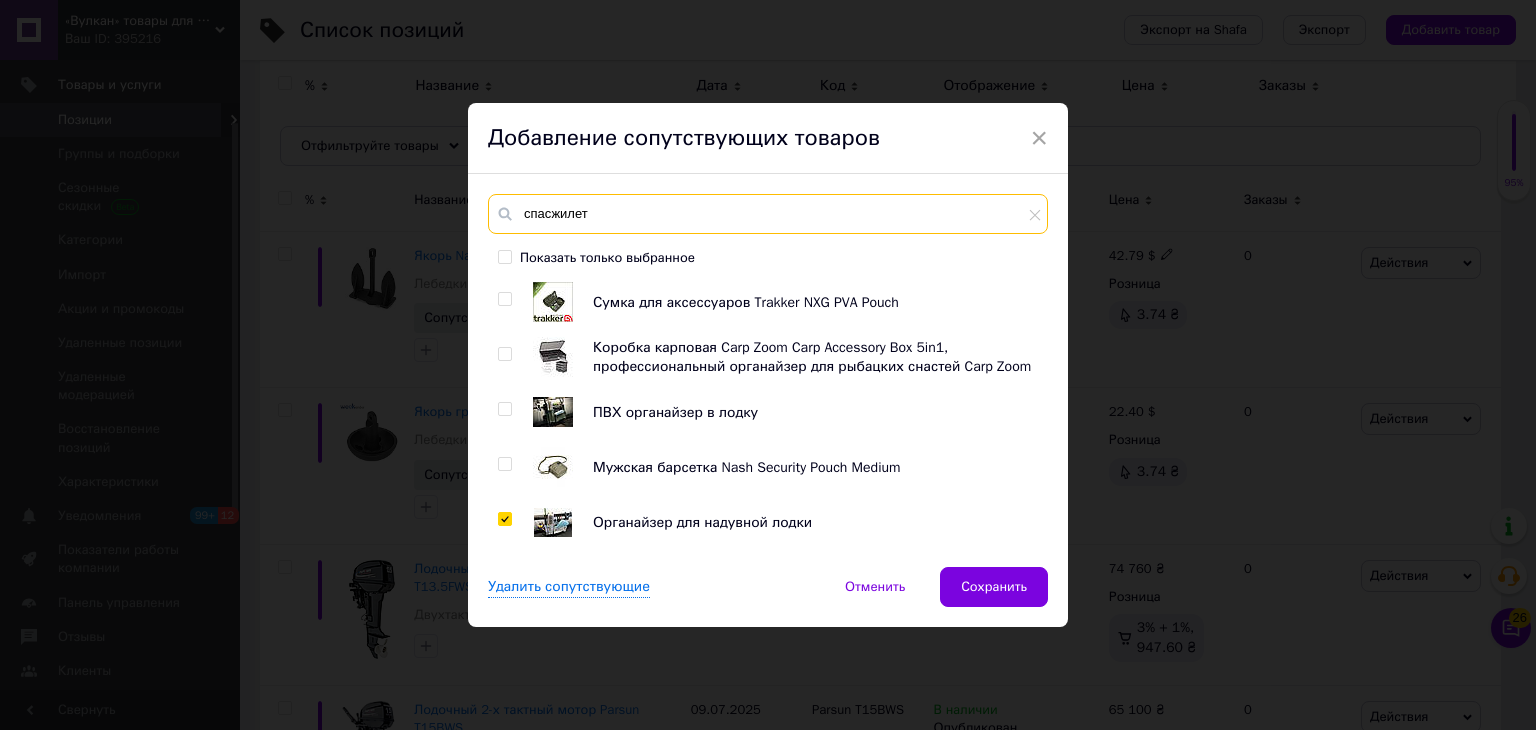 type on "спасжилет" 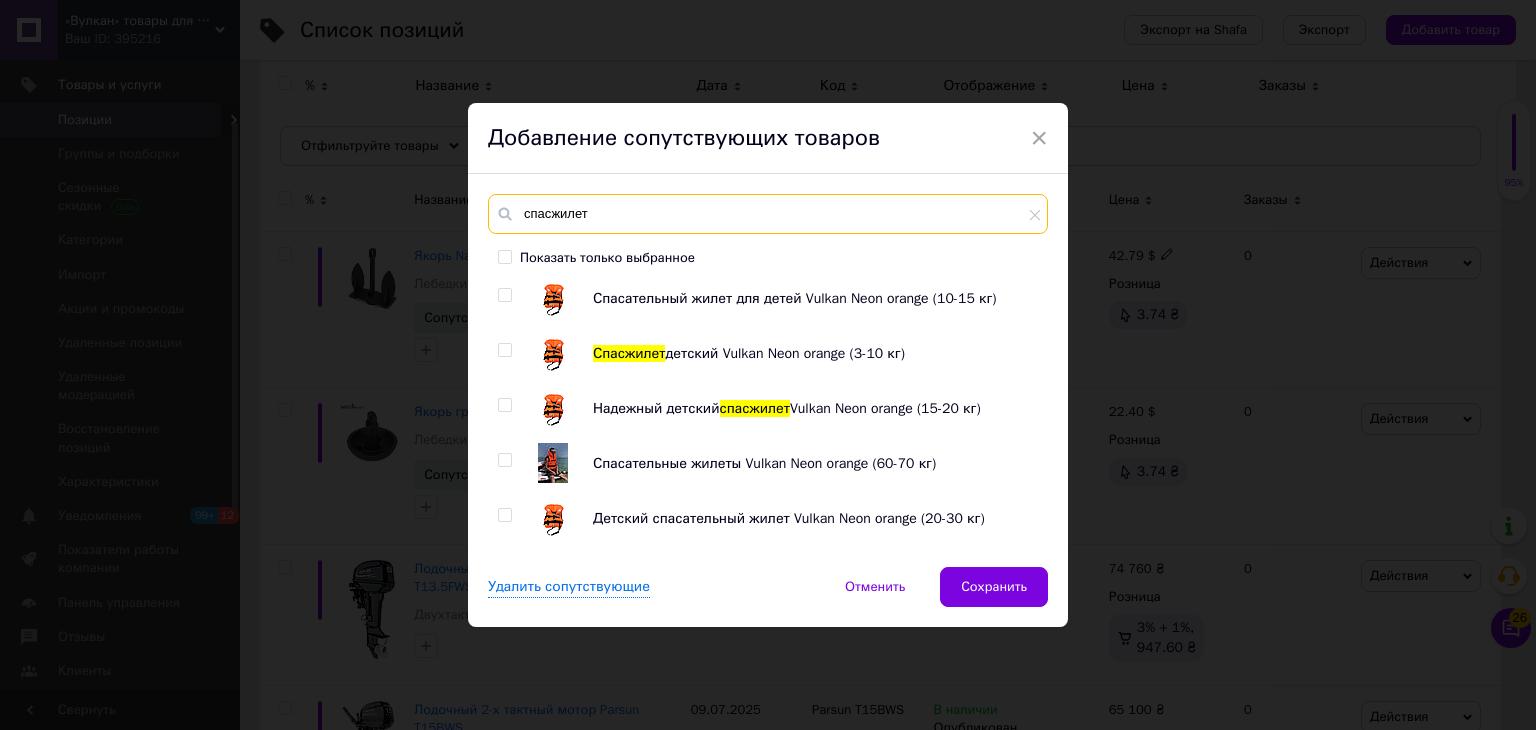 scroll, scrollTop: 700, scrollLeft: 0, axis: vertical 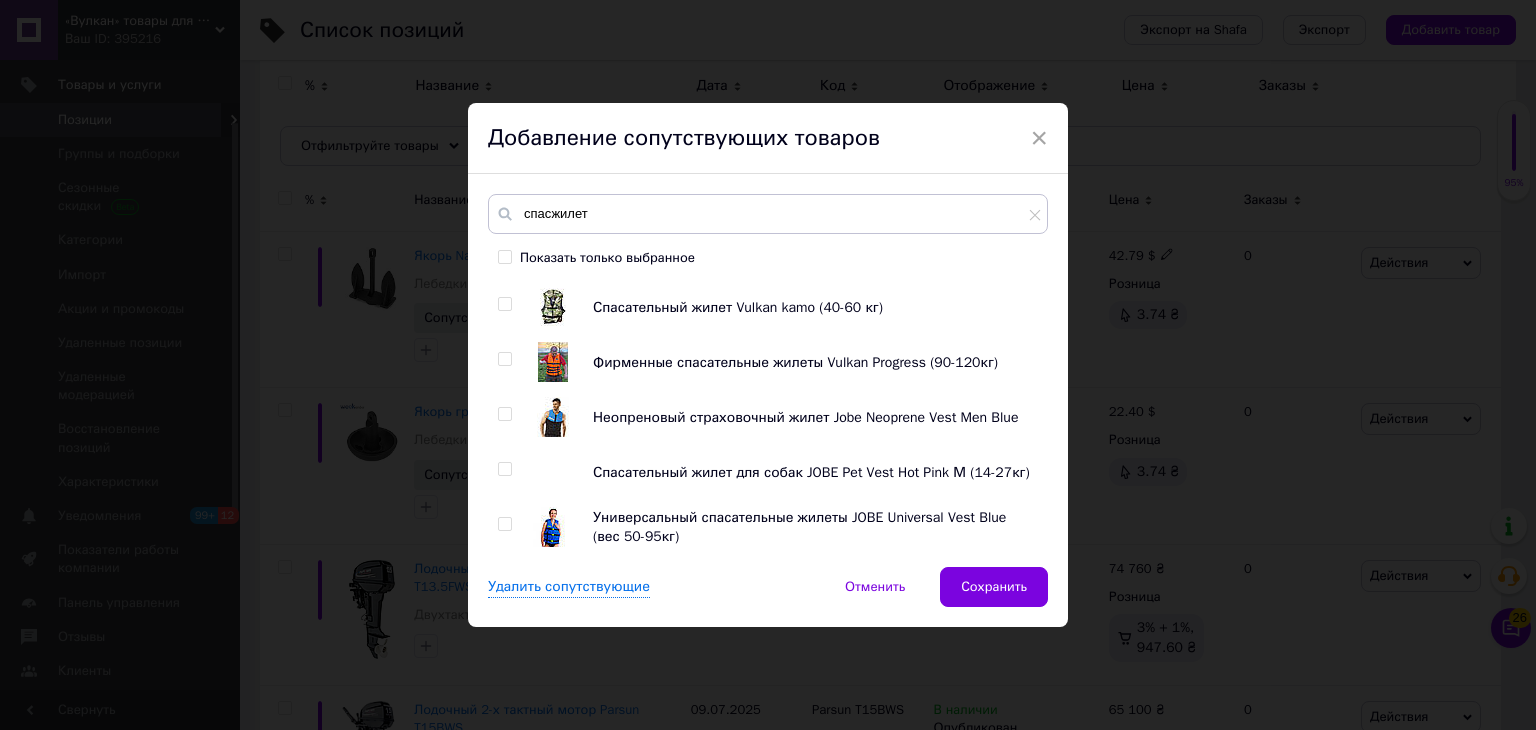 drag, startPoint x: 1043, startPoint y: 322, endPoint x: 1042, endPoint y: 555, distance: 233.00215 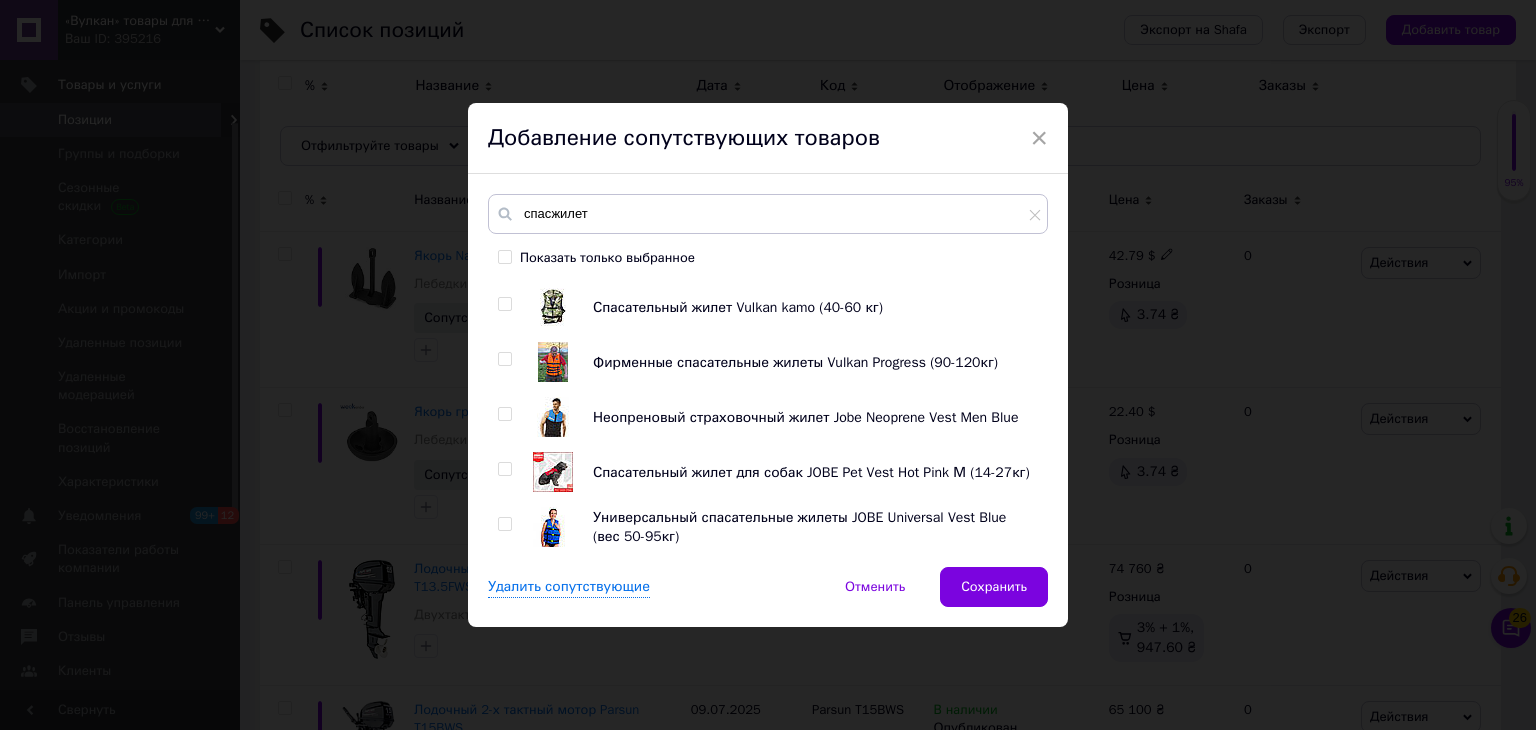 click on "спасжилет Показать только выбранное Спасательный жилет для собак JOBE Pet Vest Red M (14-27кг) Фирменный неопреновый жилет Jobe Progress Neo Vest Women Женский страховочный жилет Jobe Impress Neo Vest Women Cтраховочный жилет JOBE Progress Segmented Vest Men Страховочный жилет JOBE Segmented Vest Men Teal M Детский  спасжилет  JOBE Comfort Boating Vest Youth Yellow Яркий спасательный жилет Vulkan 50-70 кг Спасательный жилет JOBE Comfort Boating Vest Orange ISO-L 70-90кг Универсальный спасательный жилет JOBE Universal Vest Red (вес 50-95кг) Спасжилет  Vulkan kamo (60-70 кг) Спасательный жилет Vulkan Neon kamo (20-30 кг) Спасжилет ы Vulkan Neon orange S (40-60 кг) Спасжилет  детский Vulkan Neon orange (3-10 кг)" at bounding box center [768, 370] 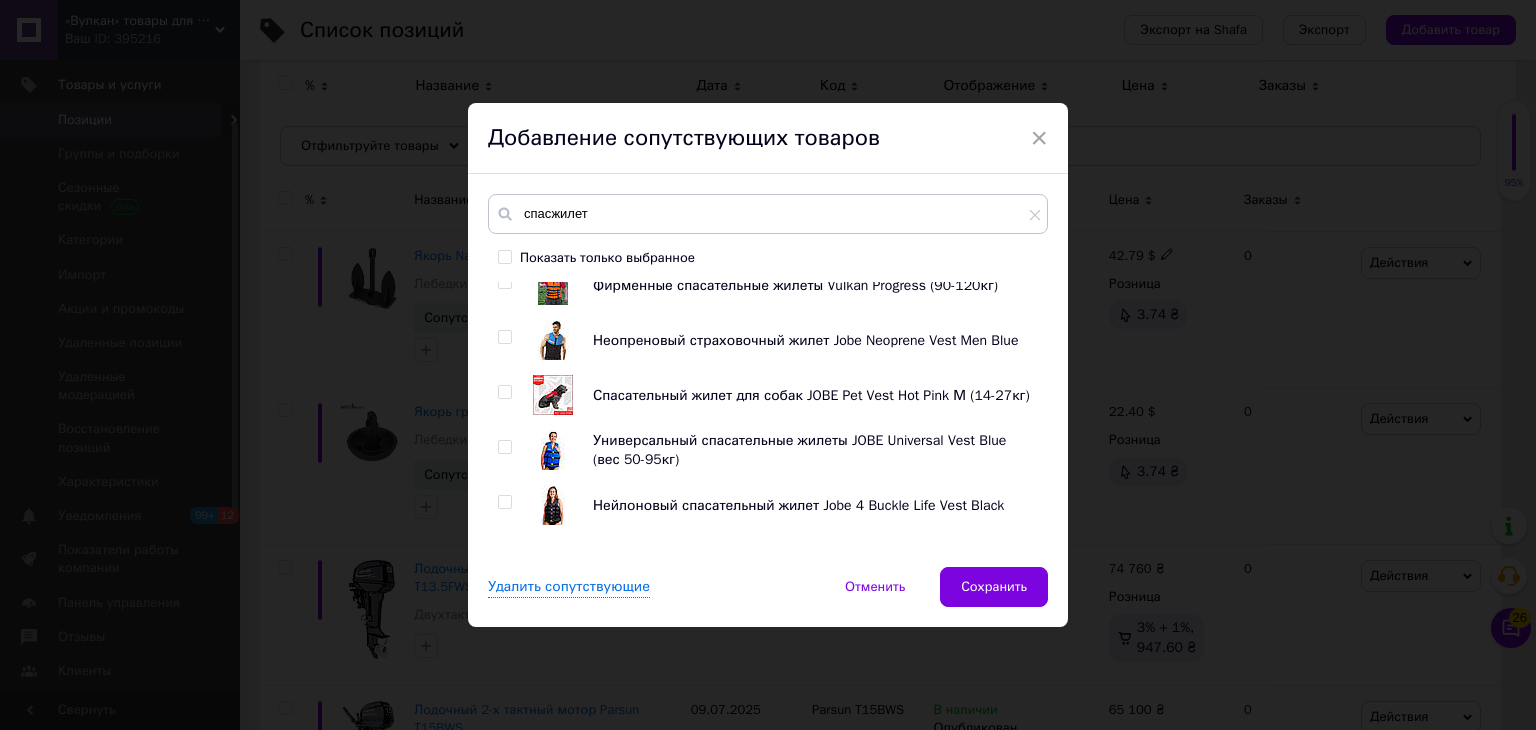 click on "Спасательный жилет для собак JOBE Pet Vest Red M (14-27кг) Фирменный неопреновый жилет Jobe Progress Neo Vest Women Женский страховочный жилет Jobe Impress Neo Vest Women Cтраховочный жилет JOBE Progress Segmented Vest Men Страховочный жилет JOBE Segmented Vest Men Teal M Детский  спасжилет  JOBE Comfort Boating Vest Youth Yellow Яркий спасательный жилет Vulkan 50-70 кг Спасательный жилет JOBE Comfort Boating Vest Orange ISO-L 70-90кг Универсальный спасательный жилет JOBE Universal Vest Red (вес 50-95кг) Спасжилет  Vulkan kamo (60-70 кг) Спасательный жилет Vulkan Neon kamo (20-30 кг) Спасжилет ы Vulkan Neon orange S (40-60 кг) Спасательный жилет для детей Vulkan Neon orange (10-15 кг) Спасжилет Надежный детский" 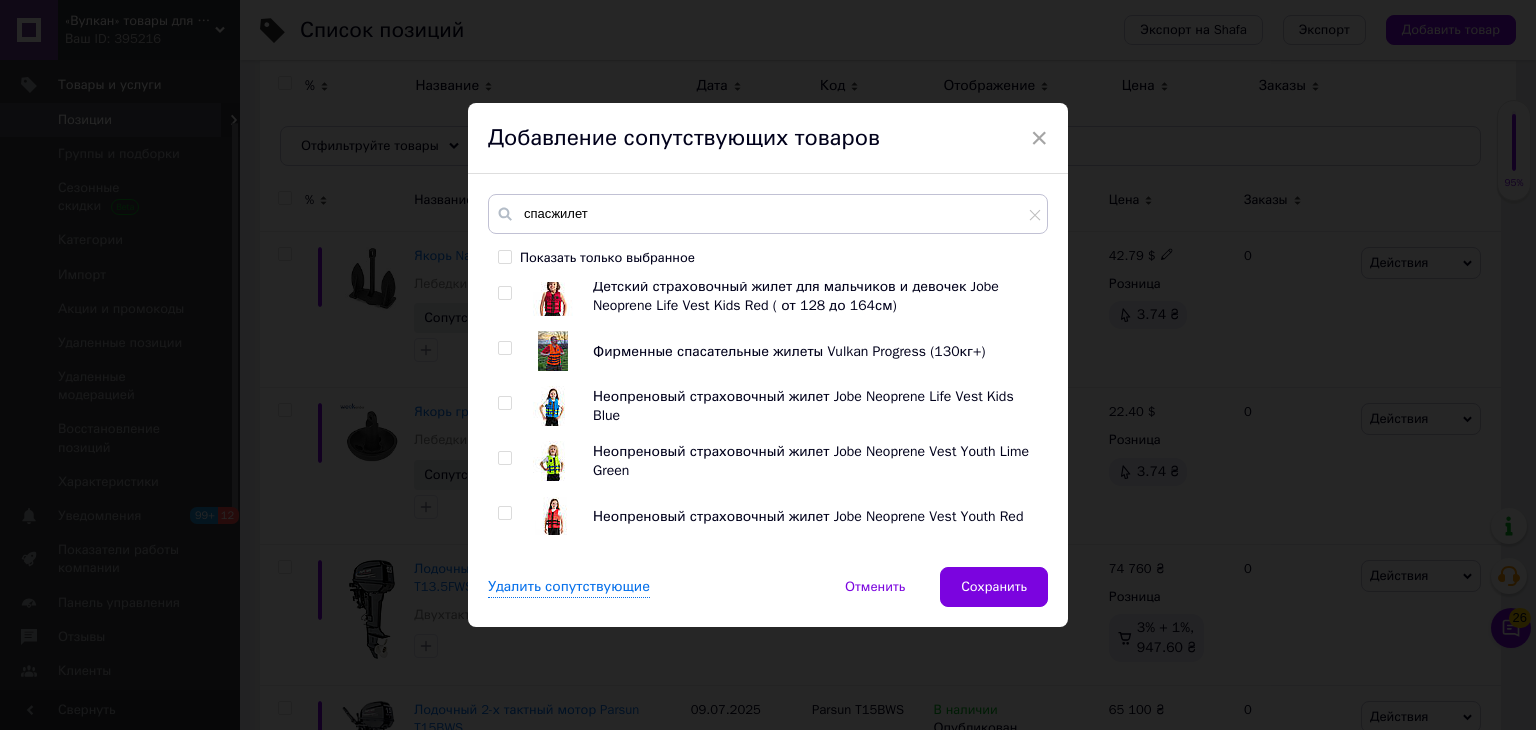 scroll, scrollTop: 5164, scrollLeft: 0, axis: vertical 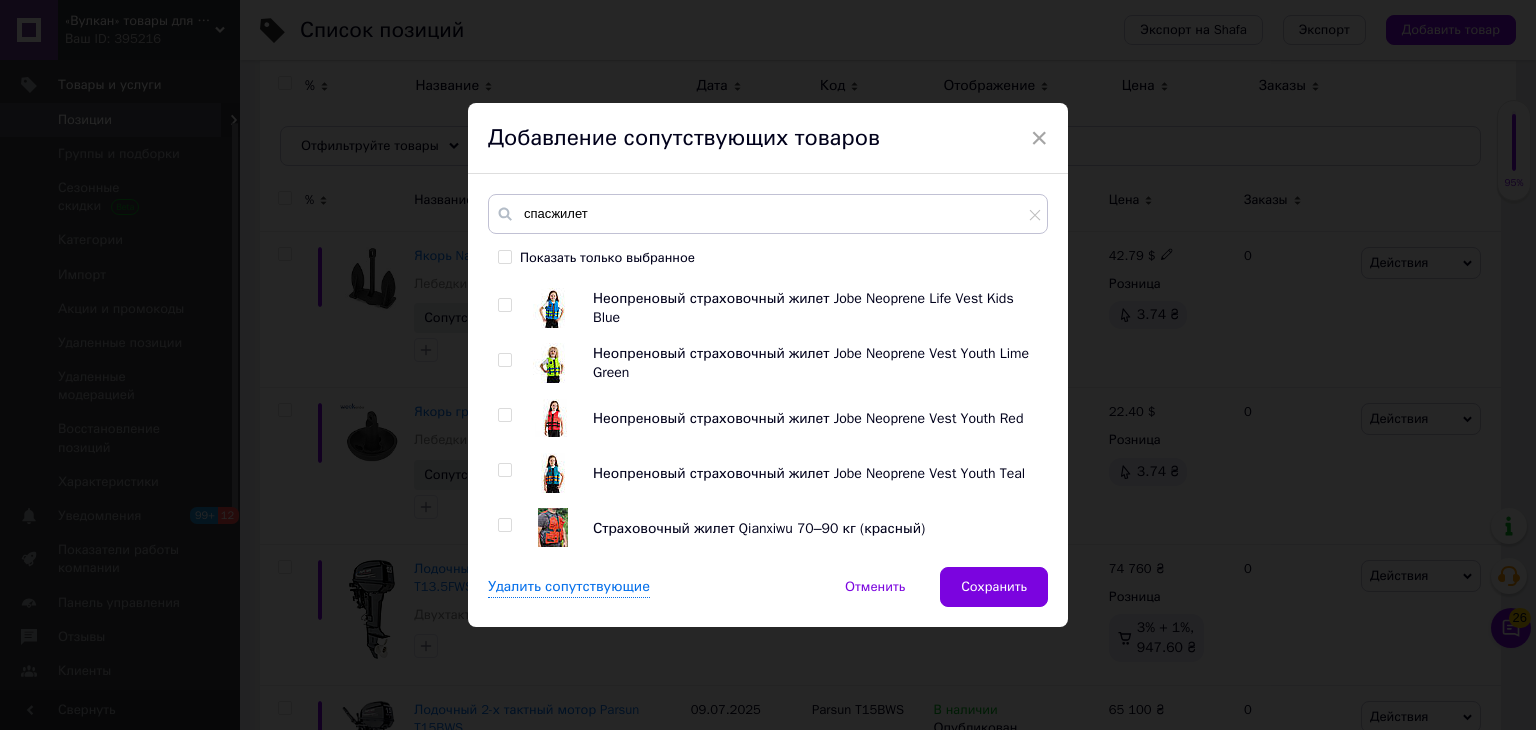 click at bounding box center (504, 525) 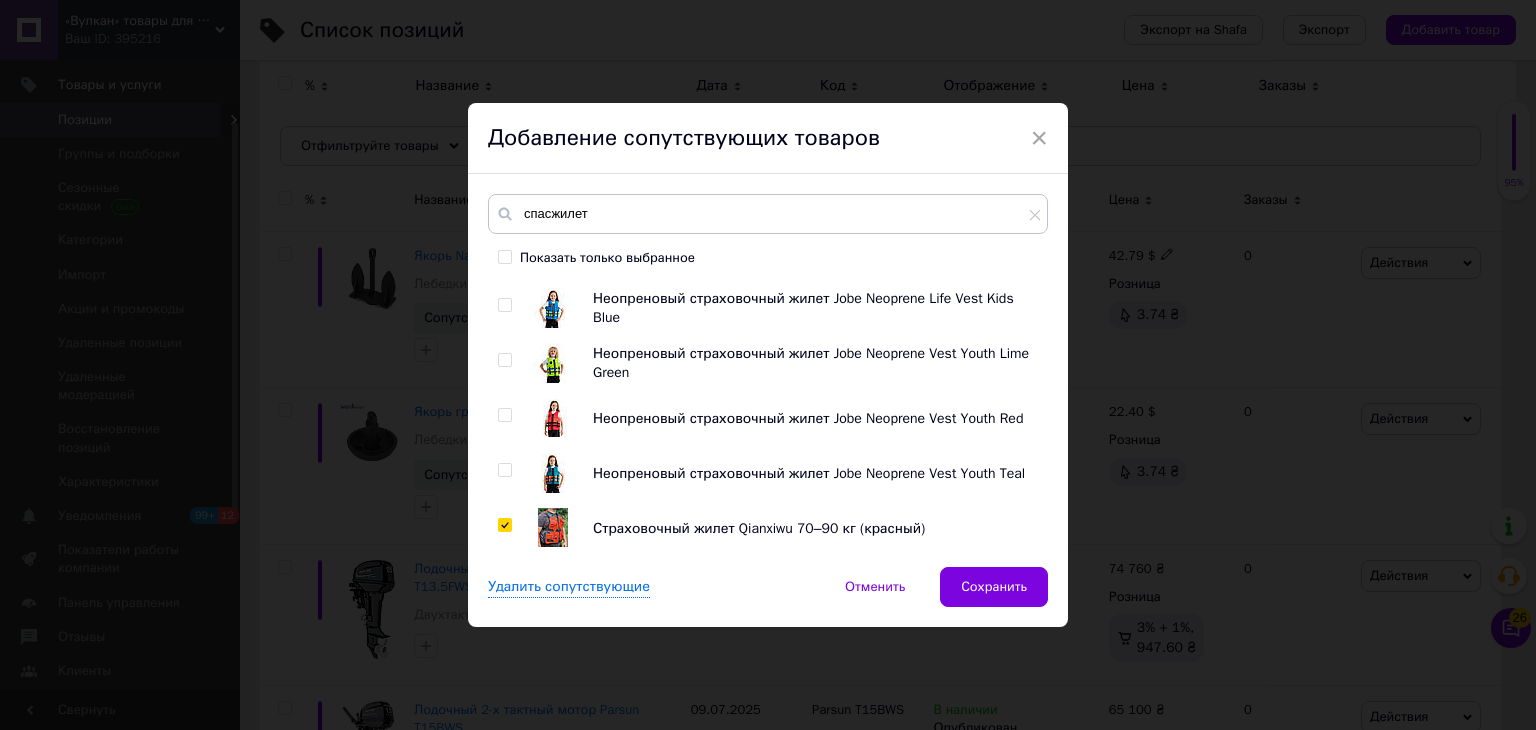checkbox on "true" 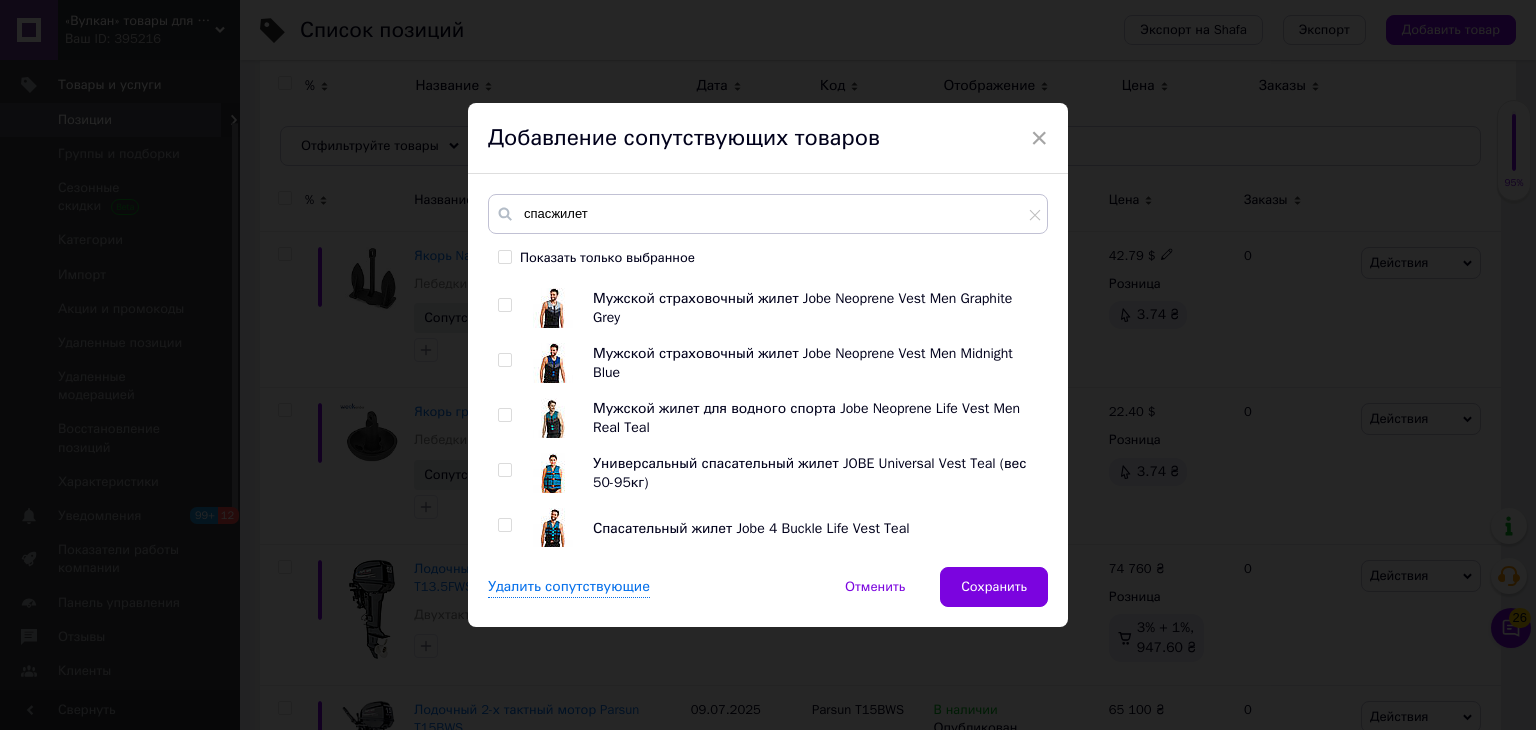 scroll, scrollTop: 3564, scrollLeft: 0, axis: vertical 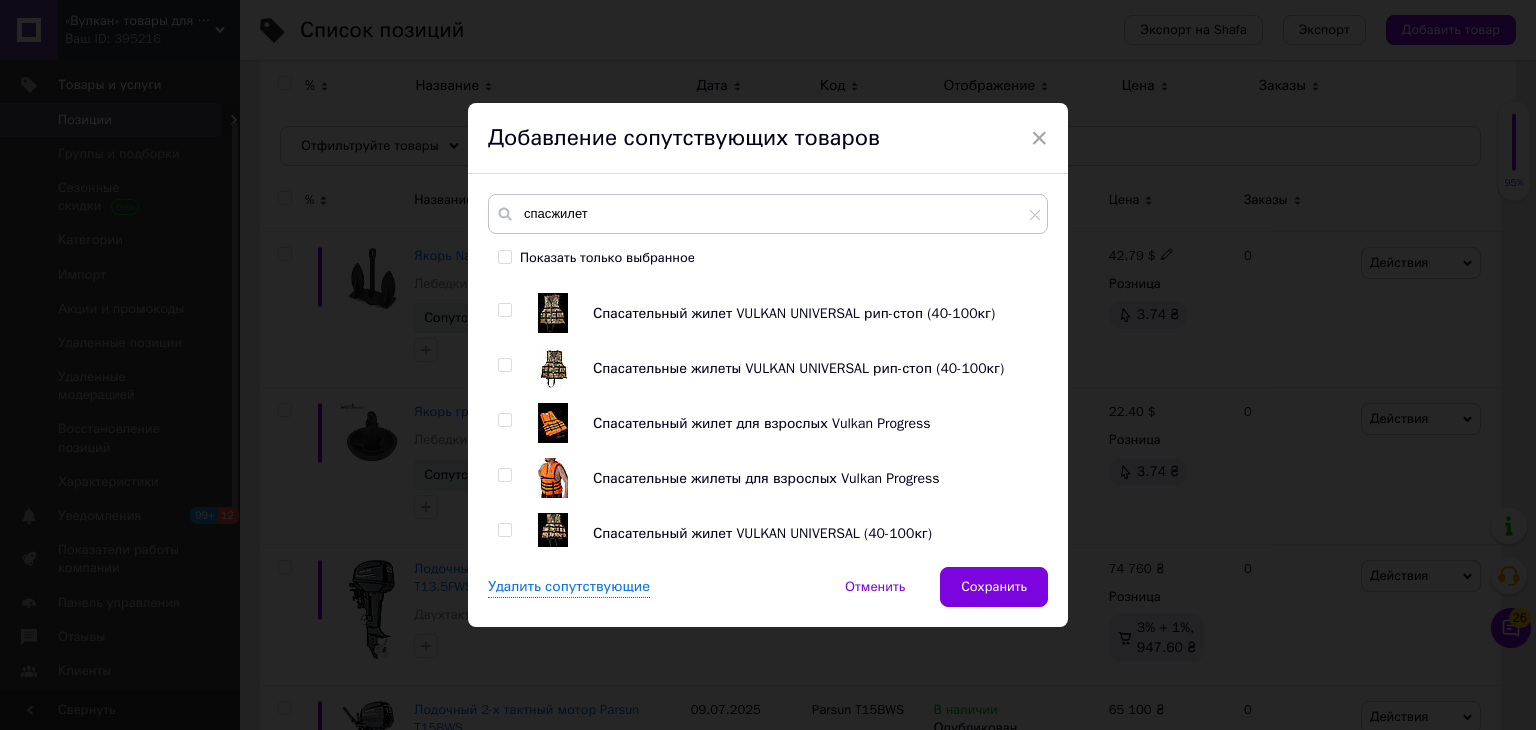click at bounding box center (504, 475) 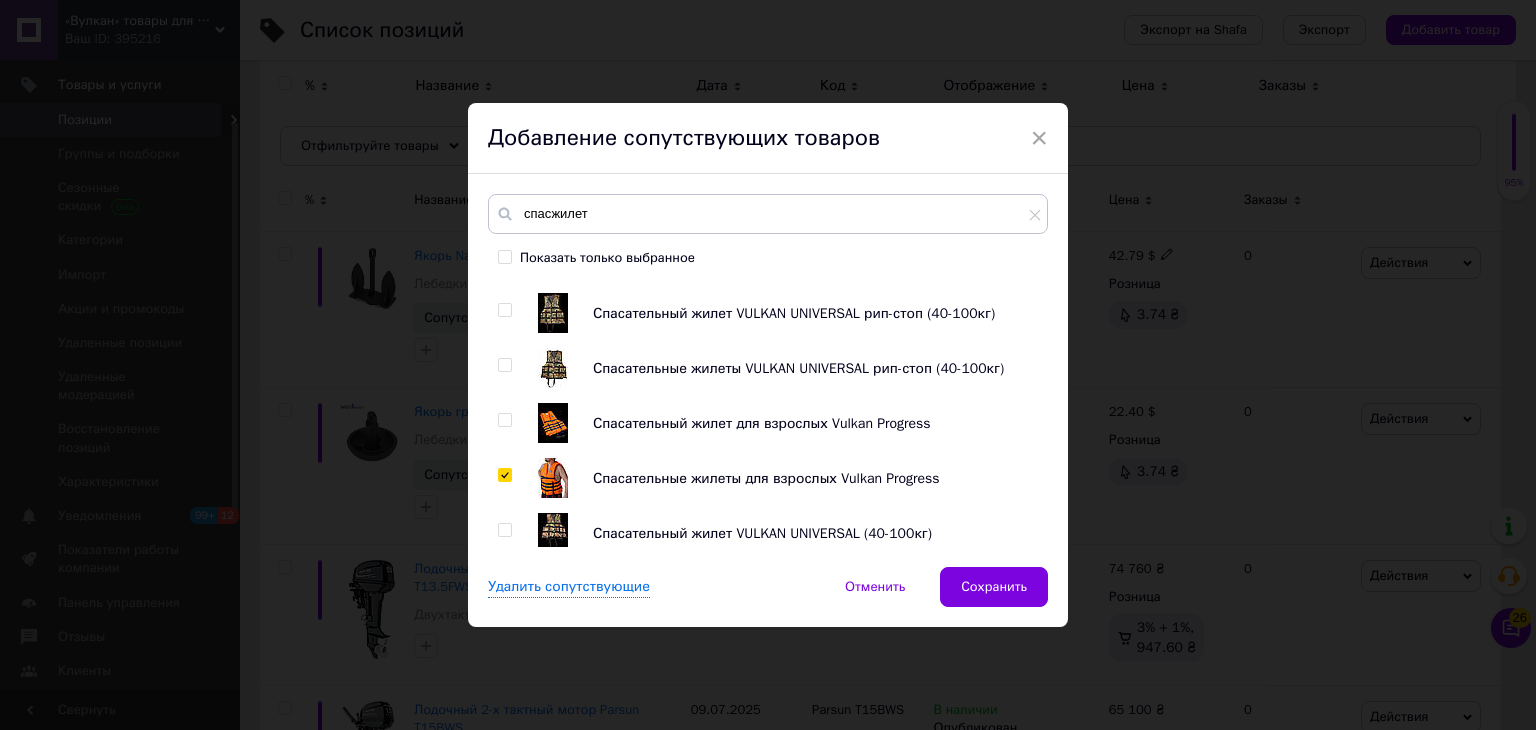 checkbox on "true" 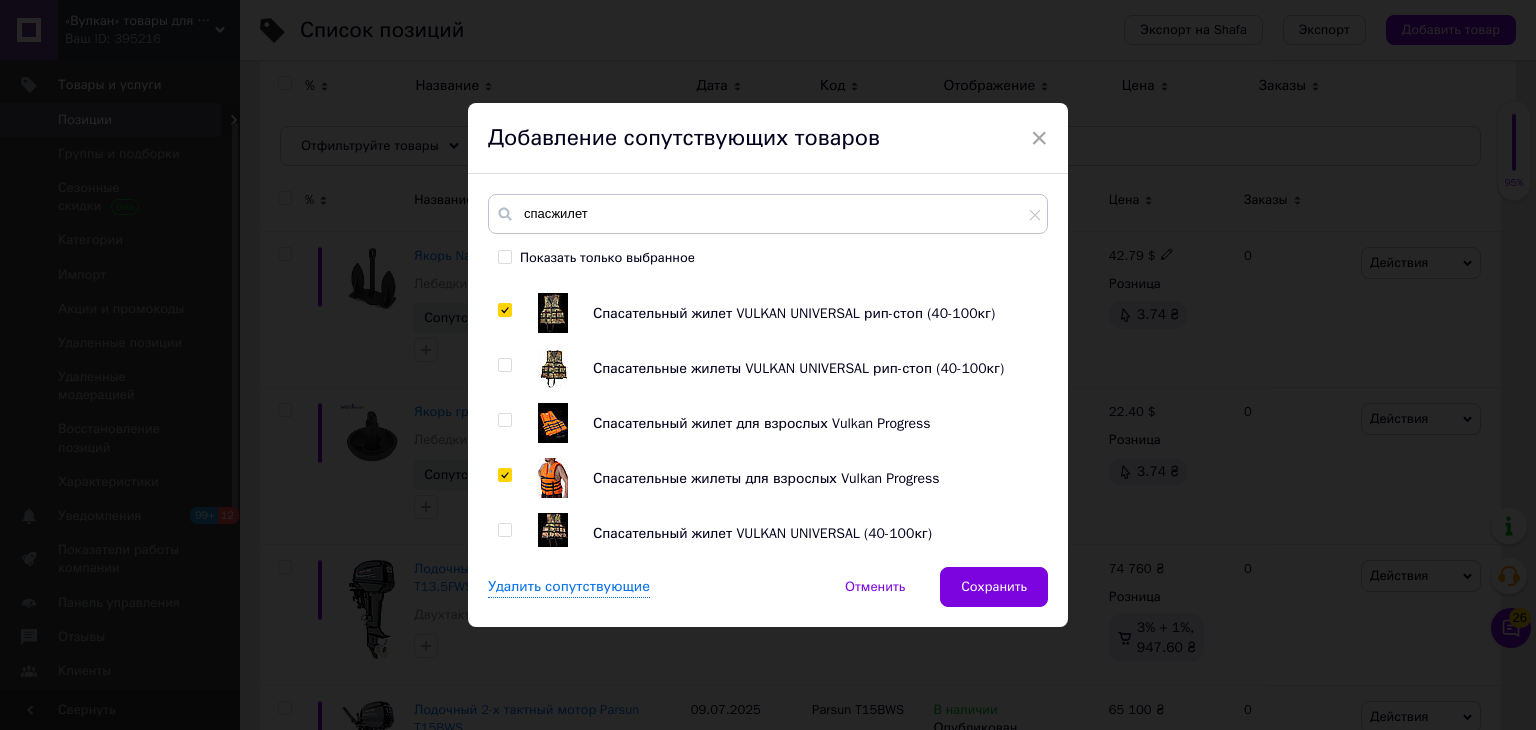 checkbox on "true" 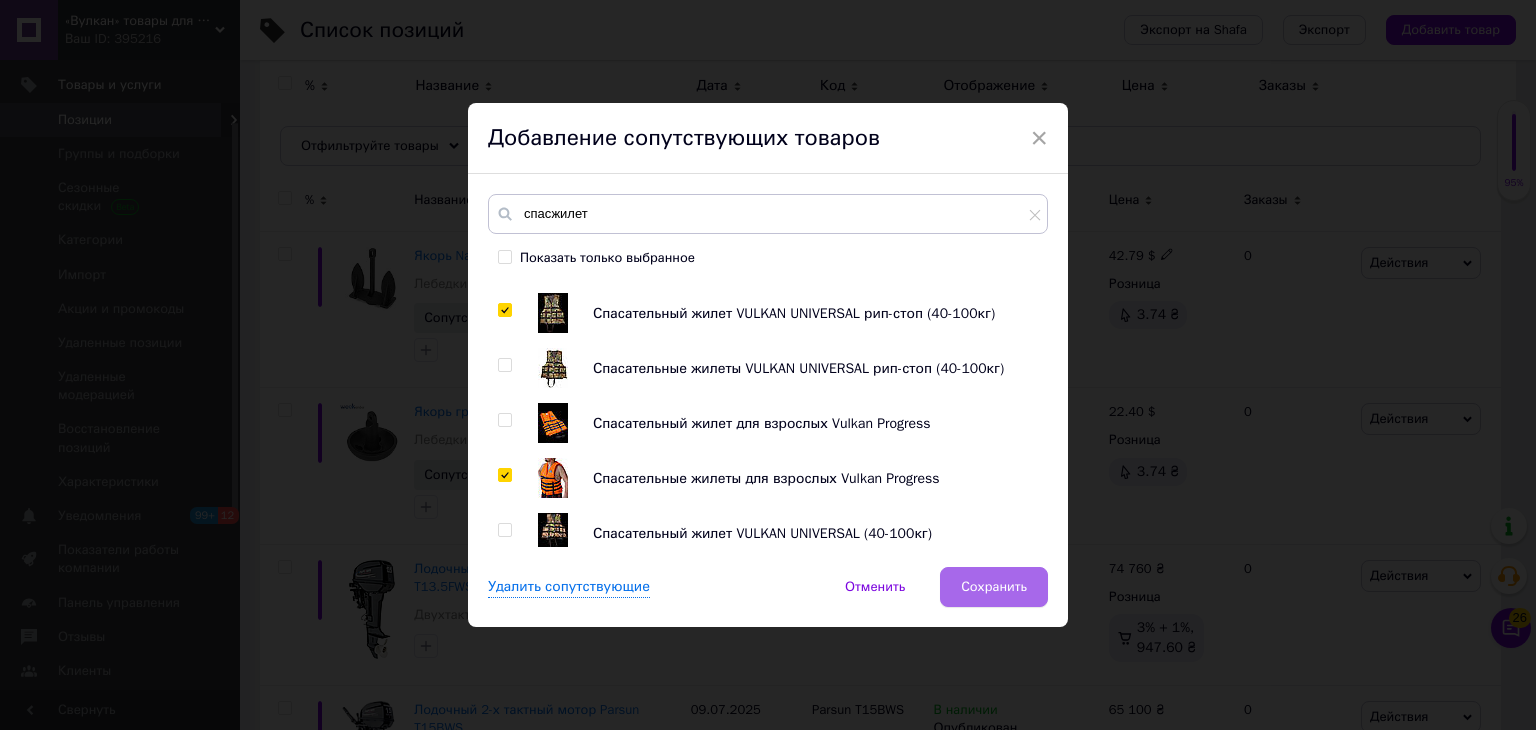 click on "Сохранить" at bounding box center [994, 587] 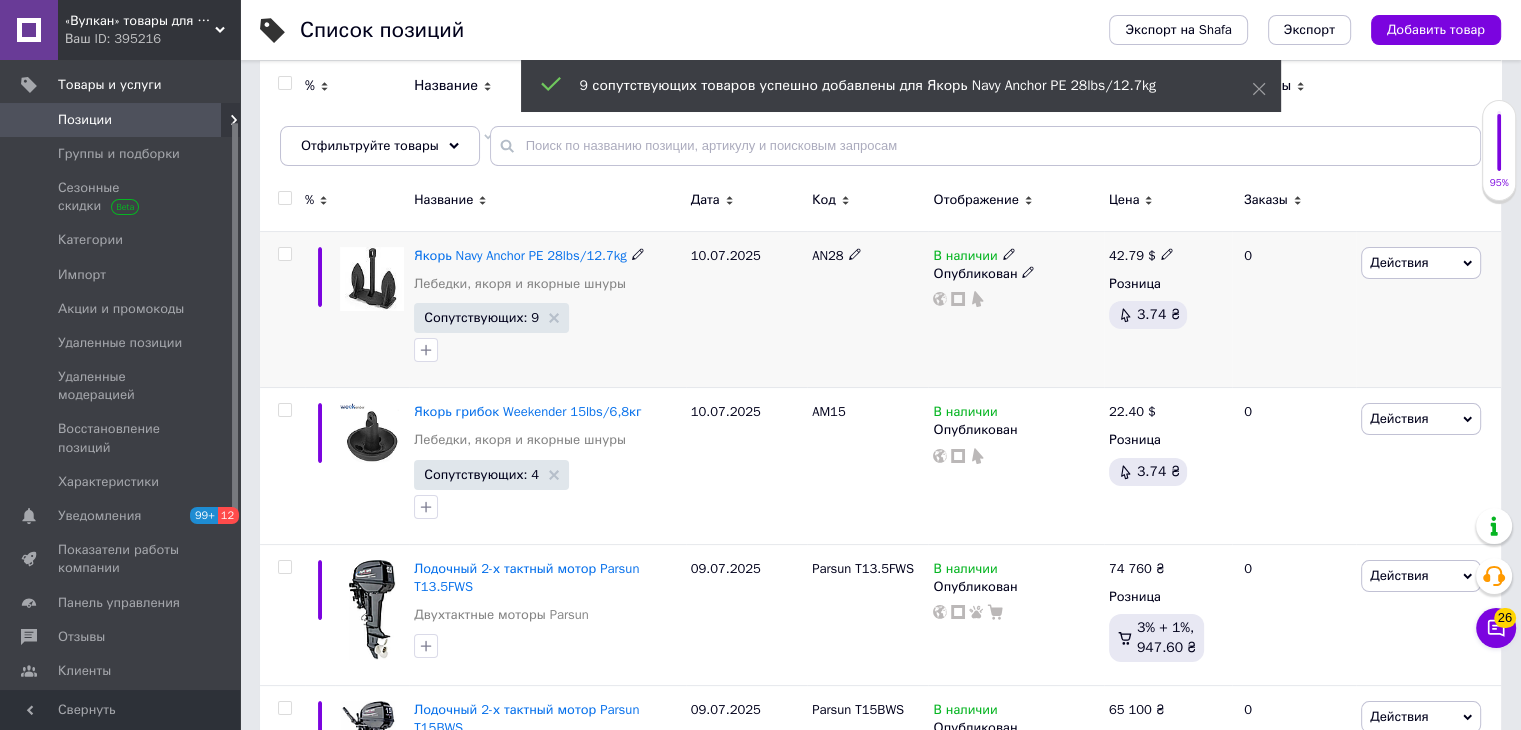click on "Действия" at bounding box center [1421, 263] 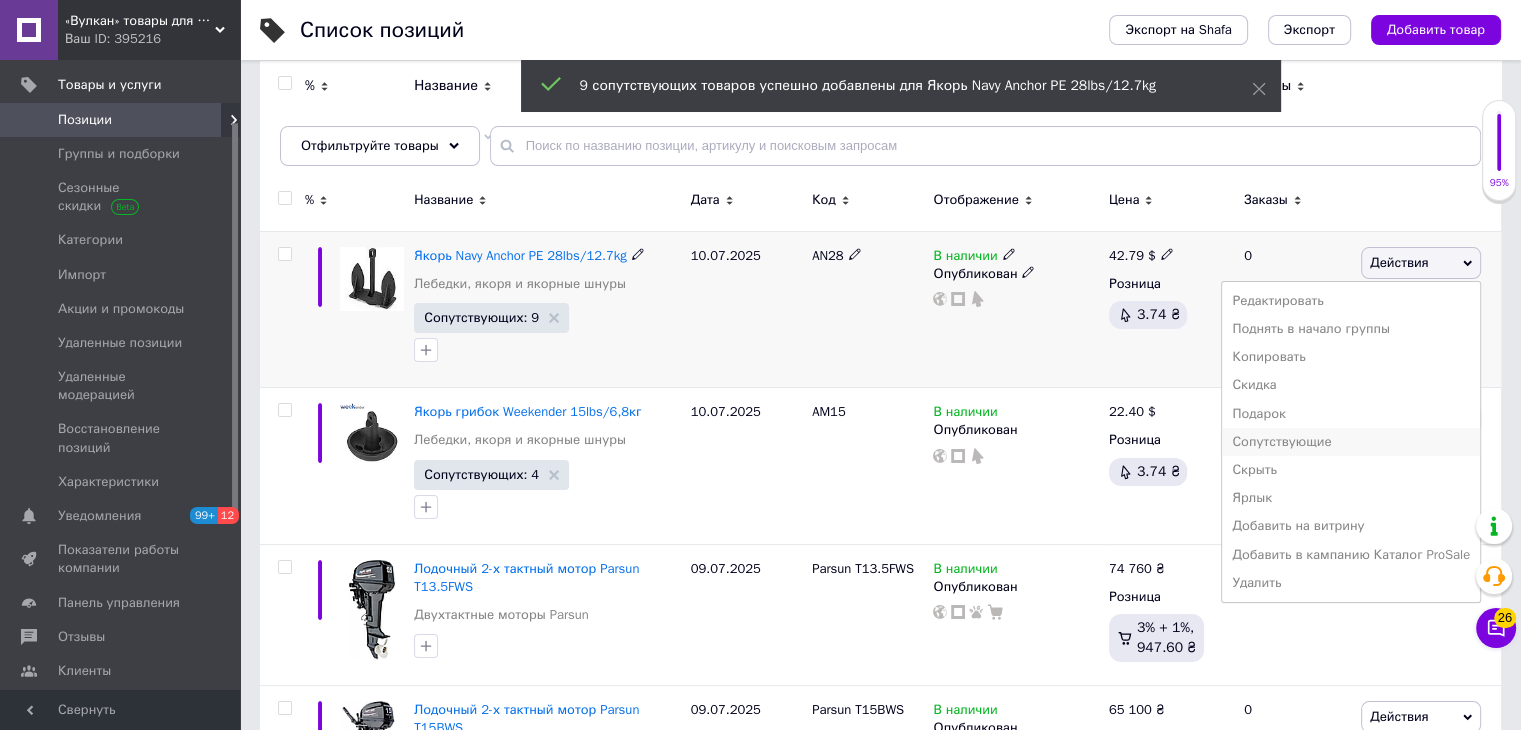 click on "Сопутствующие" at bounding box center [1351, 442] 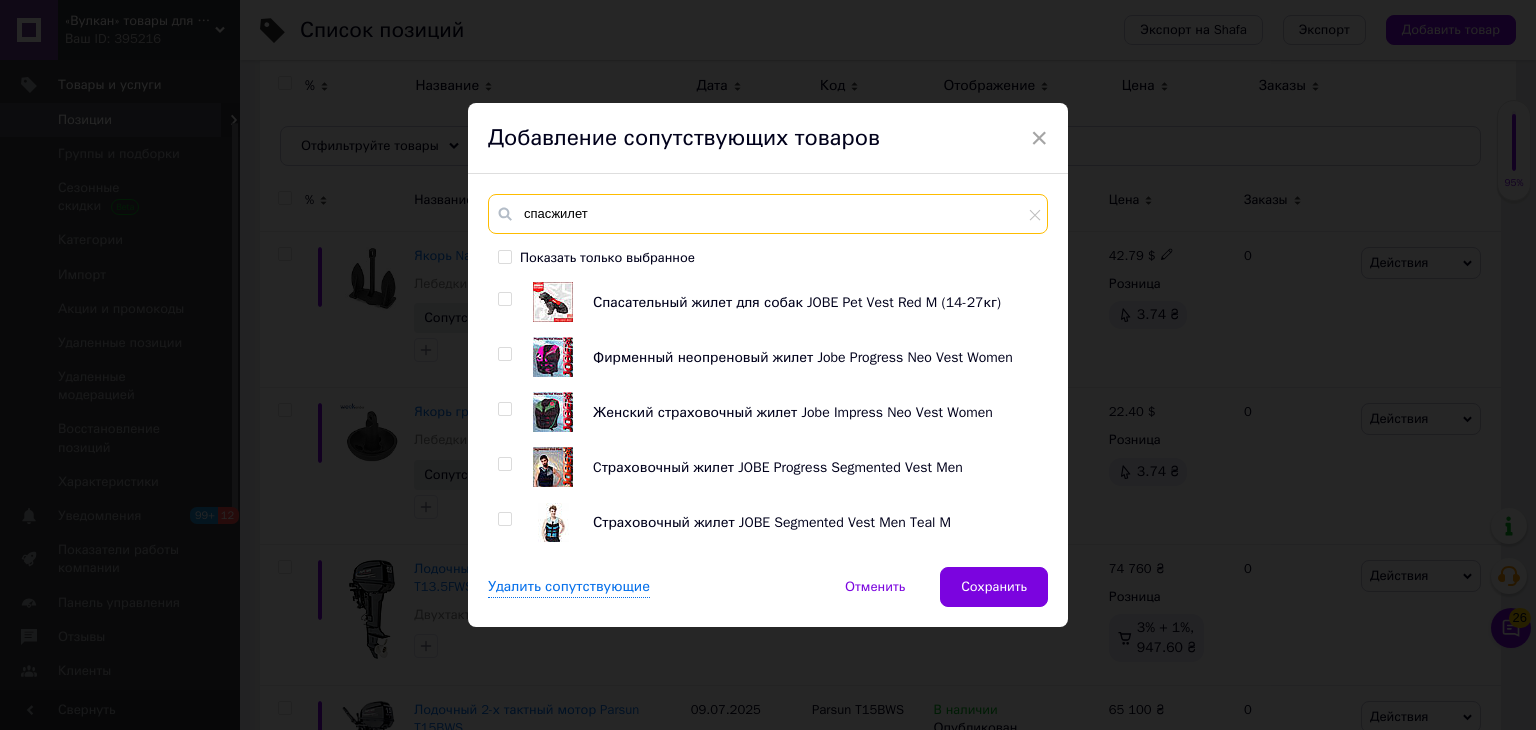 click on "спасжилет" at bounding box center [768, 214] 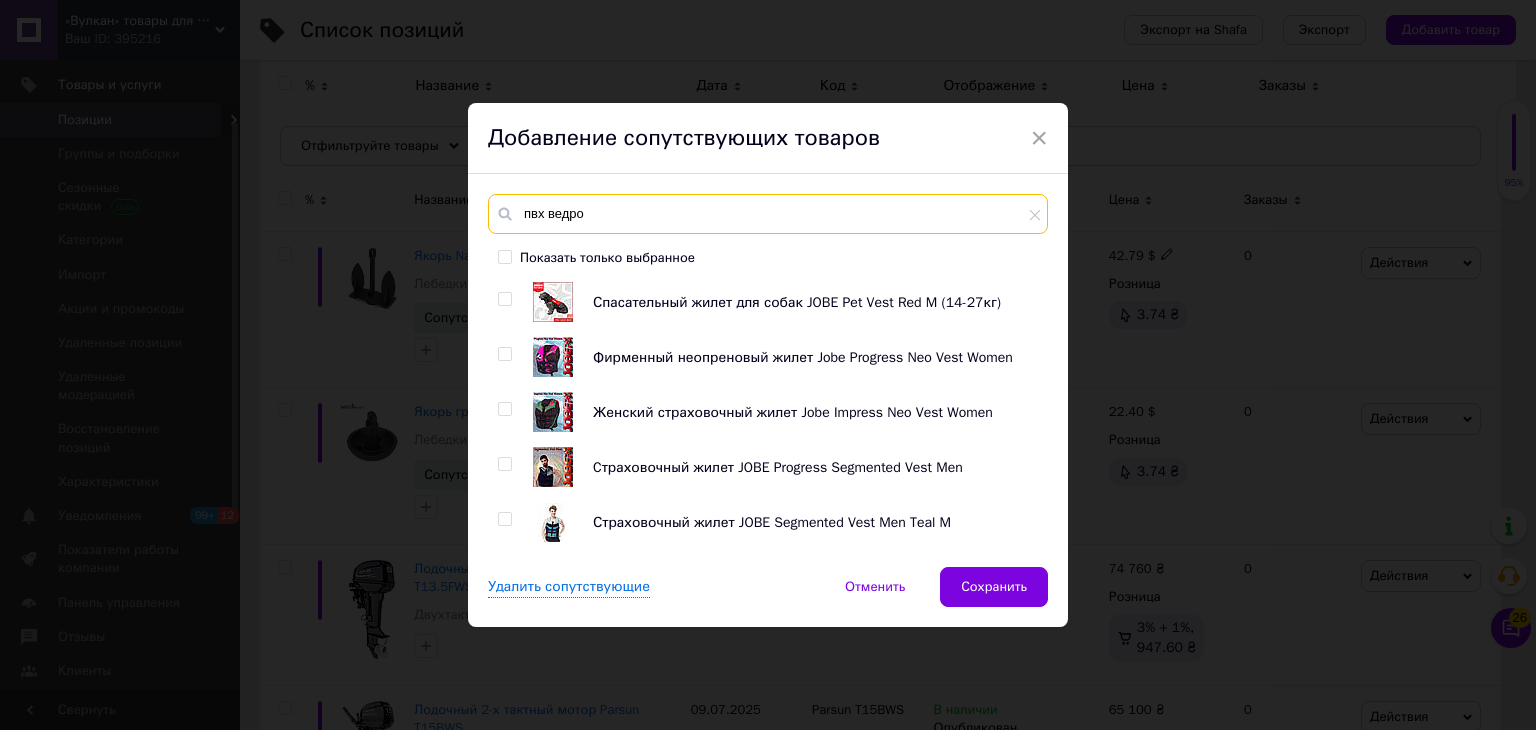 type on "пвх ведро" 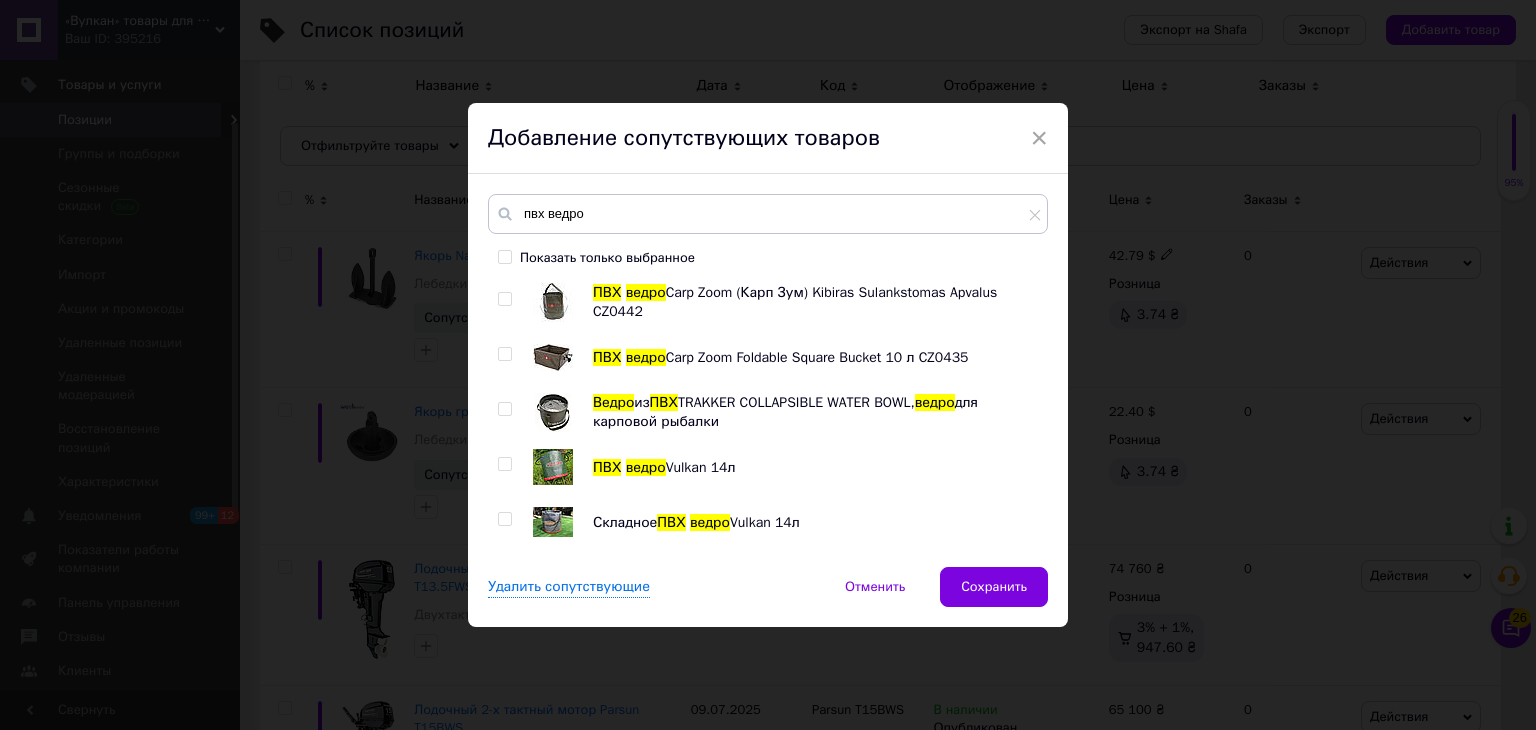 click at bounding box center [504, 464] 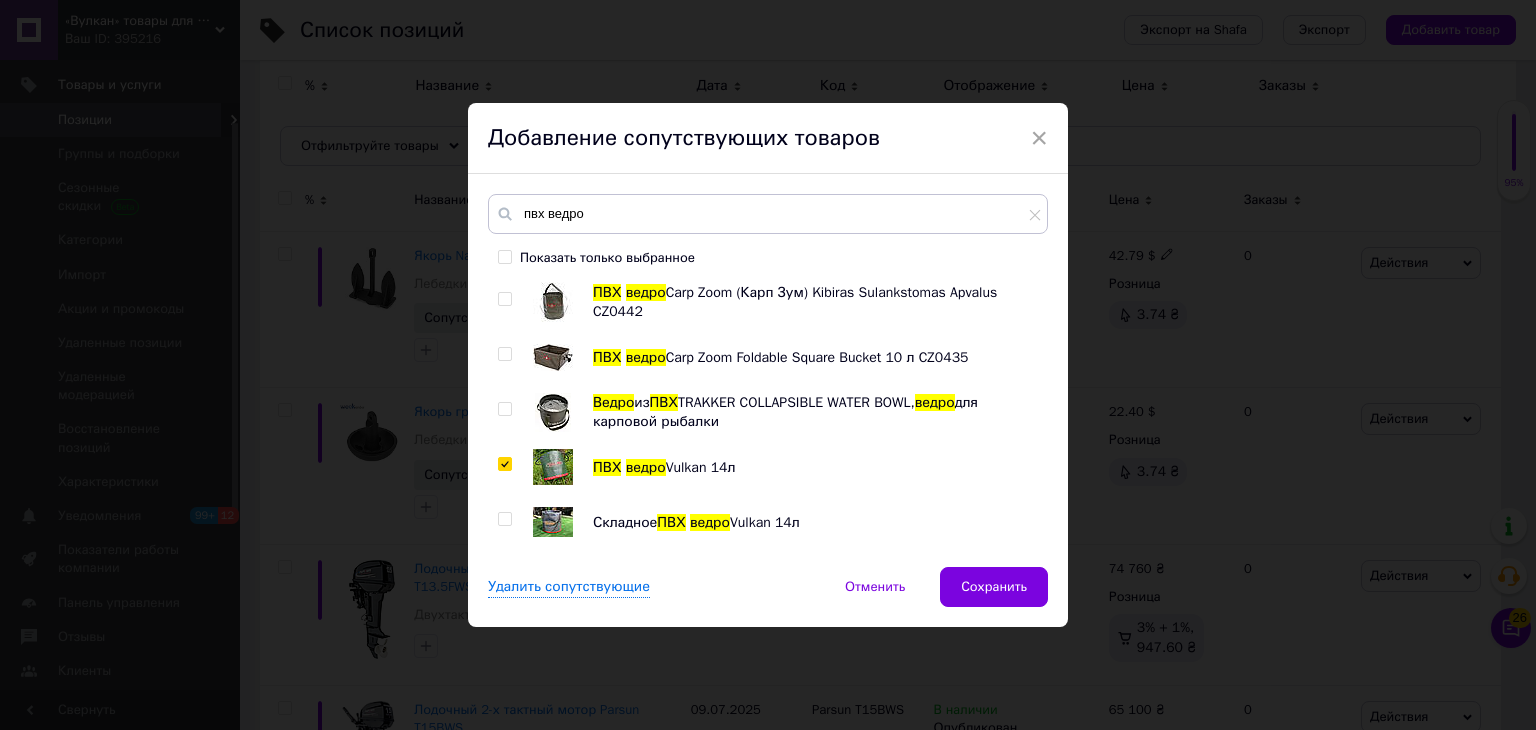 checkbox on "true" 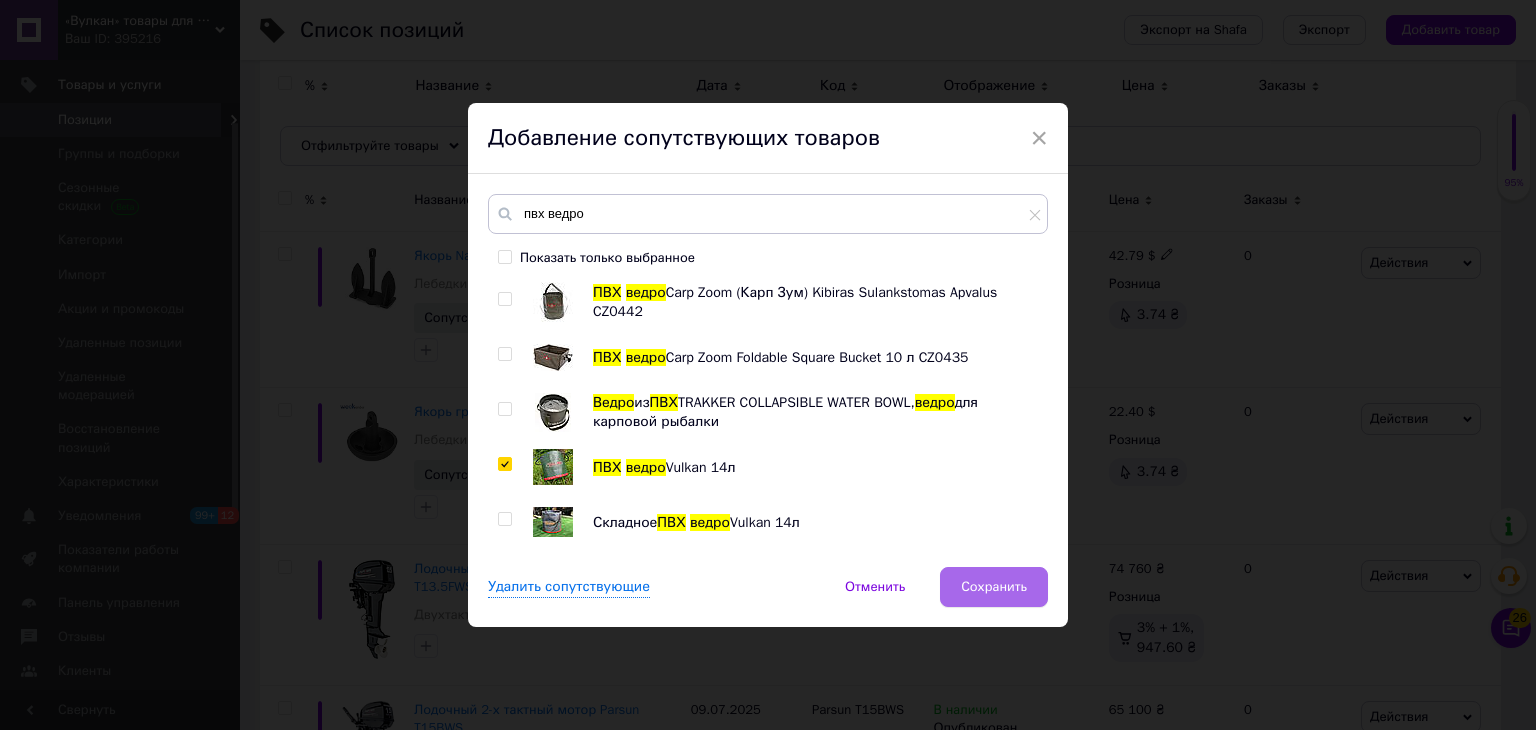 click on "Сохранить" at bounding box center [994, 587] 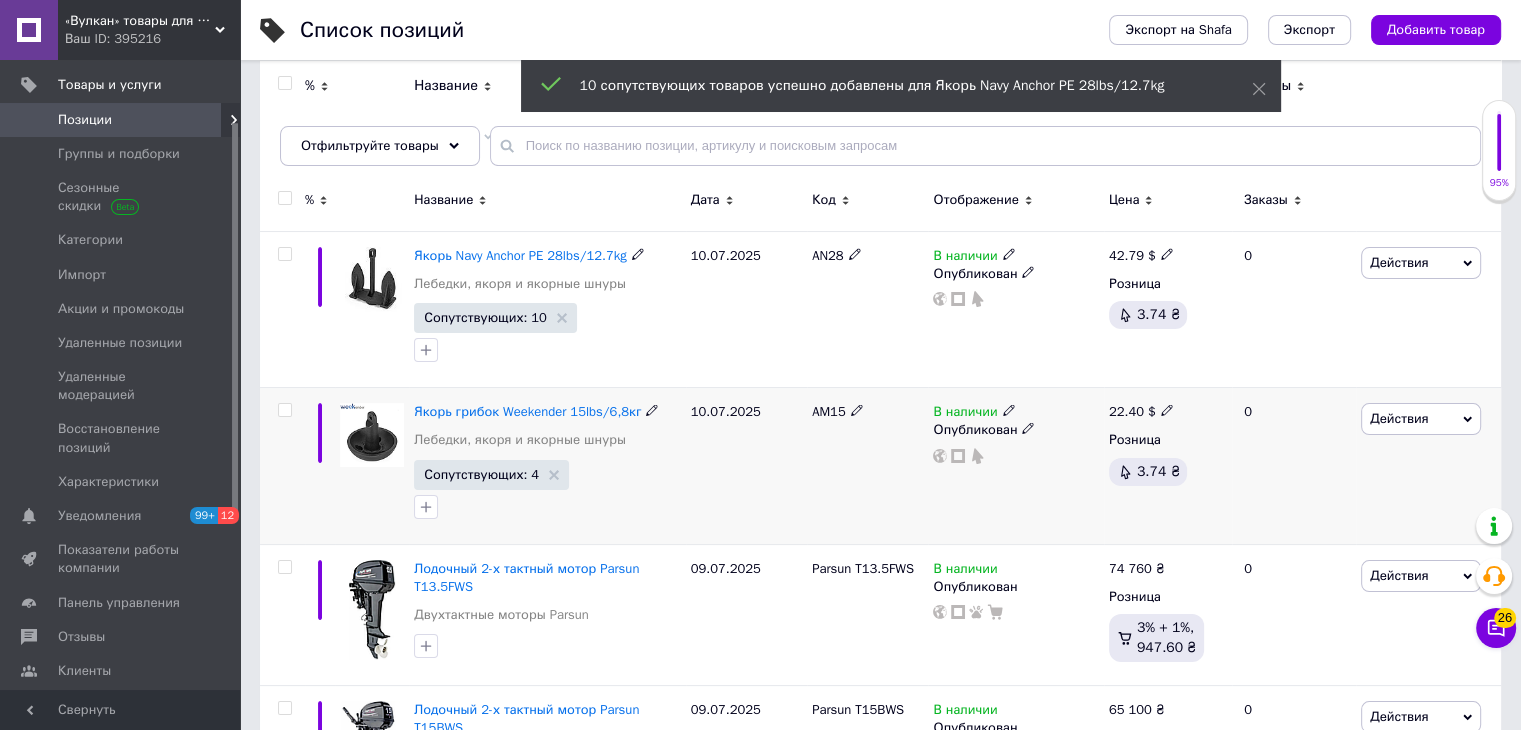 click on "Действия" at bounding box center (1421, 419) 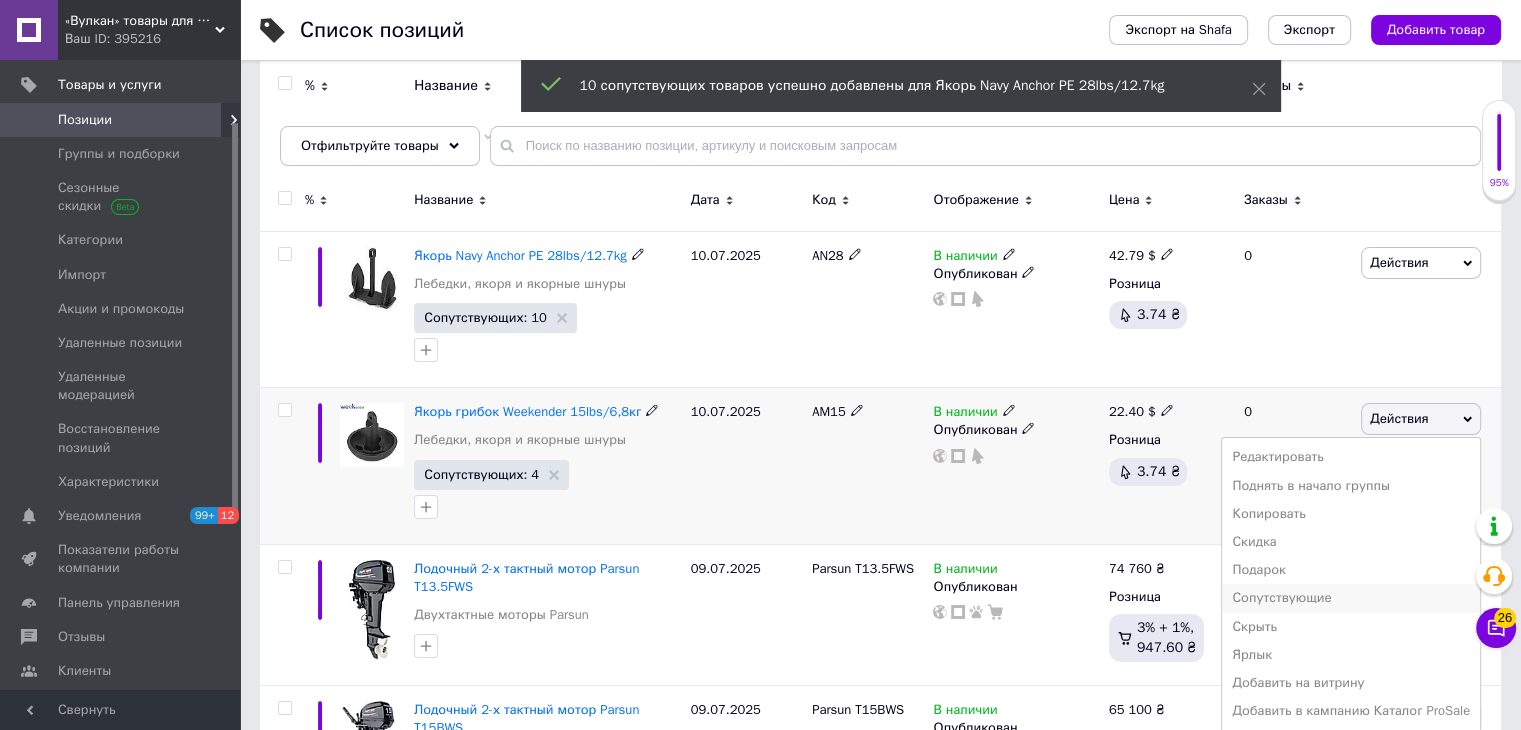 click on "Сопутствующие" at bounding box center [1351, 598] 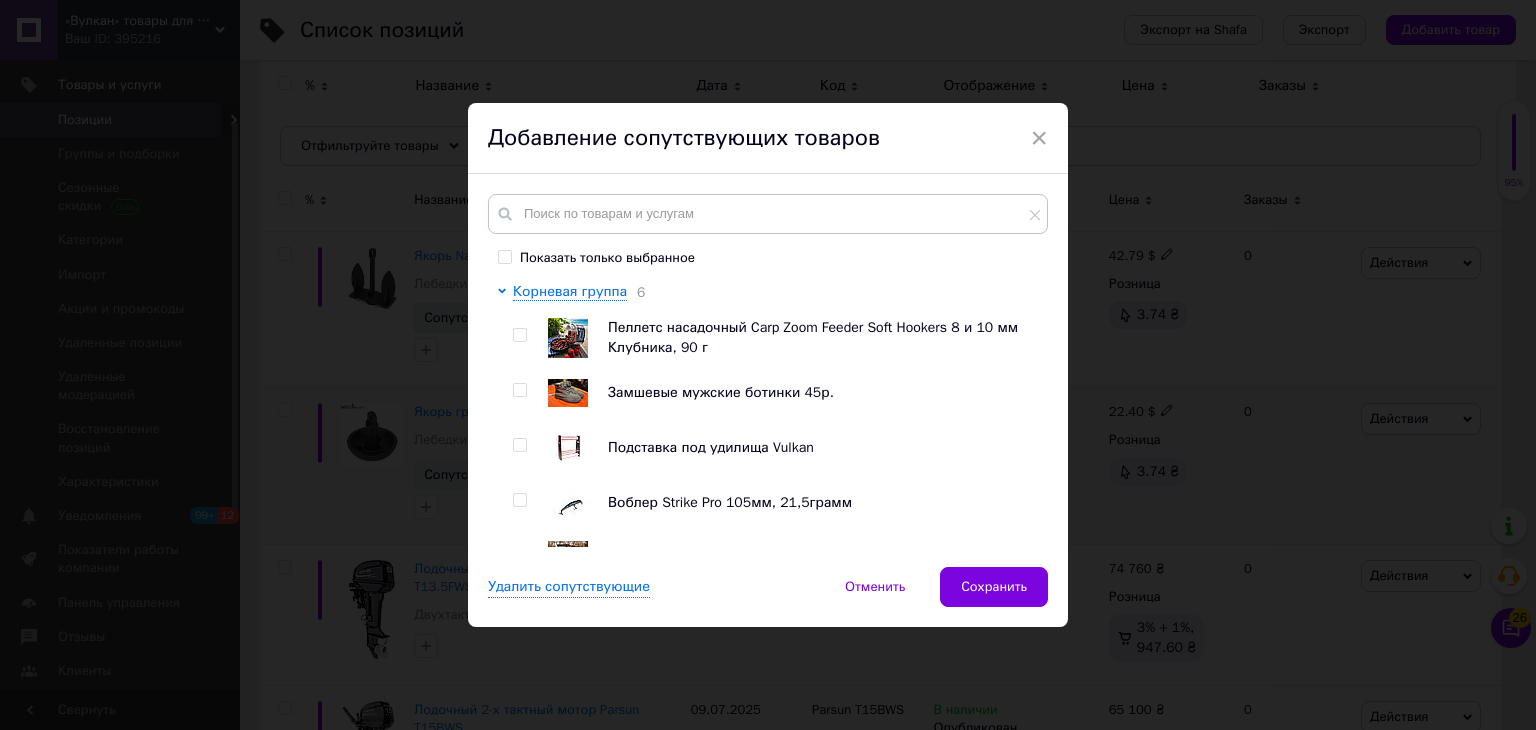 click on "Показать только выбранное" at bounding box center (504, 256) 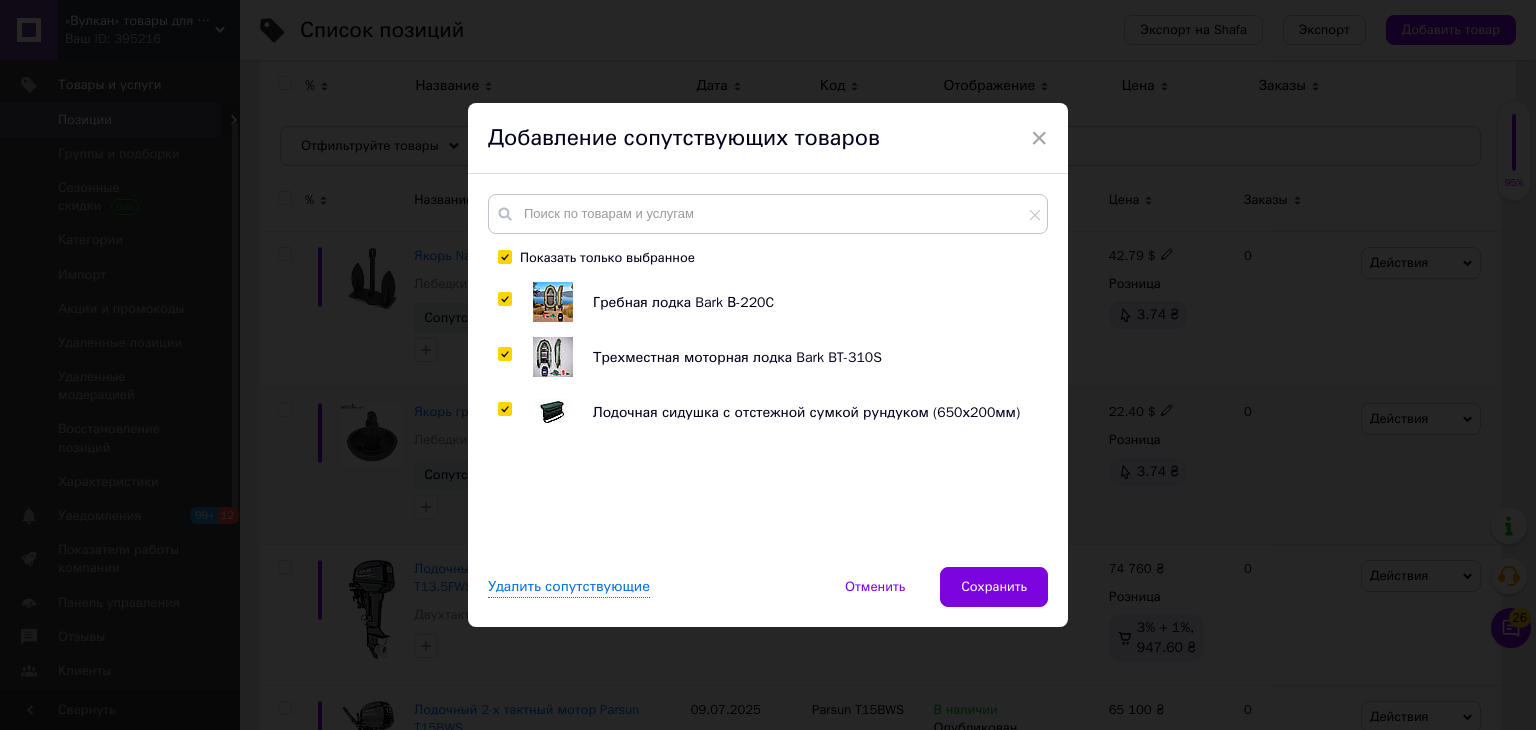 click at bounding box center (504, 299) 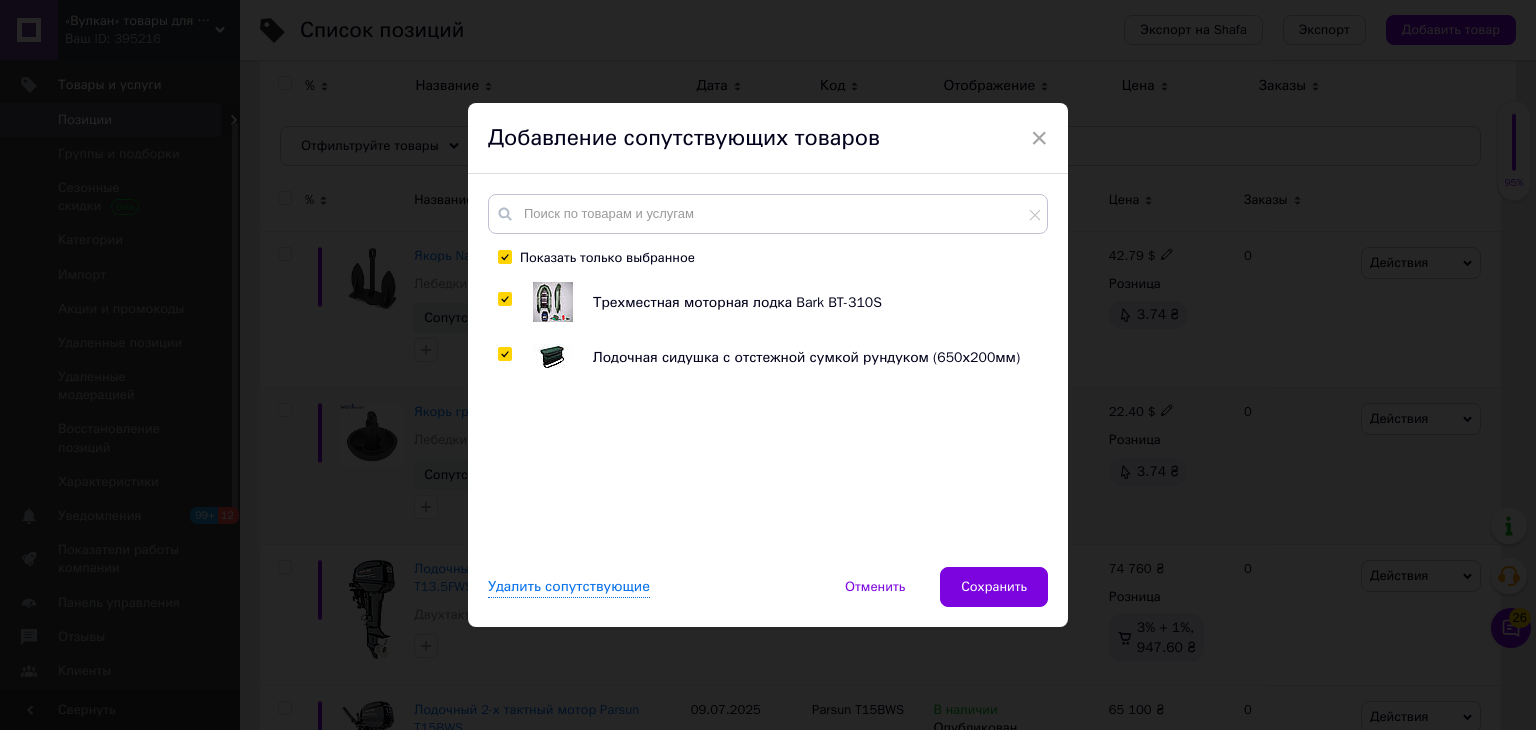 click at bounding box center (504, 299) 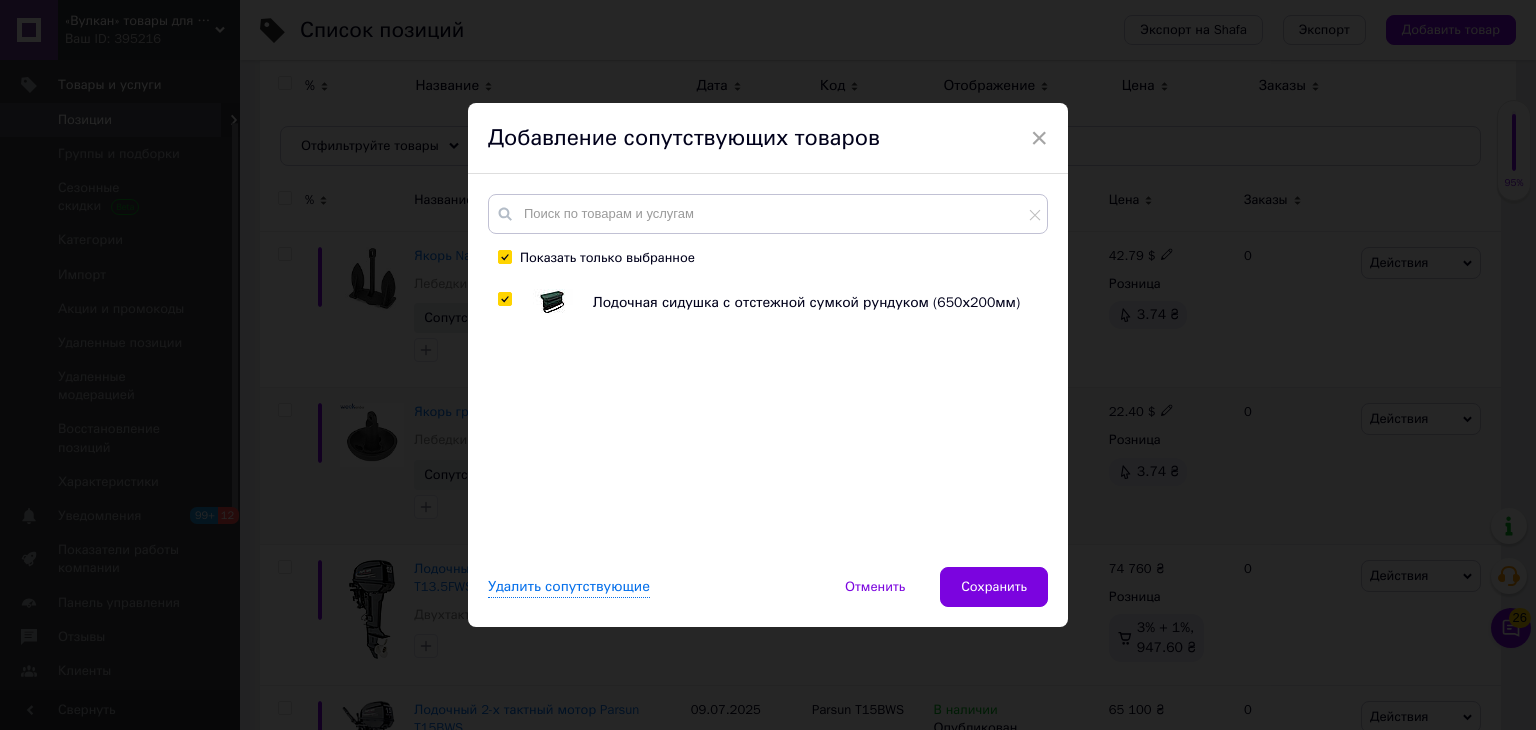 click at bounding box center (504, 299) 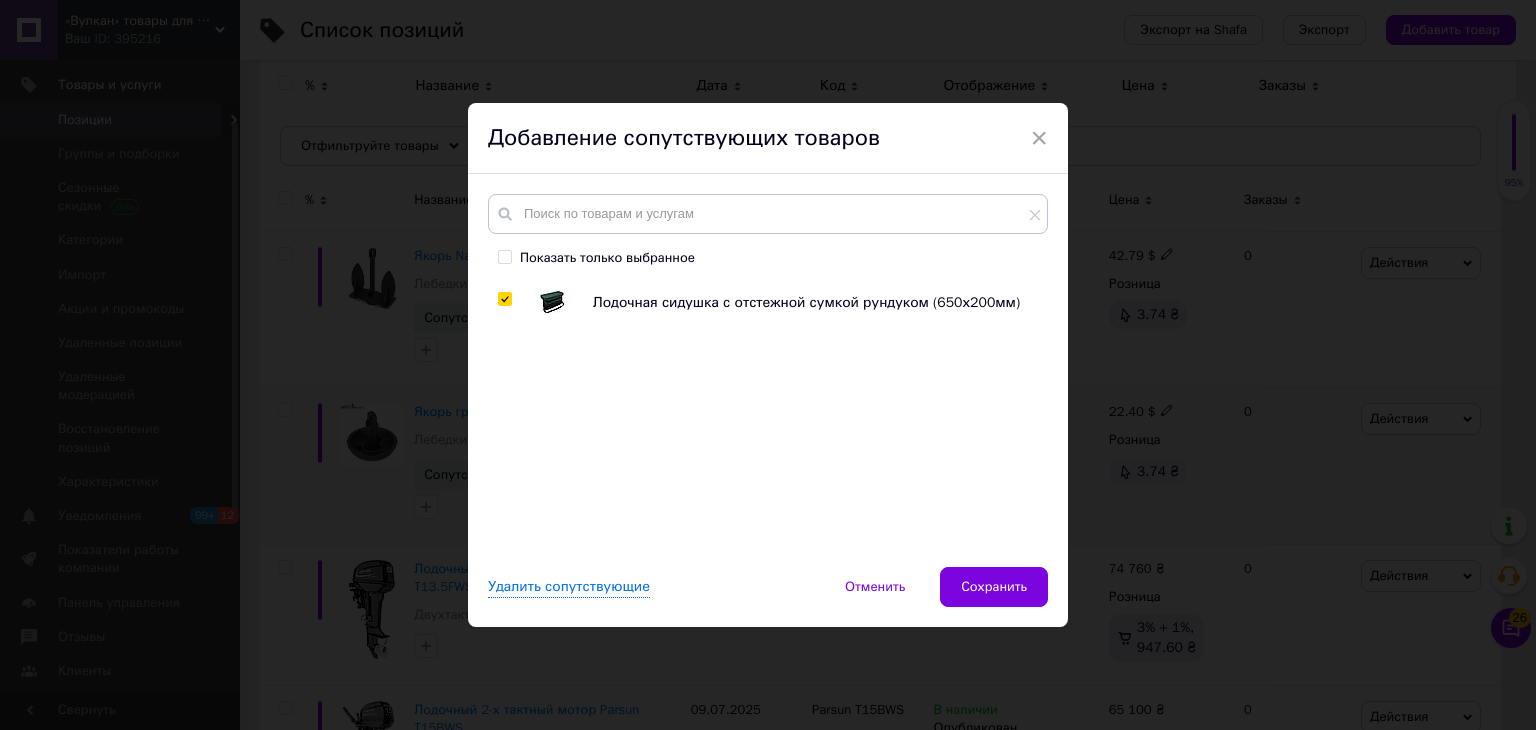 checkbox on "false" 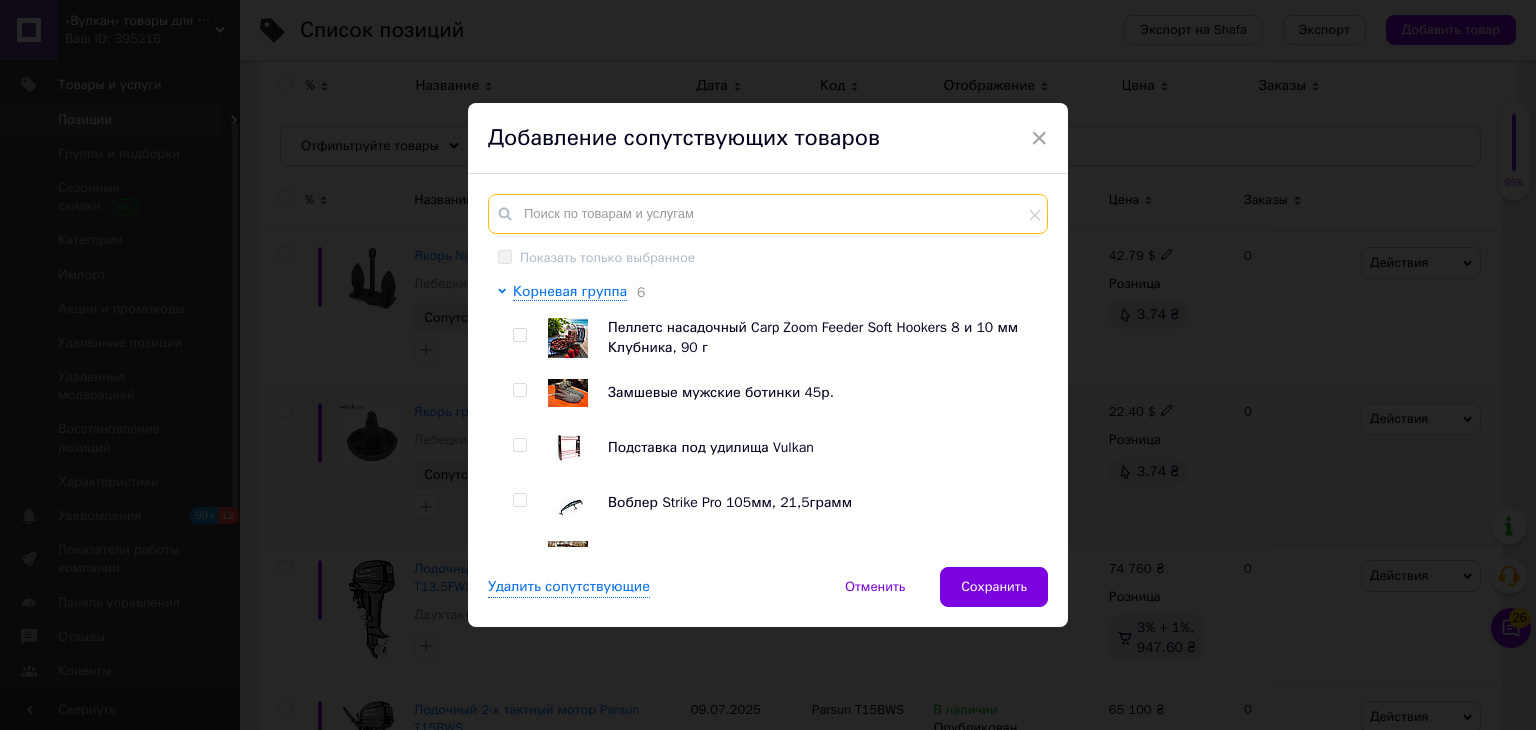 click at bounding box center [768, 214] 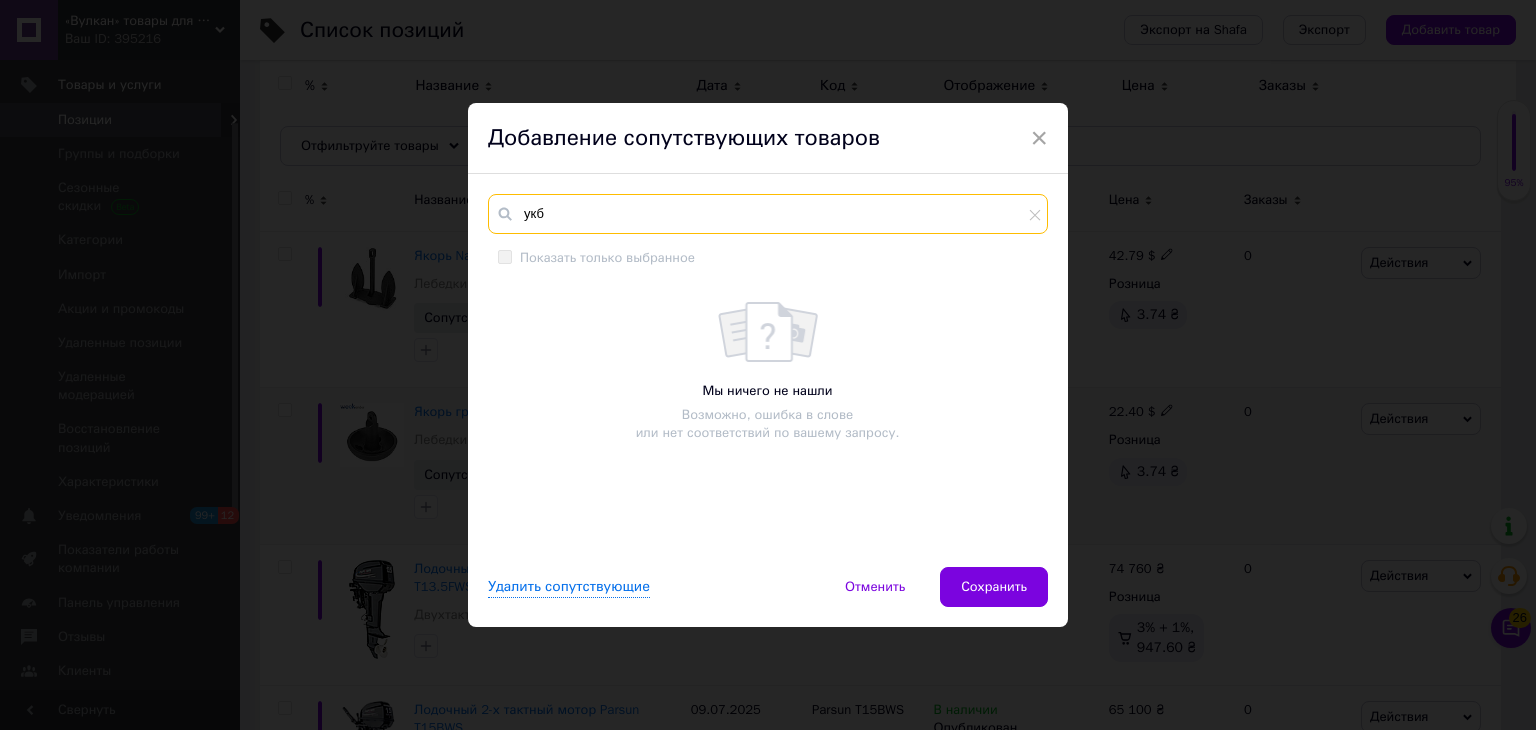 type on "укб" 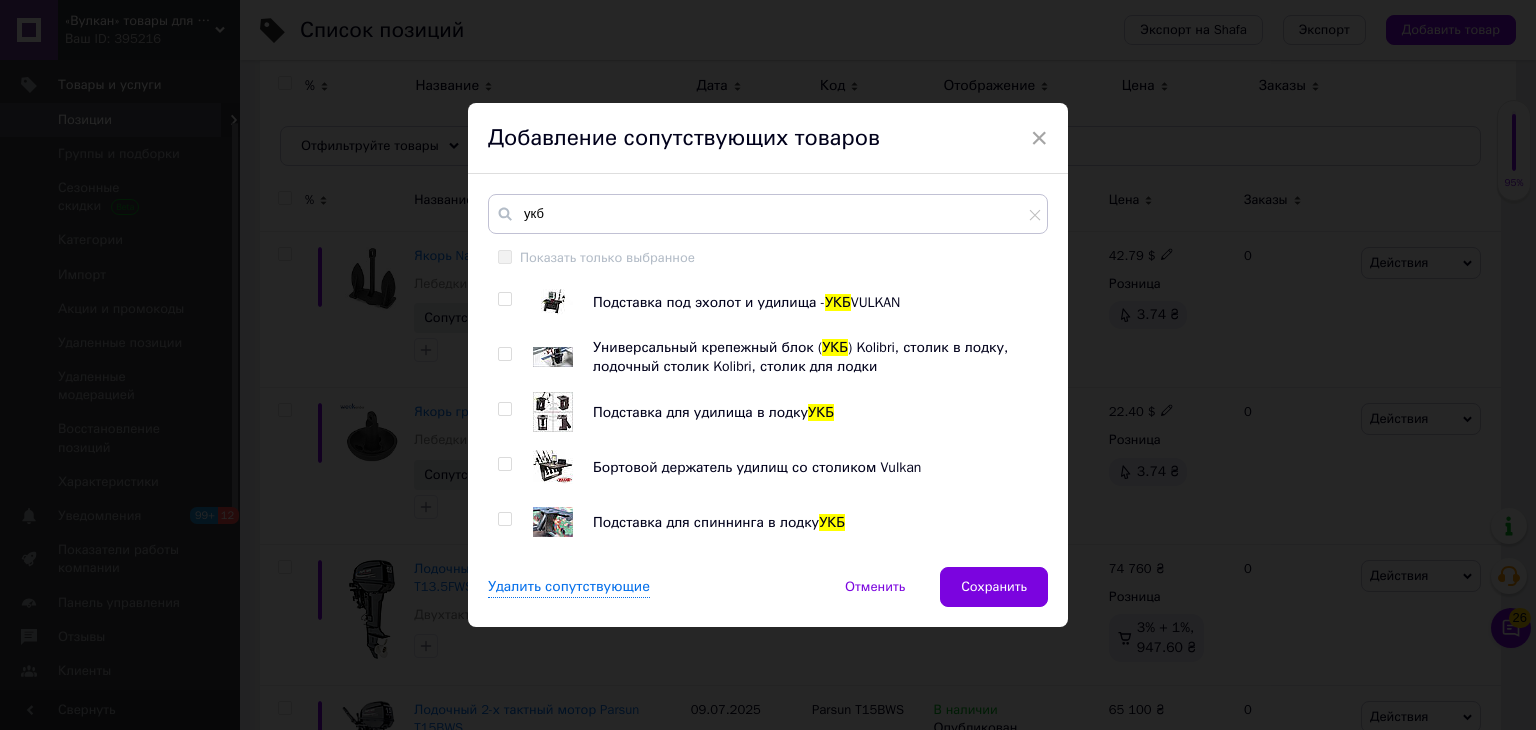 click at bounding box center (504, 464) 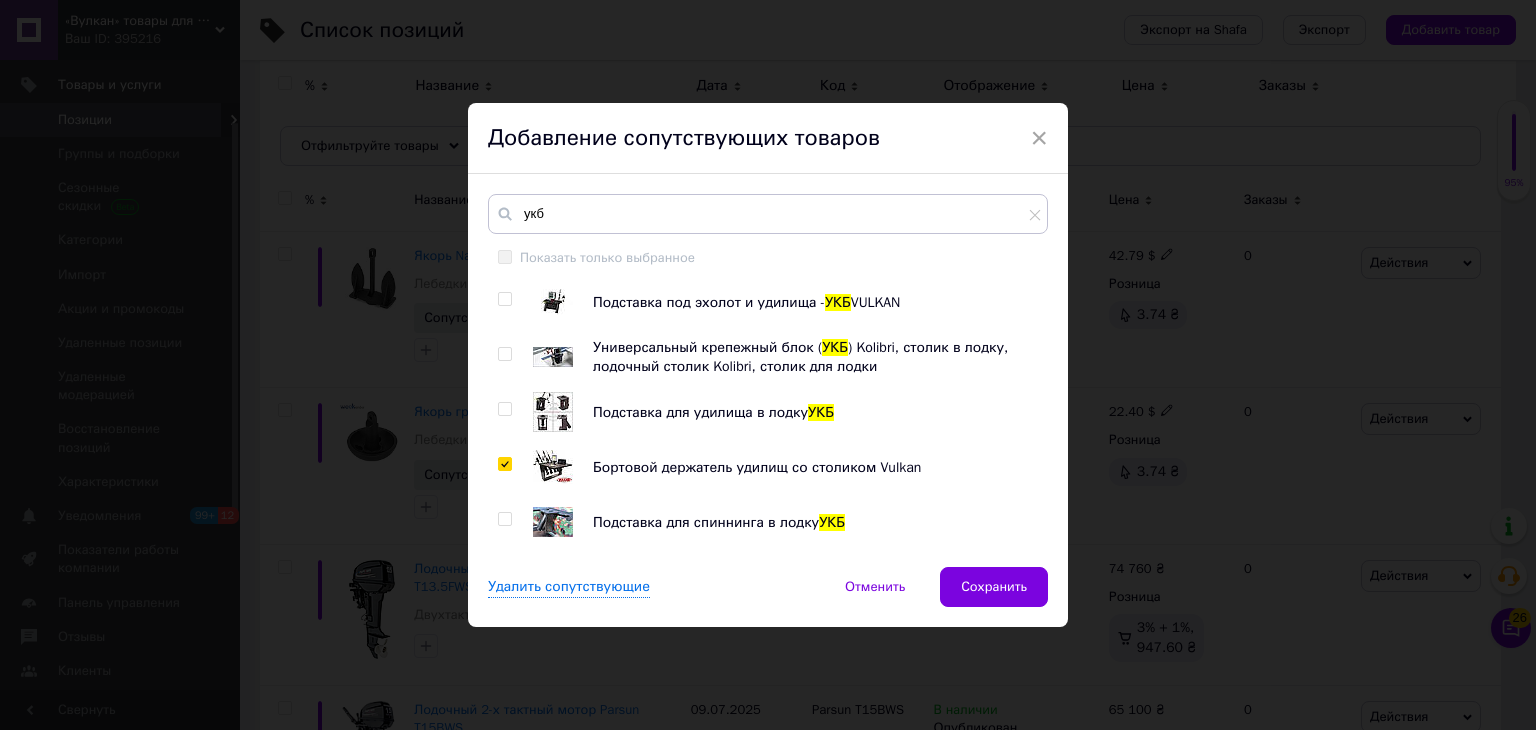 checkbox on "true" 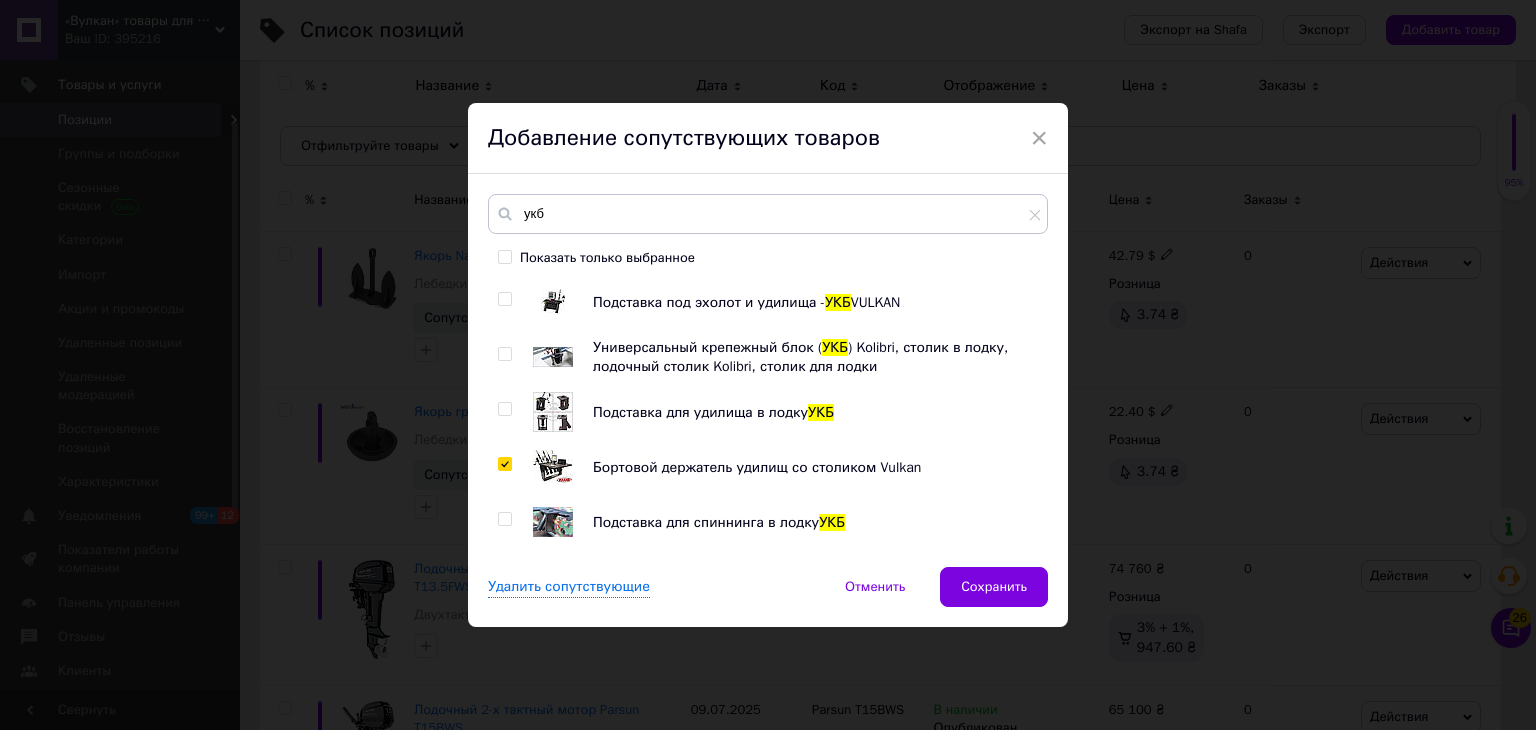 click at bounding box center (504, 519) 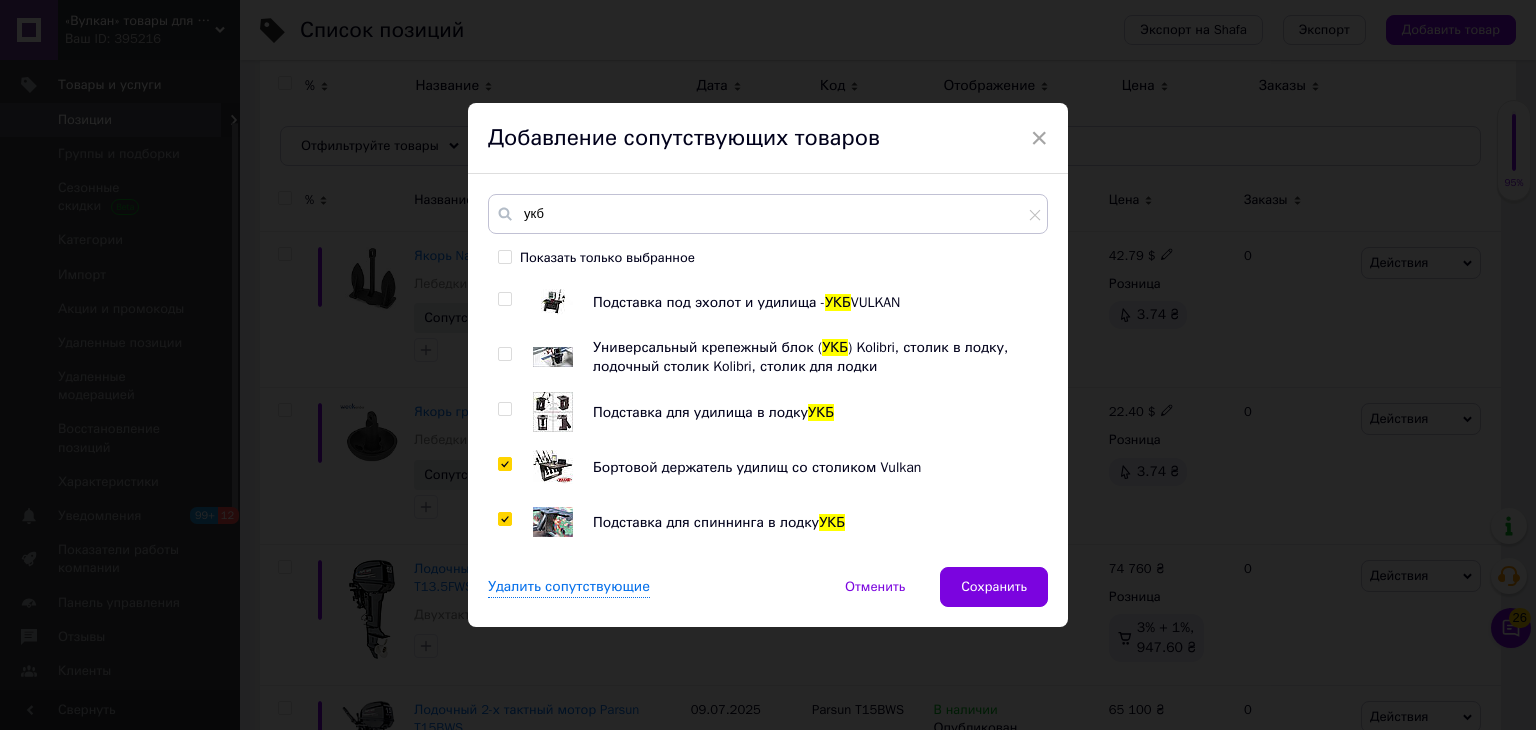 checkbox on "true" 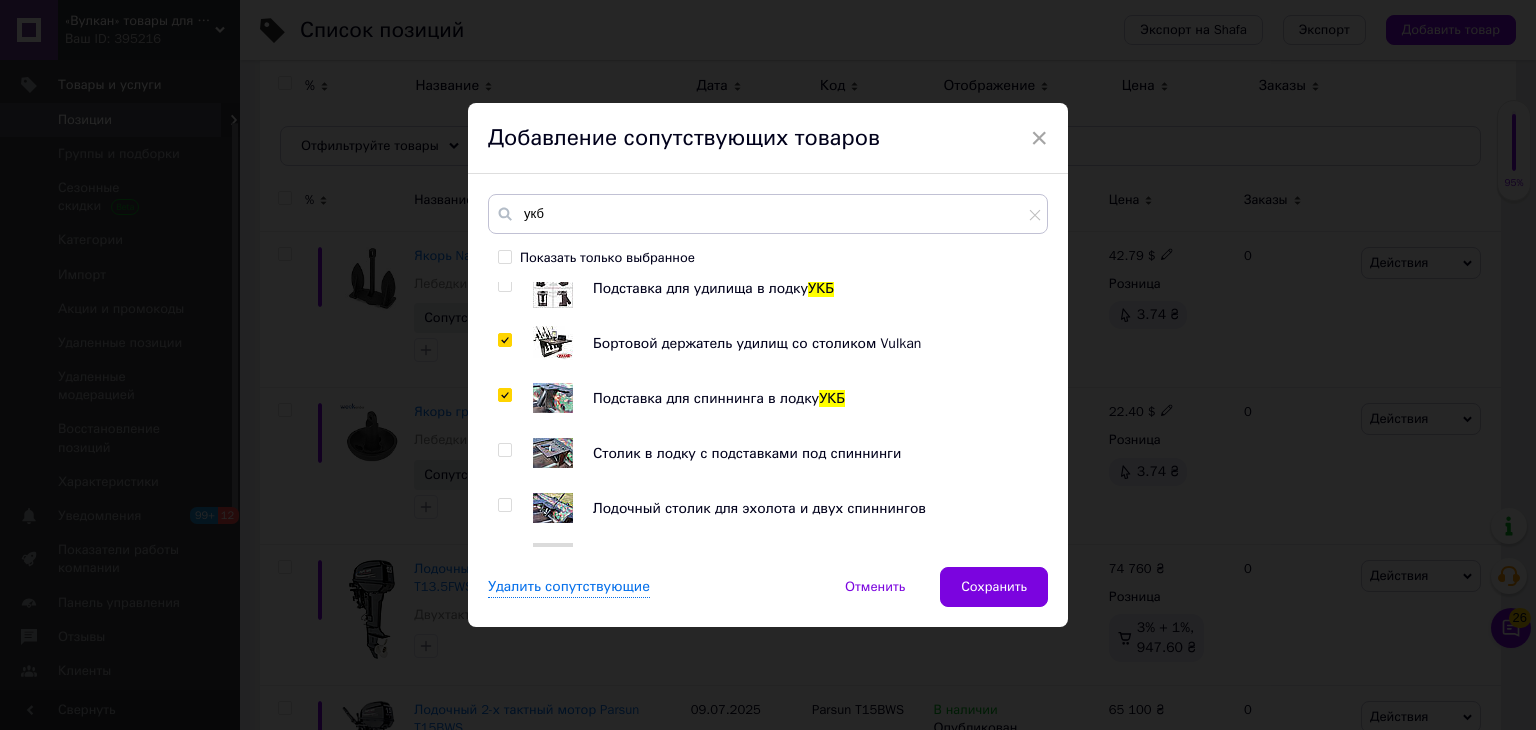 scroll, scrollTop: 160, scrollLeft: 0, axis: vertical 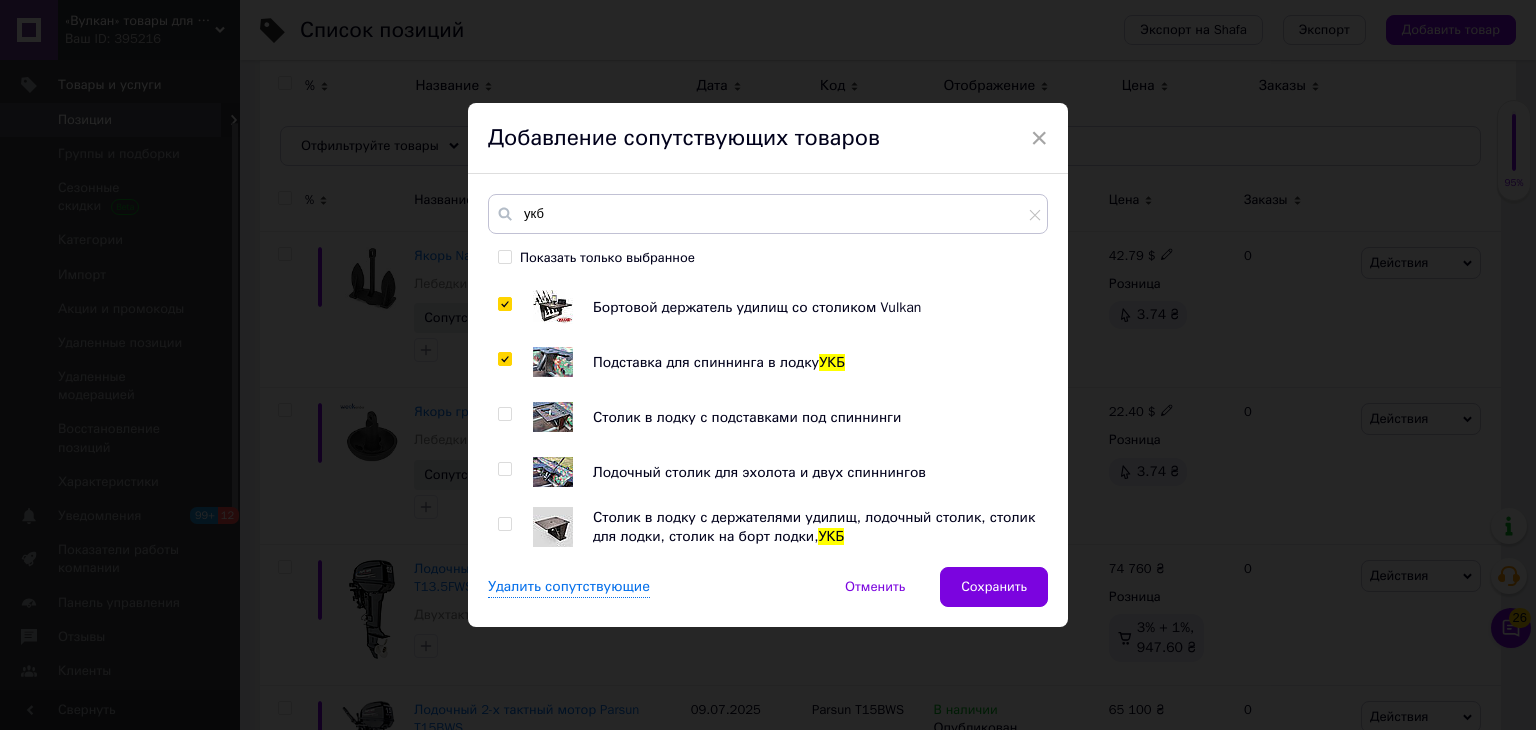 click at bounding box center [504, 524] 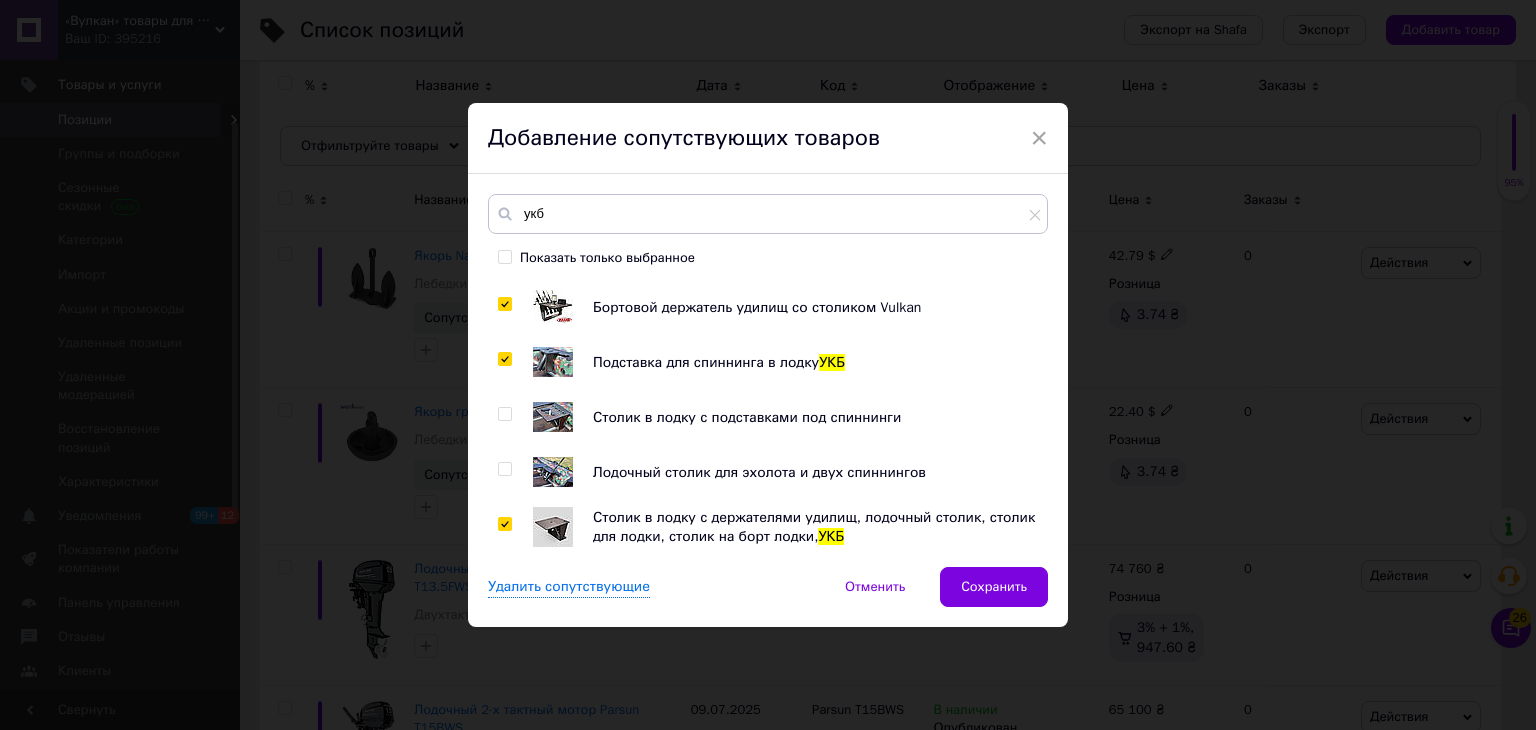 checkbox on "true" 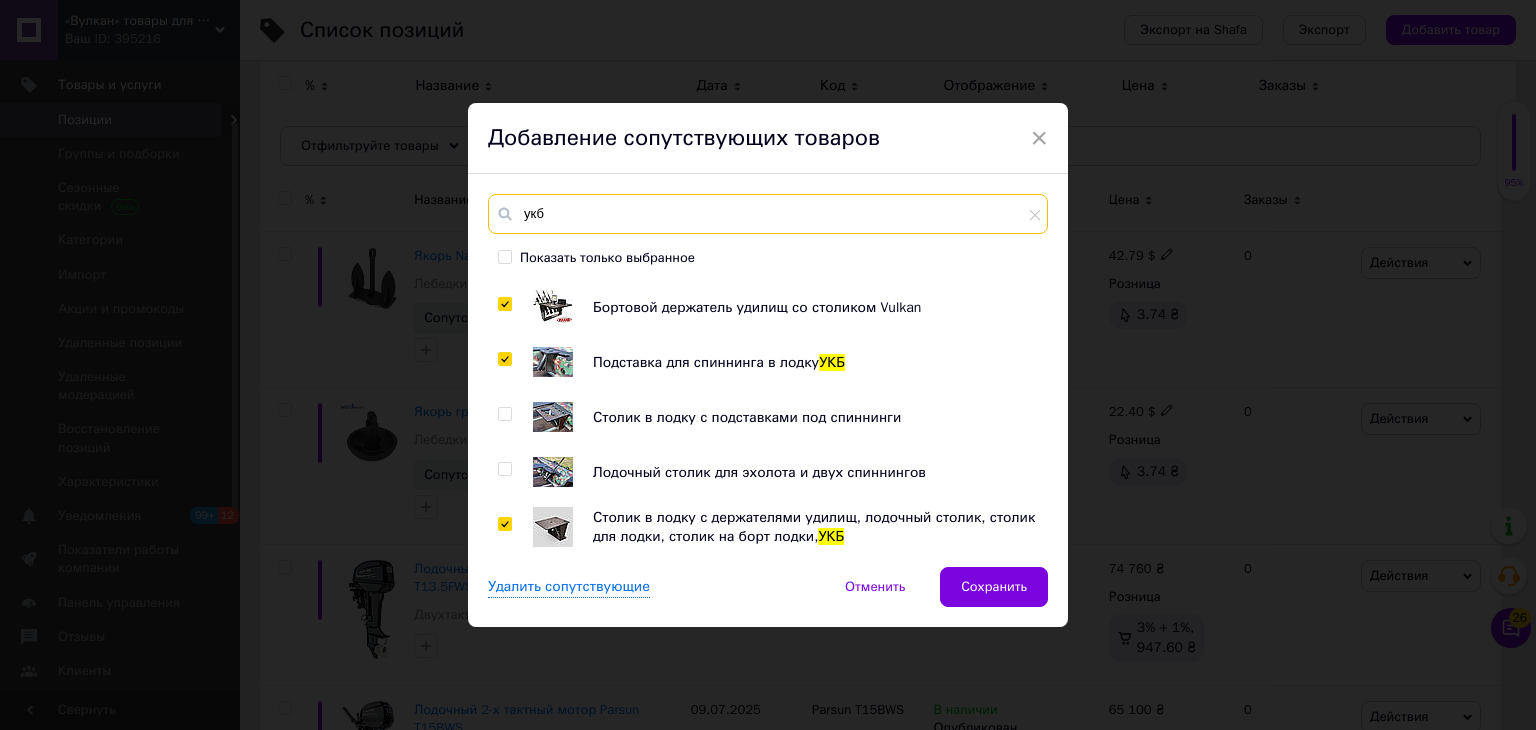 click on "укб" at bounding box center (768, 214) 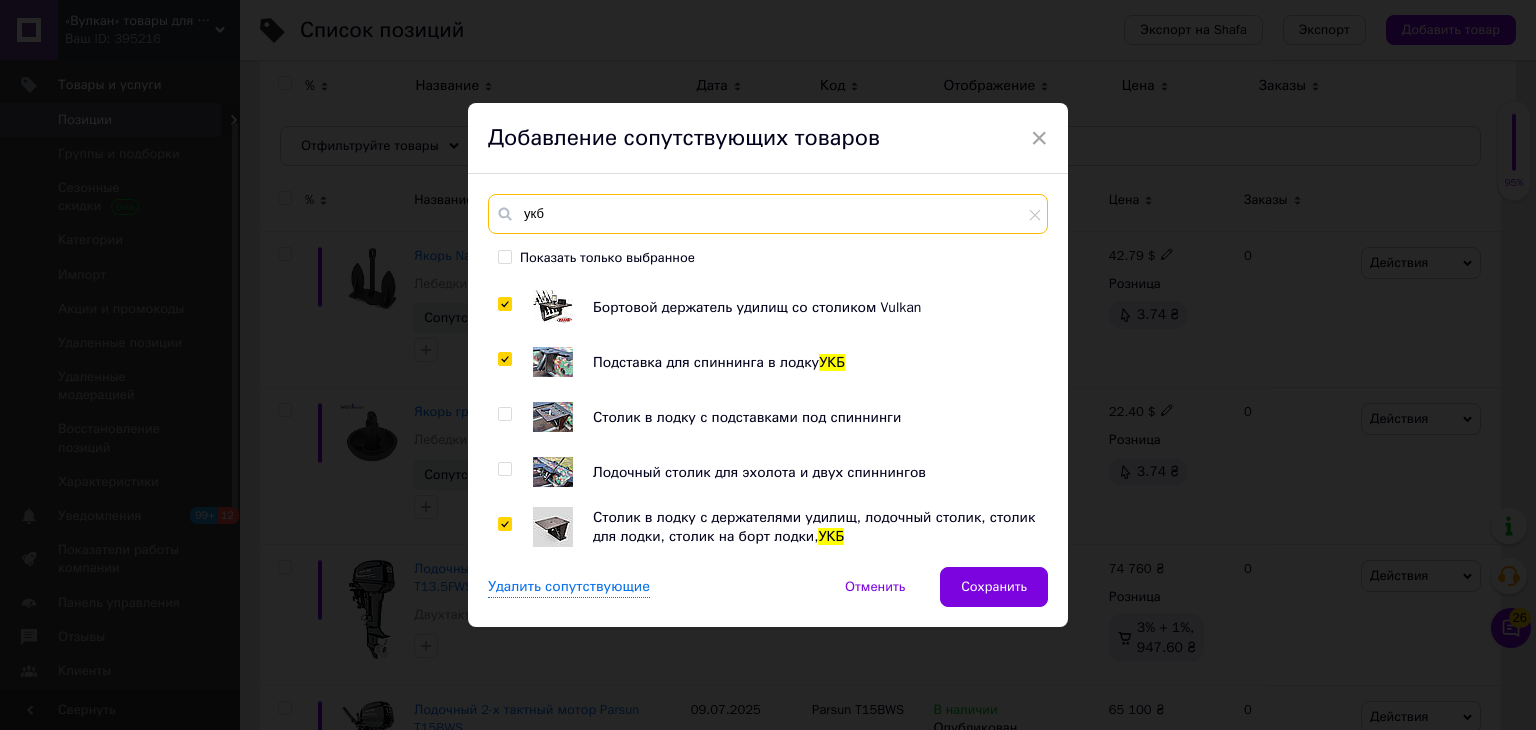 click on "укб" at bounding box center (768, 214) 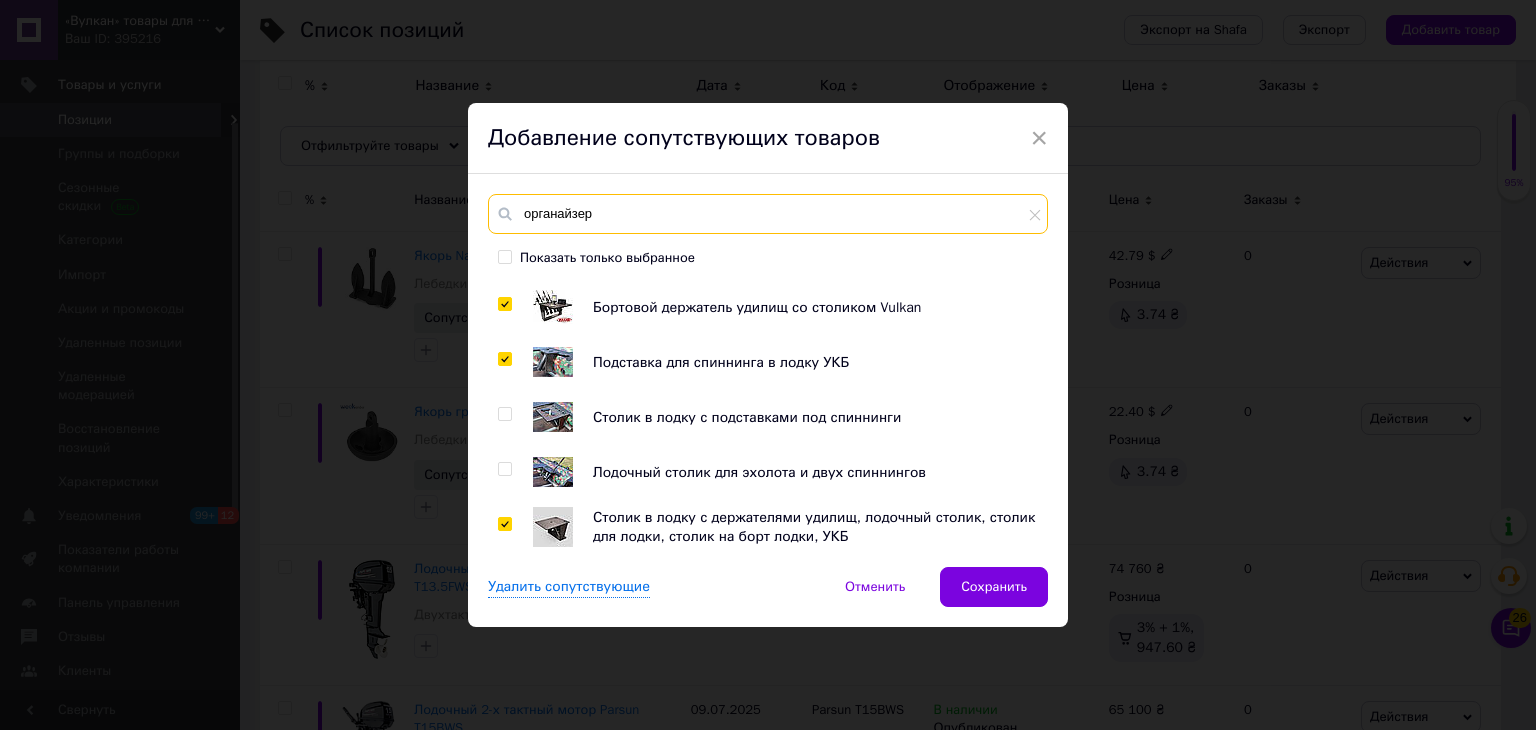type on "органайзер" 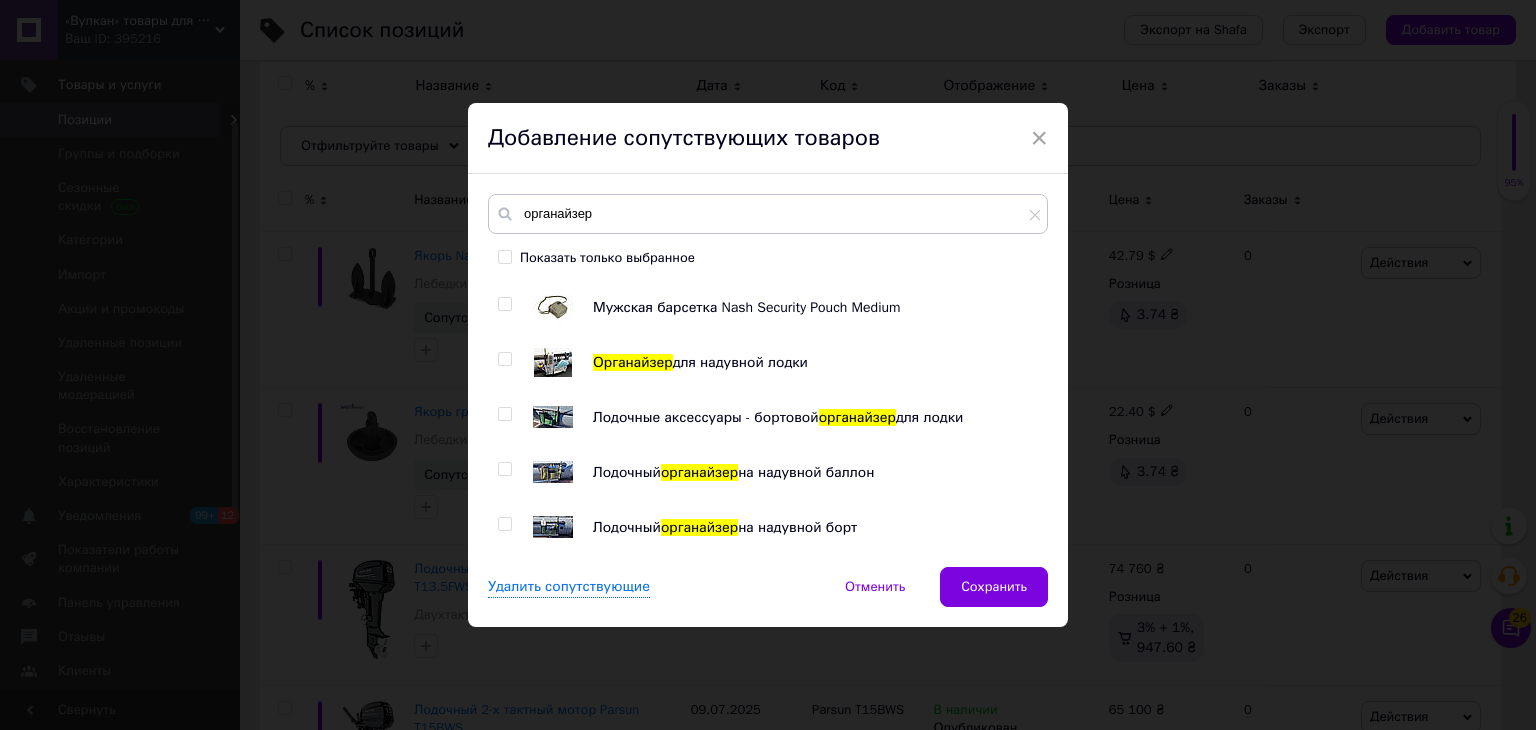 click at bounding box center [504, 359] 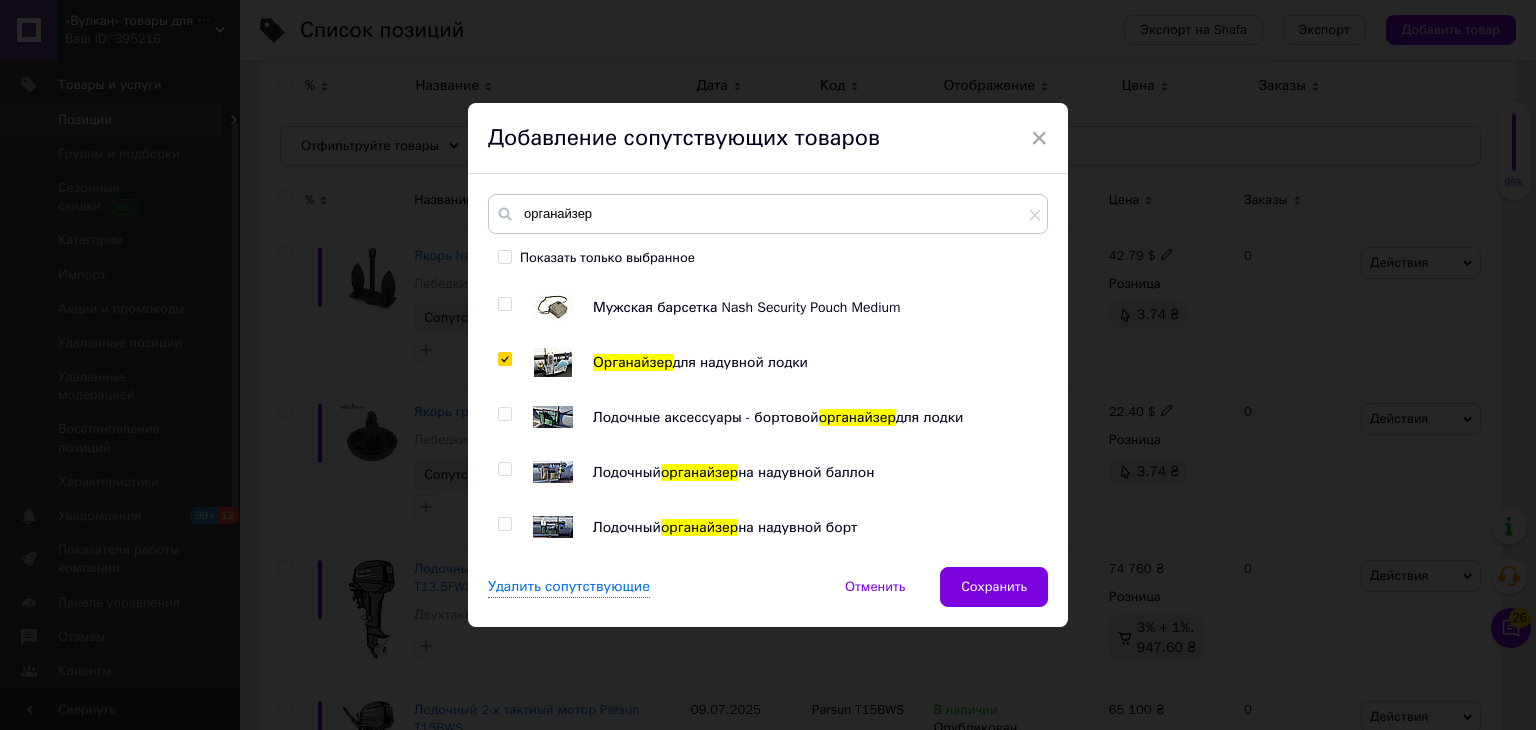 checkbox on "true" 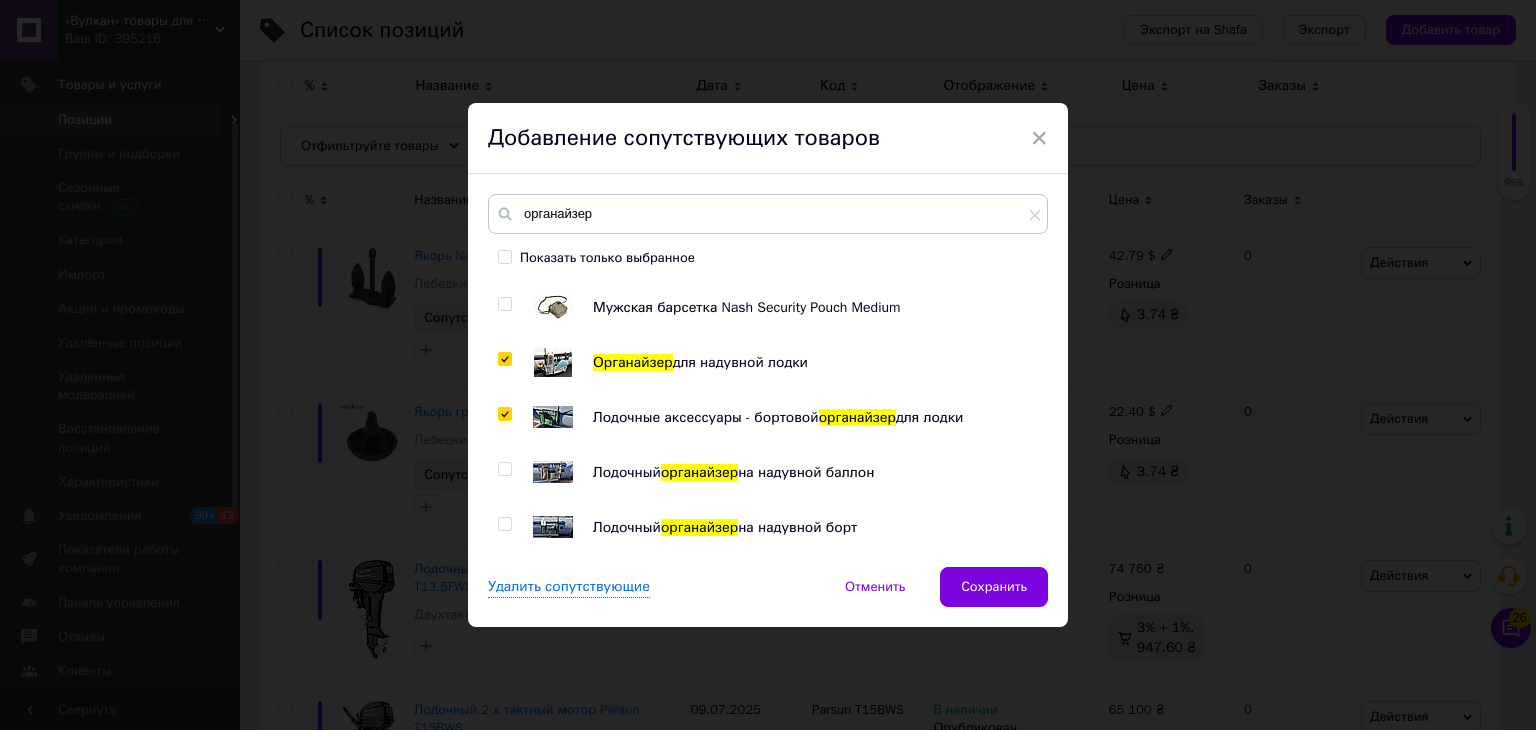 checkbox on "true" 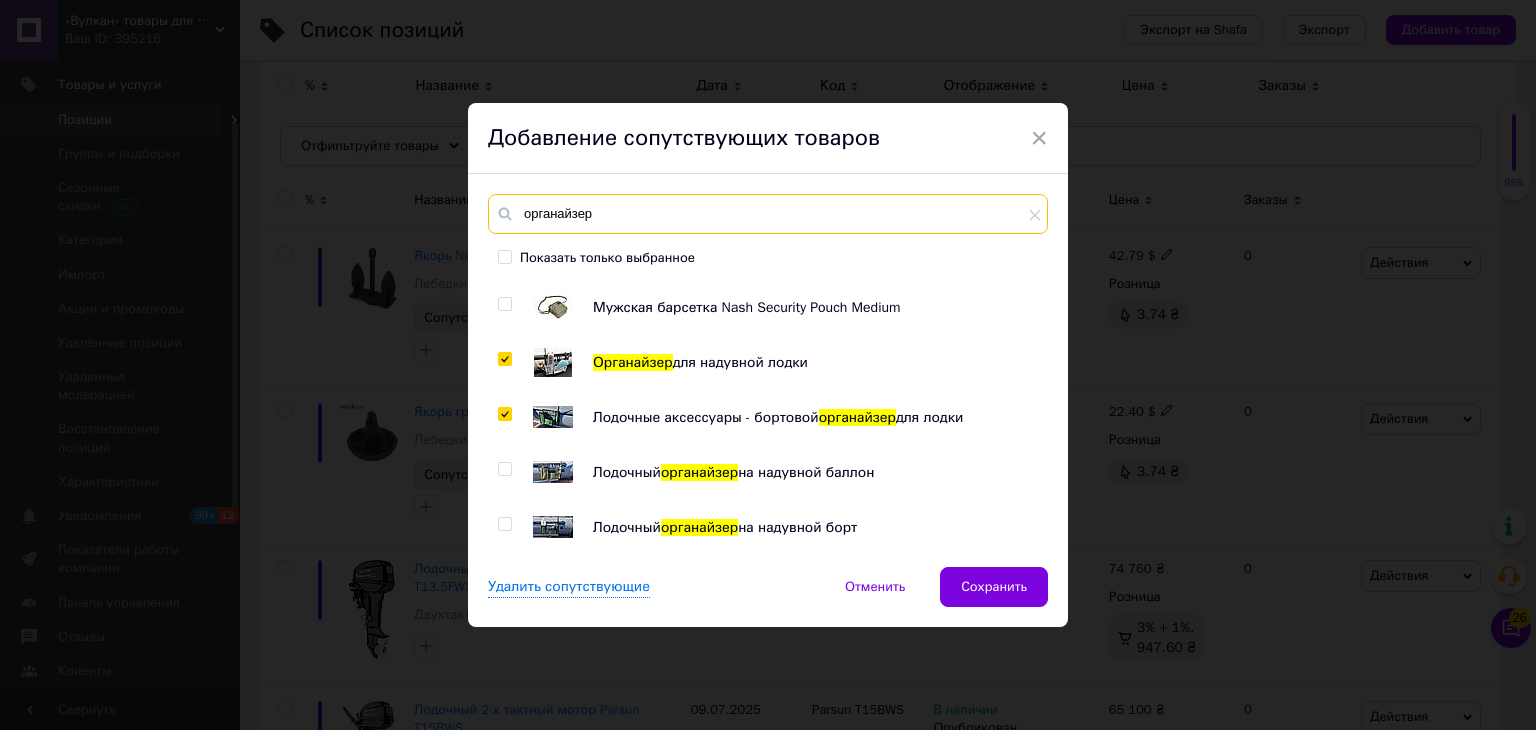 click on "органайзер" at bounding box center [768, 214] 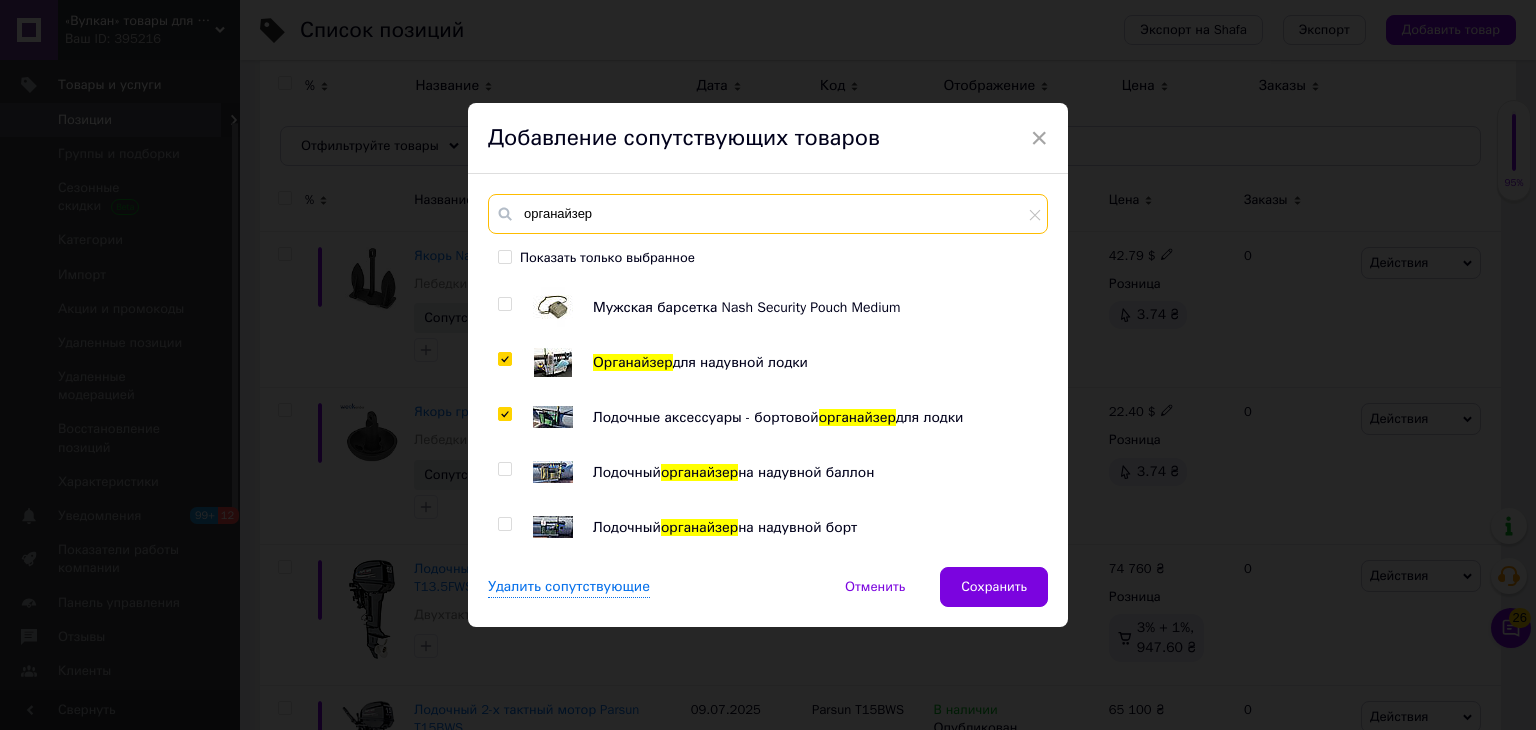 click on "органайзер" at bounding box center (768, 214) 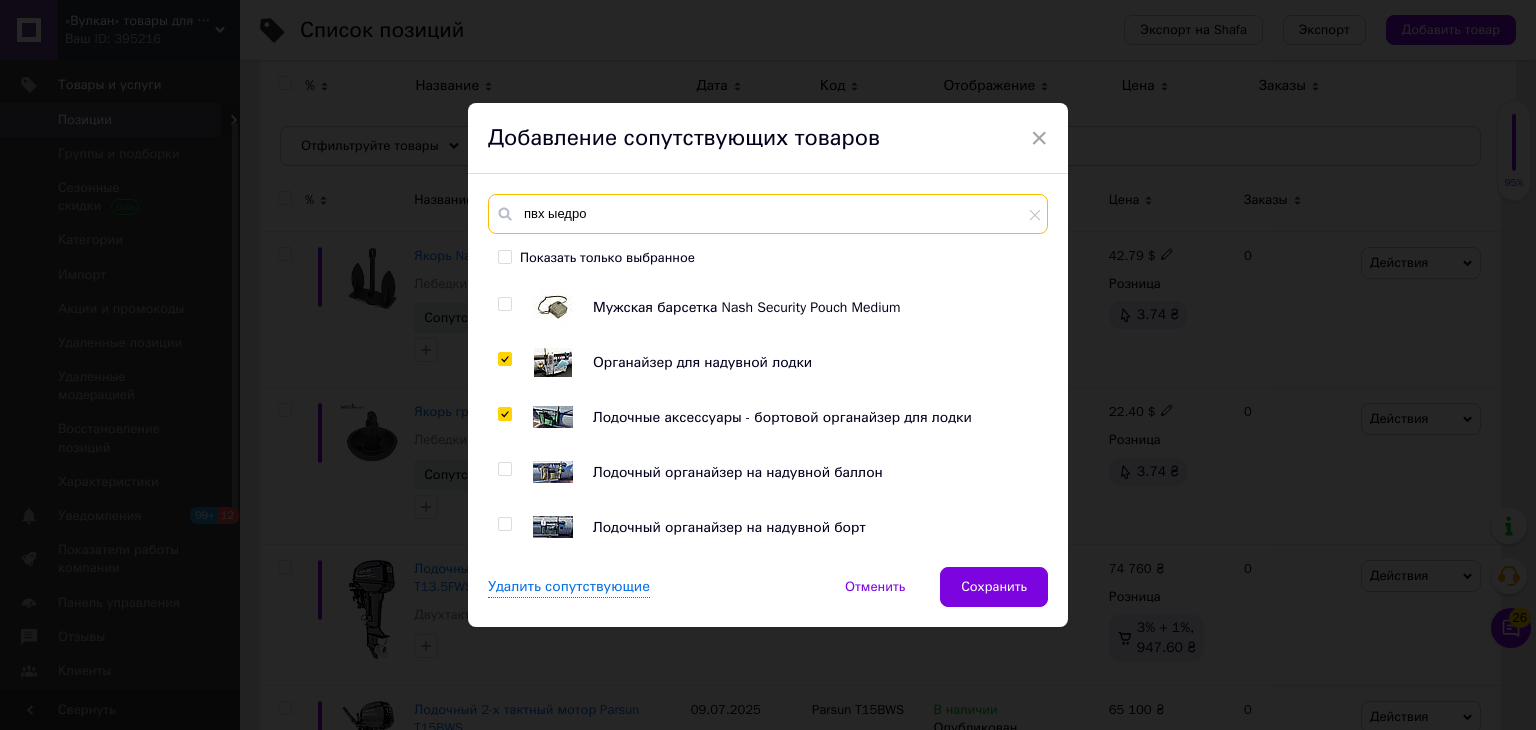 scroll, scrollTop: 0, scrollLeft: 0, axis: both 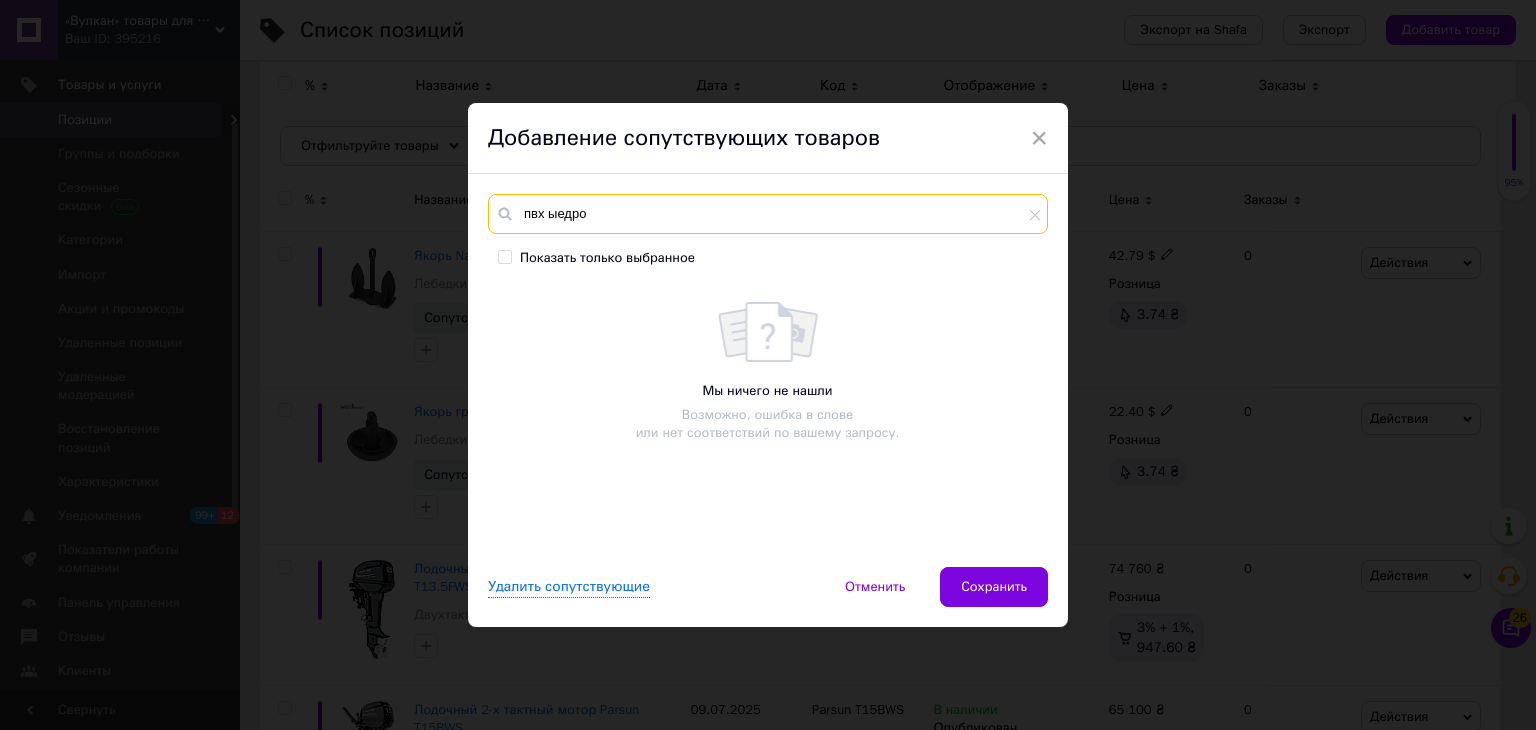 click on "пвх ыедро" at bounding box center (768, 214) 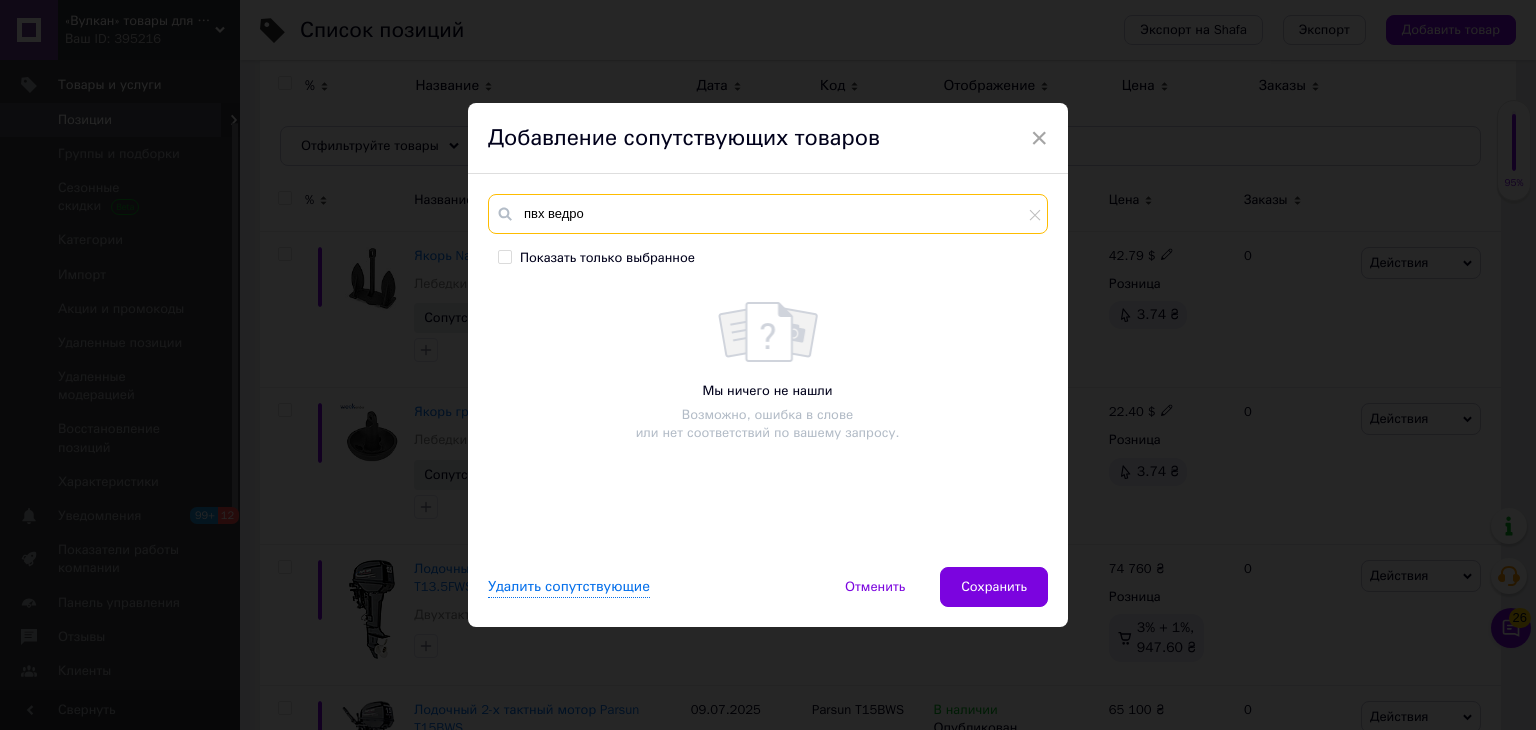 type on "пвх ведро" 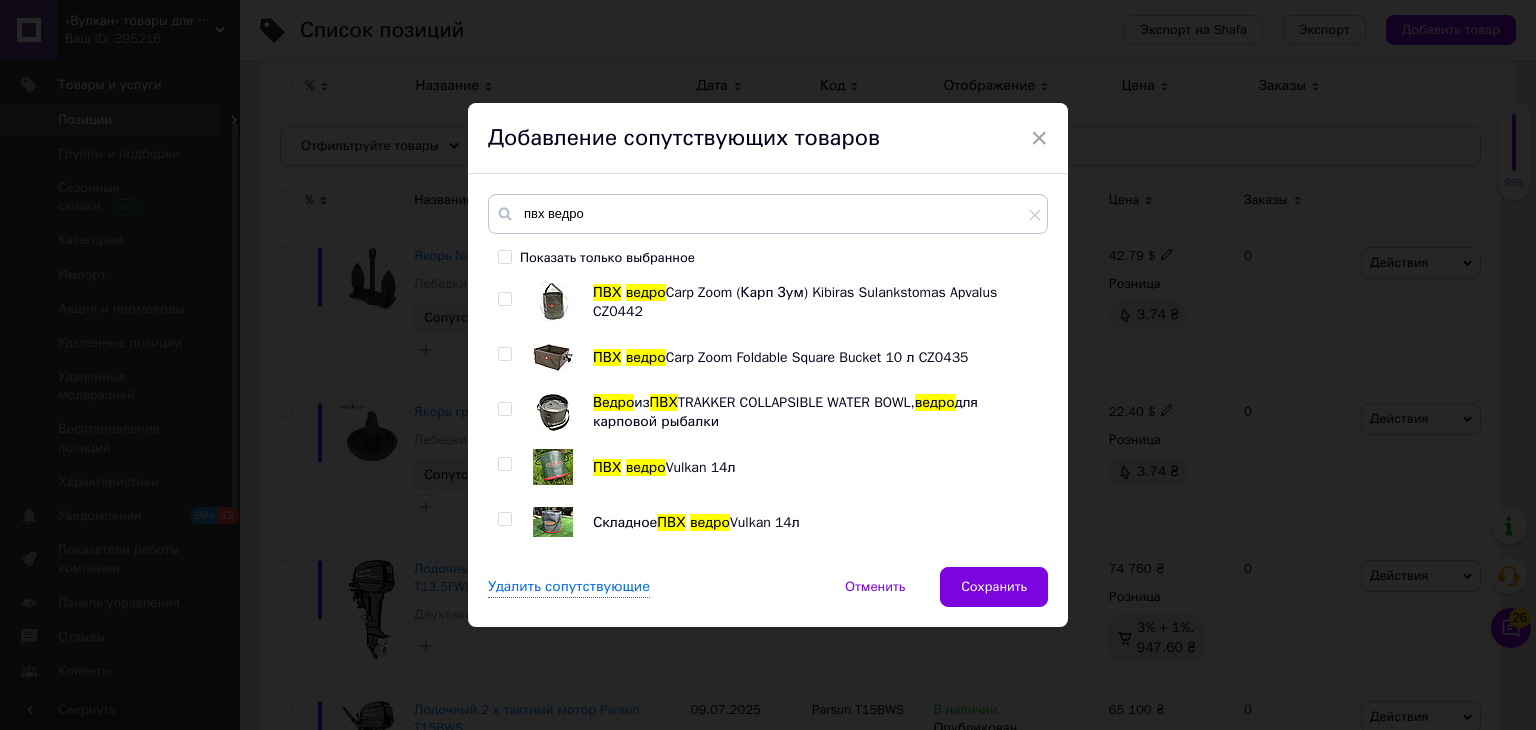 click at bounding box center [504, 519] 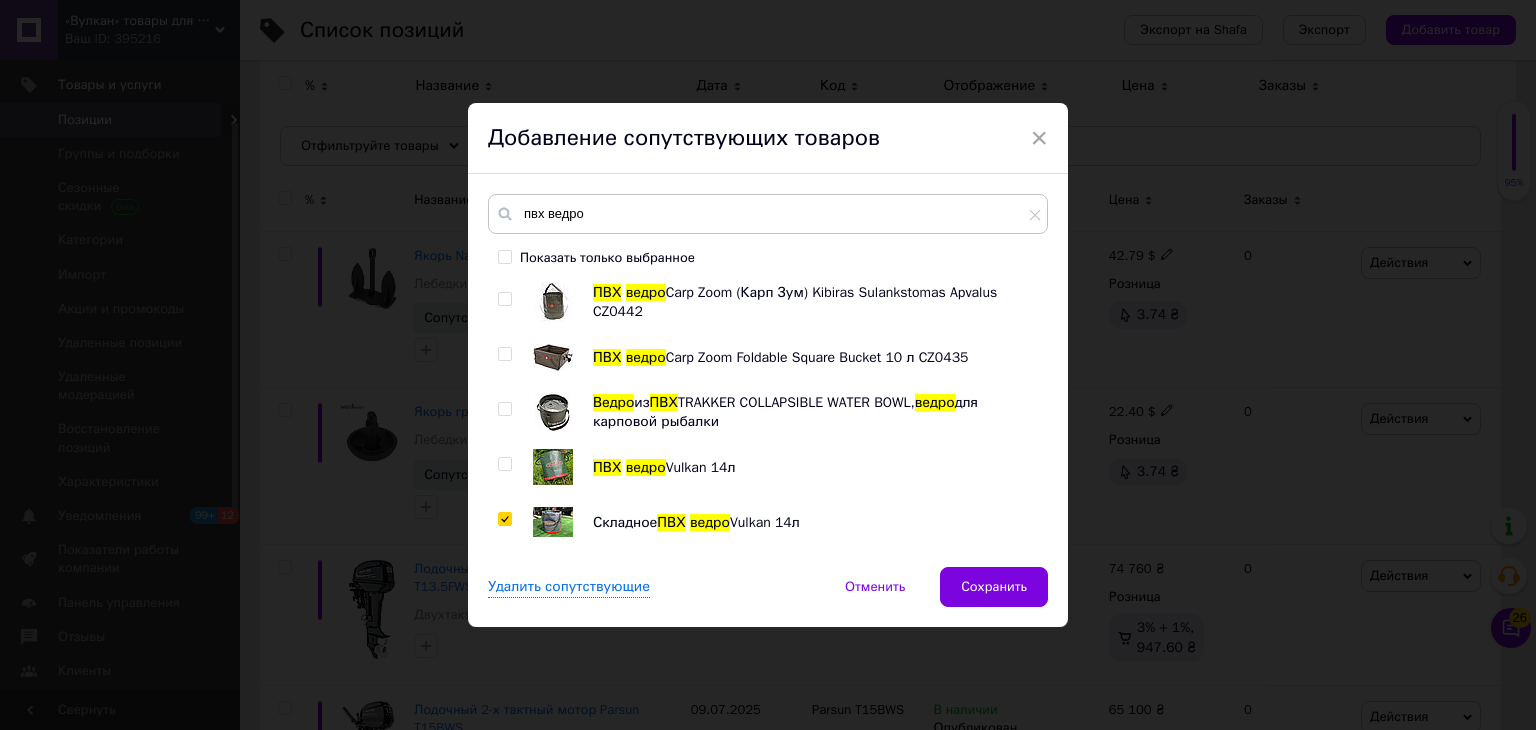 checkbox on "true" 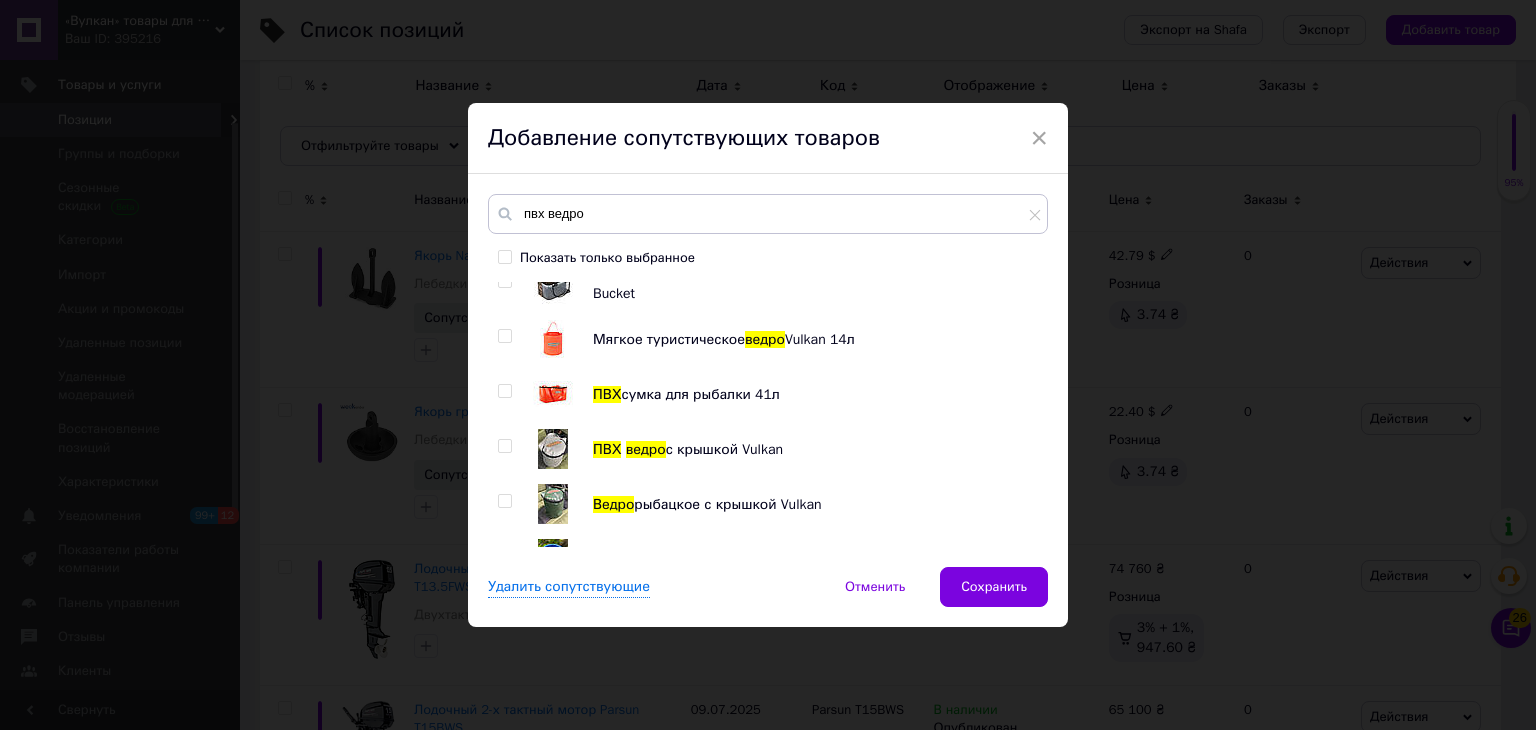 scroll, scrollTop: 400, scrollLeft: 0, axis: vertical 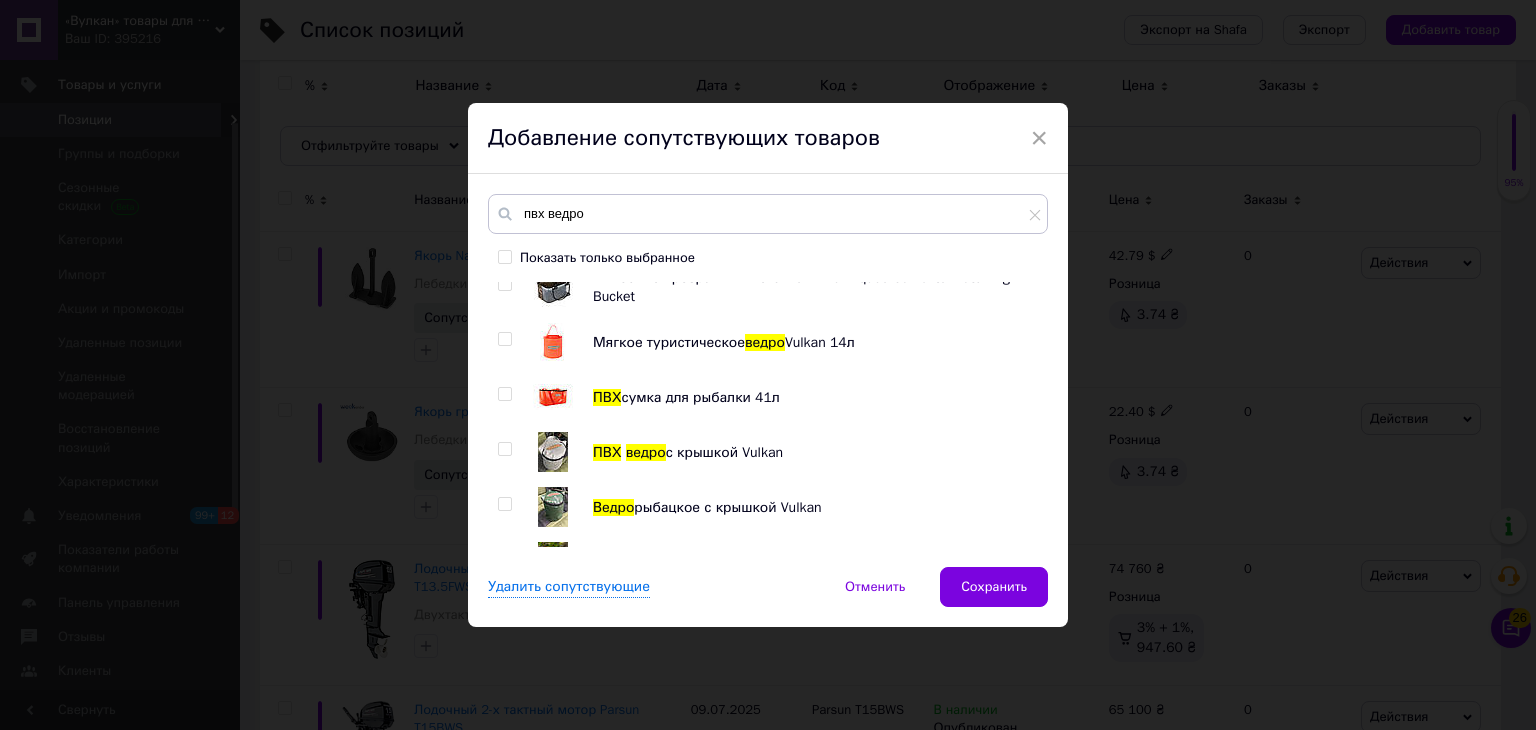 click at bounding box center [504, 394] 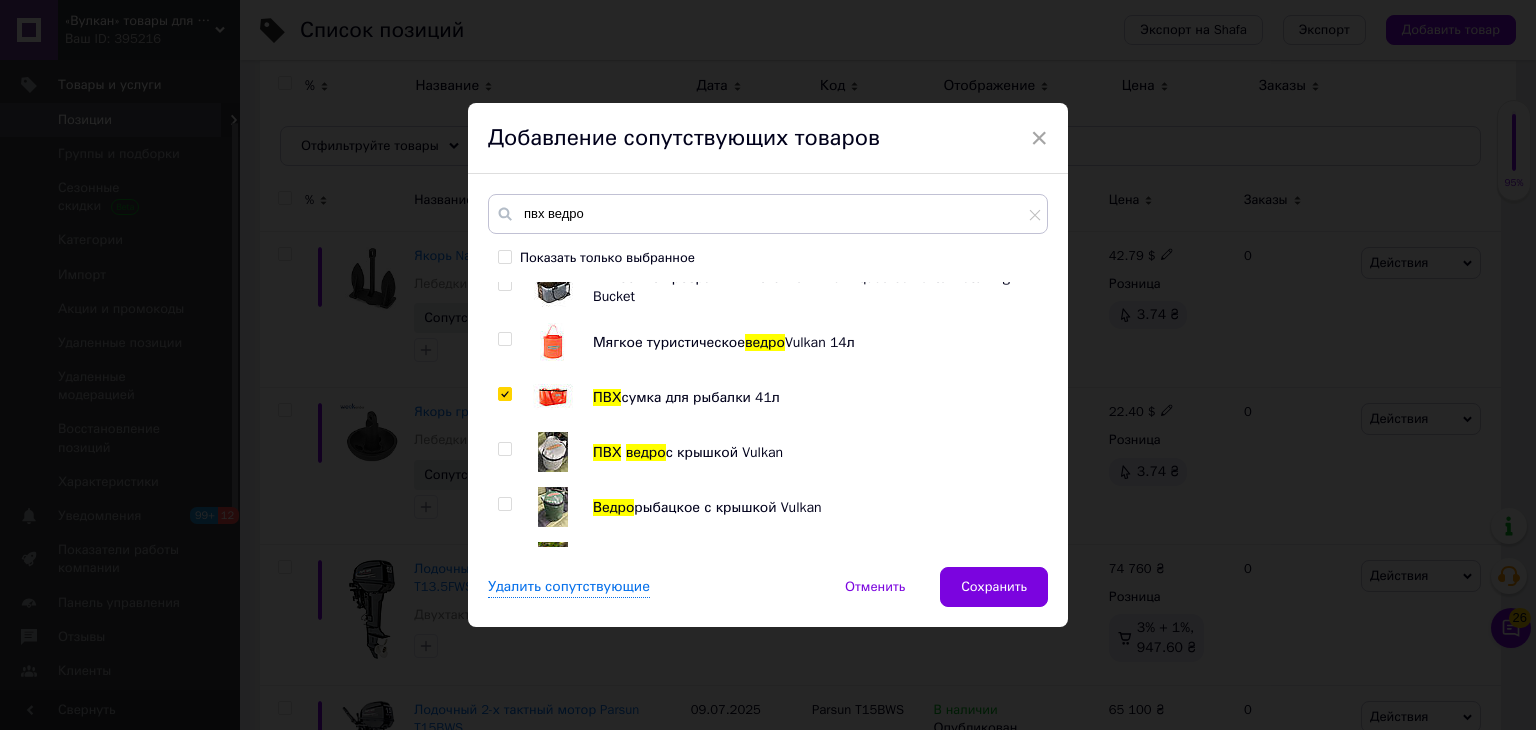 checkbox on "true" 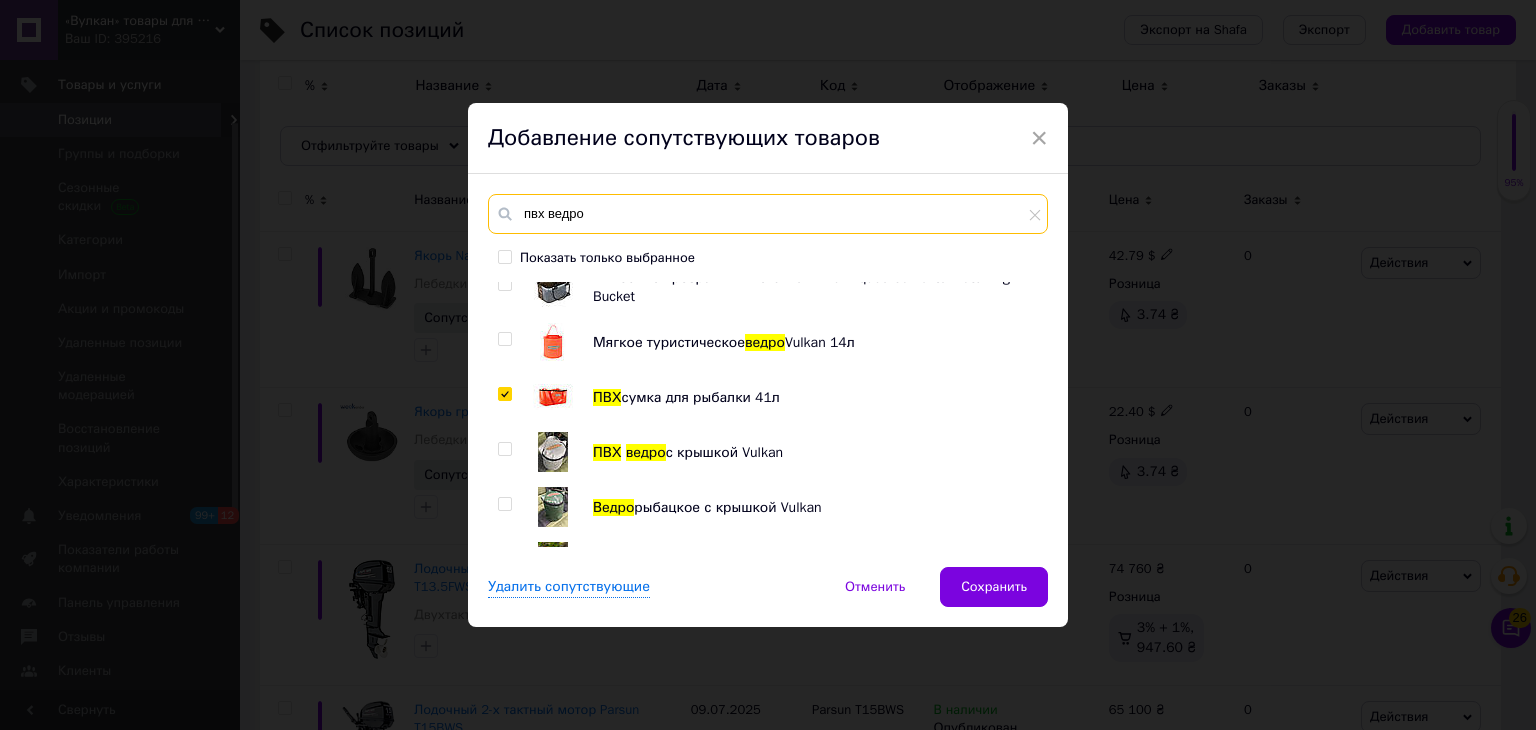 click on "пвх ведро" at bounding box center [768, 214] 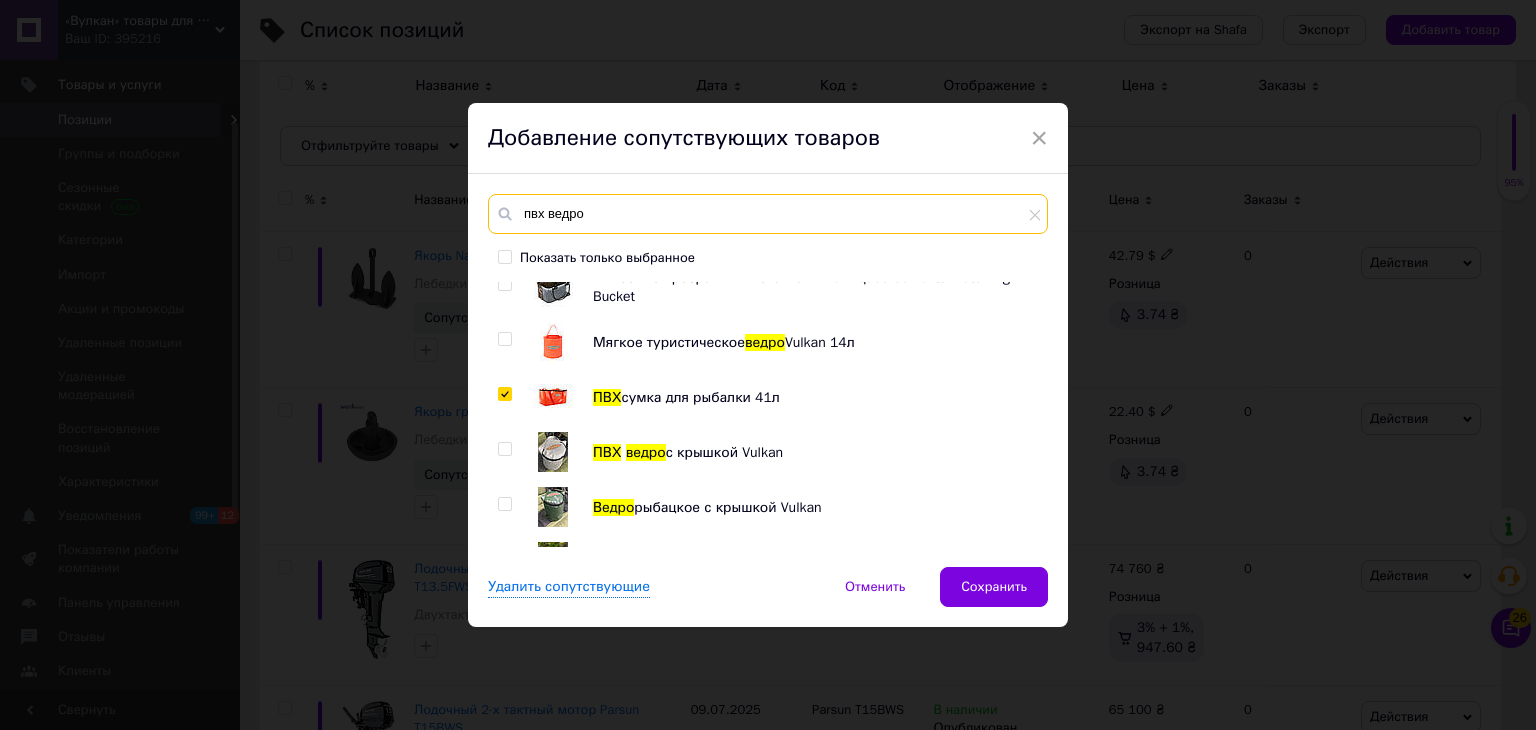 click on "пвх ведро" at bounding box center [768, 214] 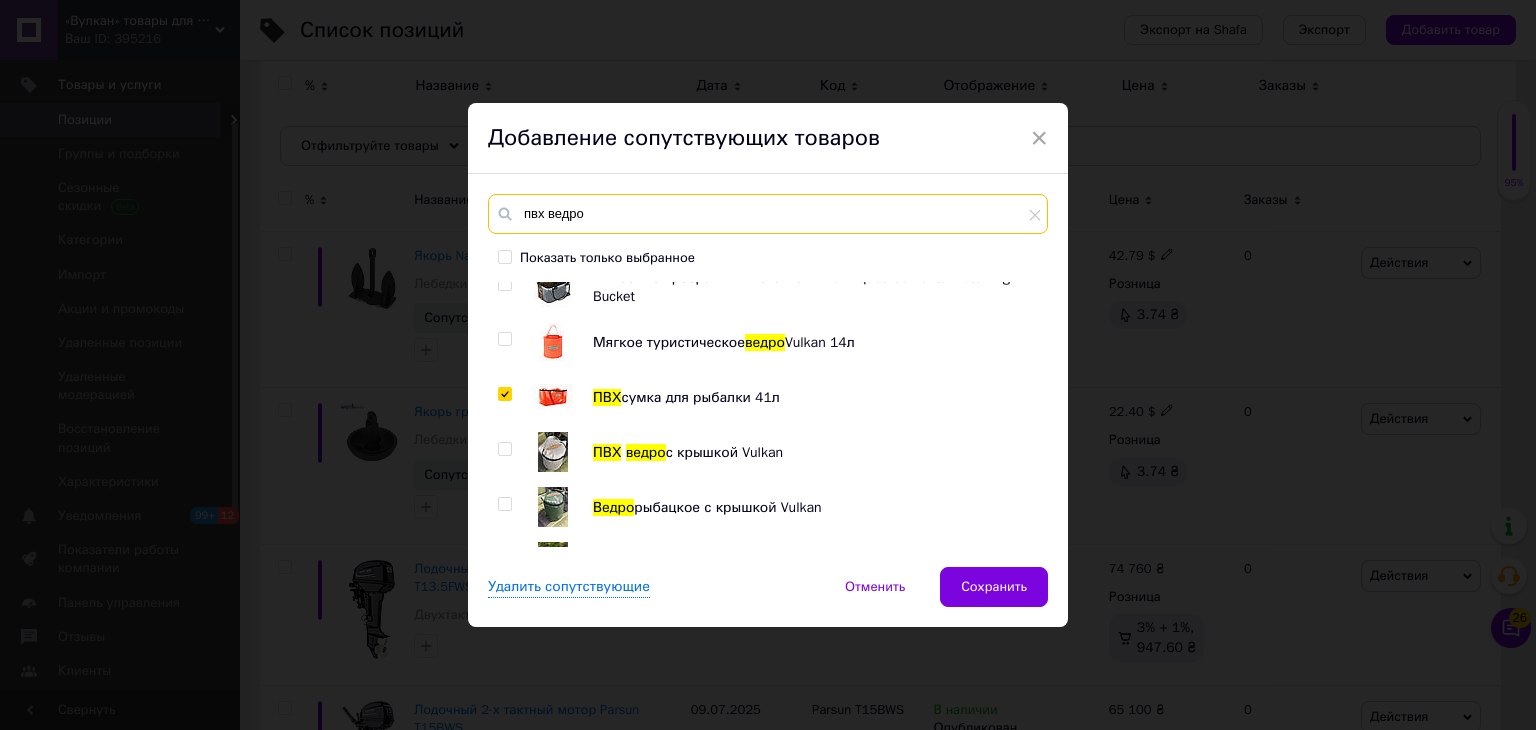 type on "п" 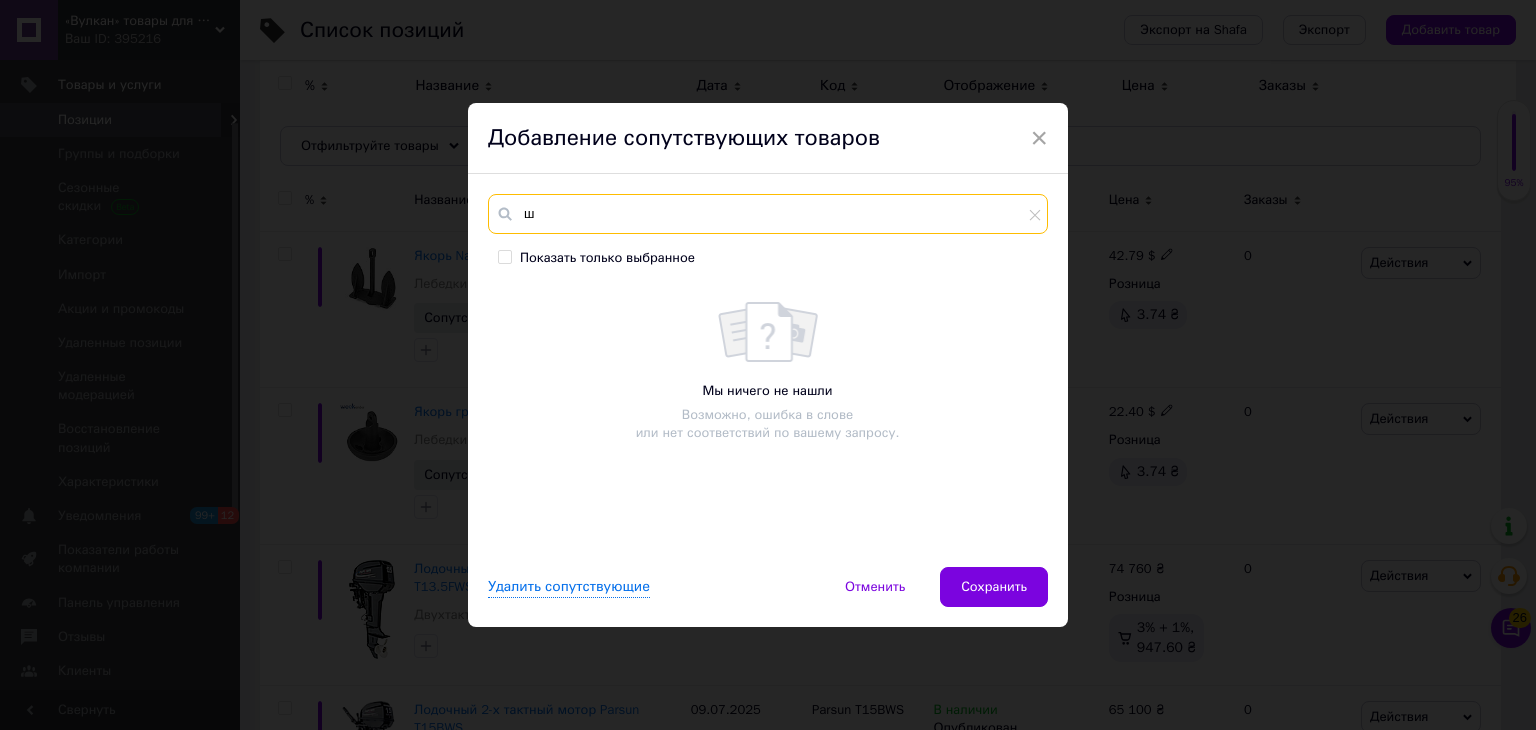 scroll, scrollTop: 0, scrollLeft: 0, axis: both 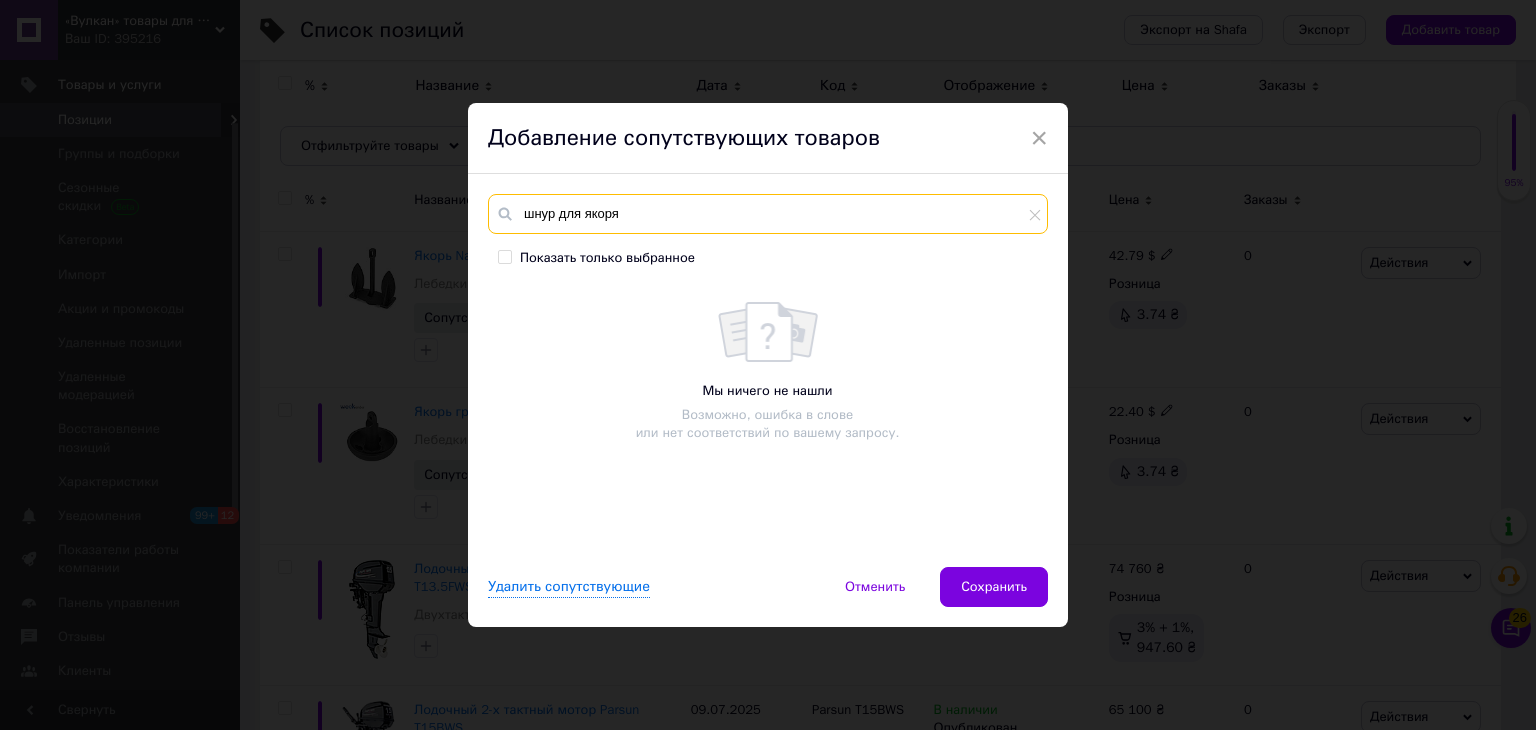 type on "шнур для якоря" 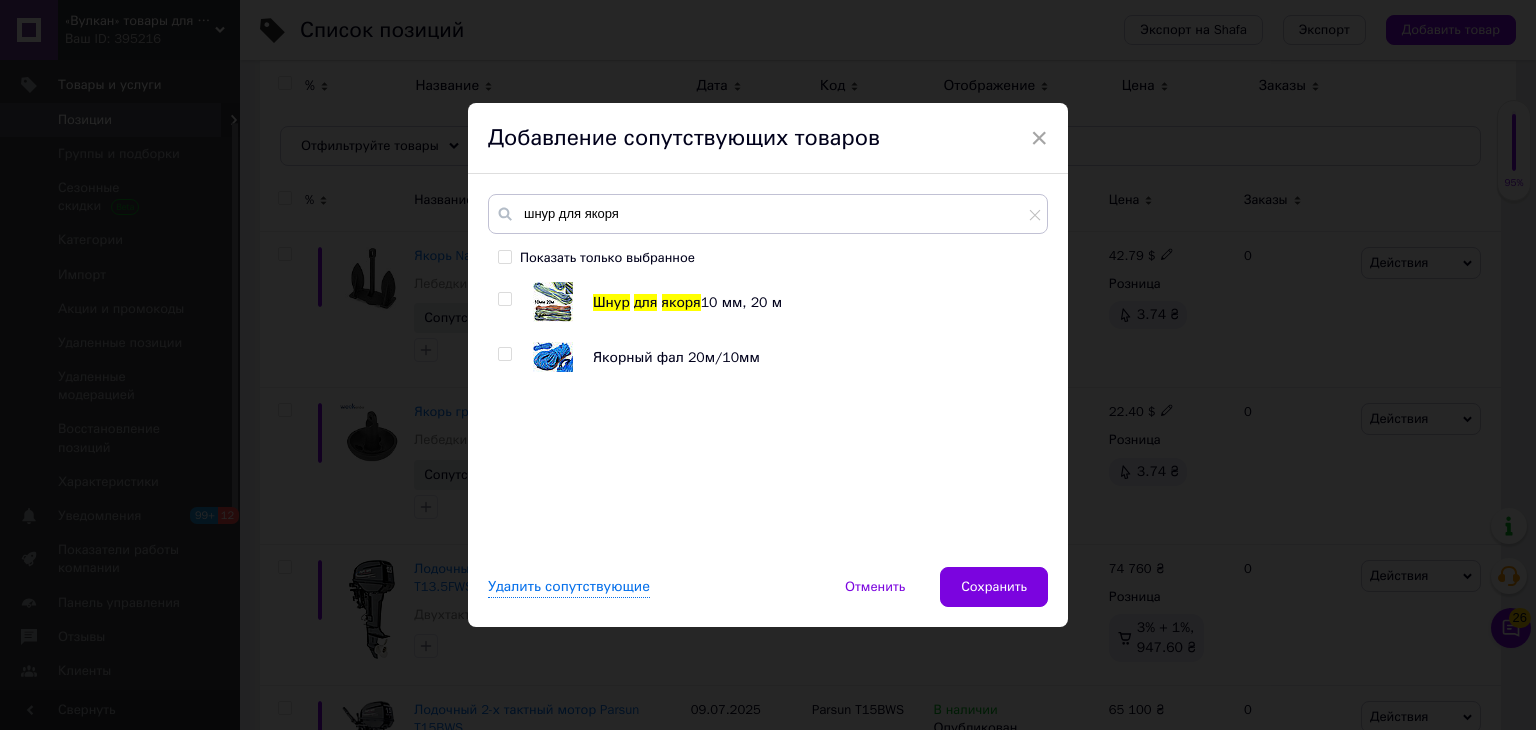 click at bounding box center [504, 299] 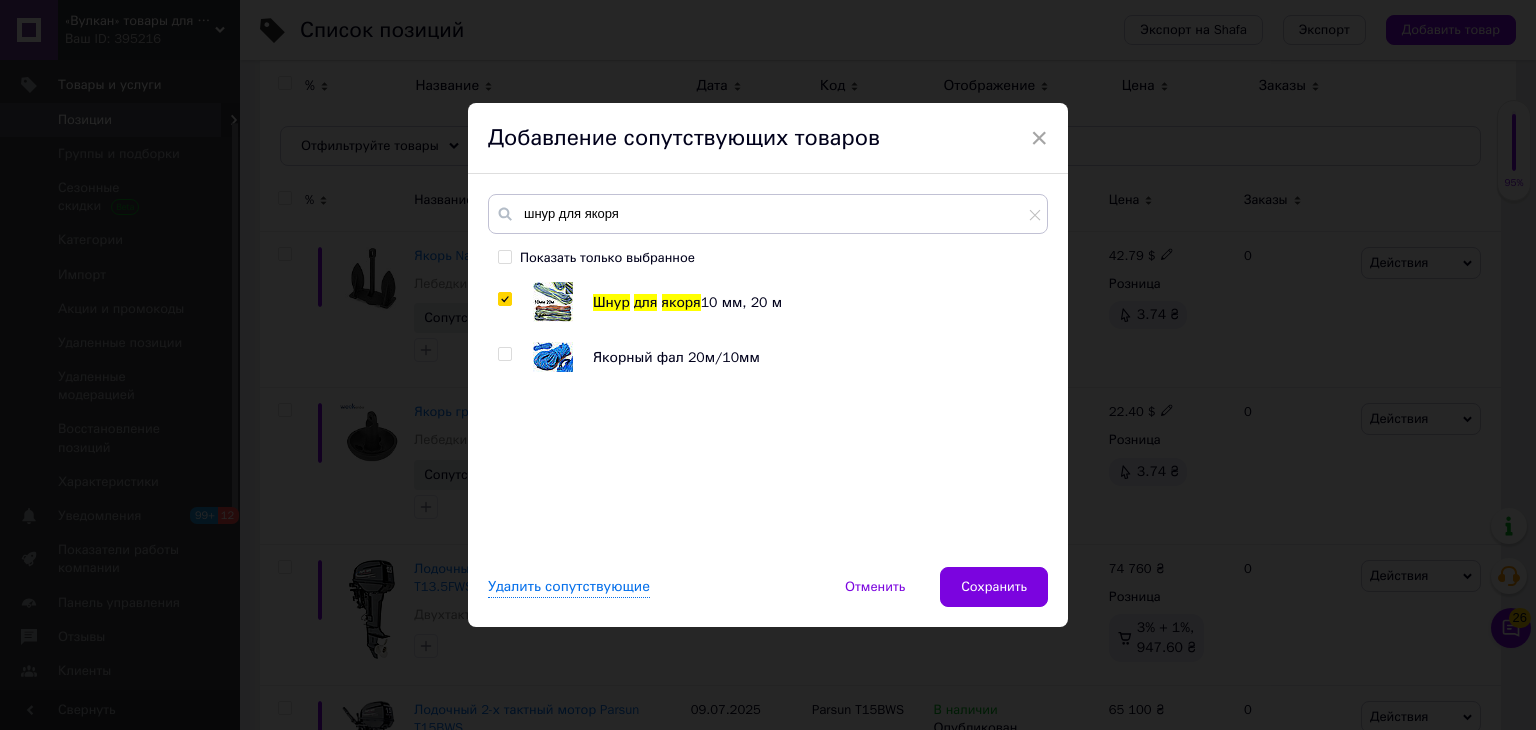 checkbox on "true" 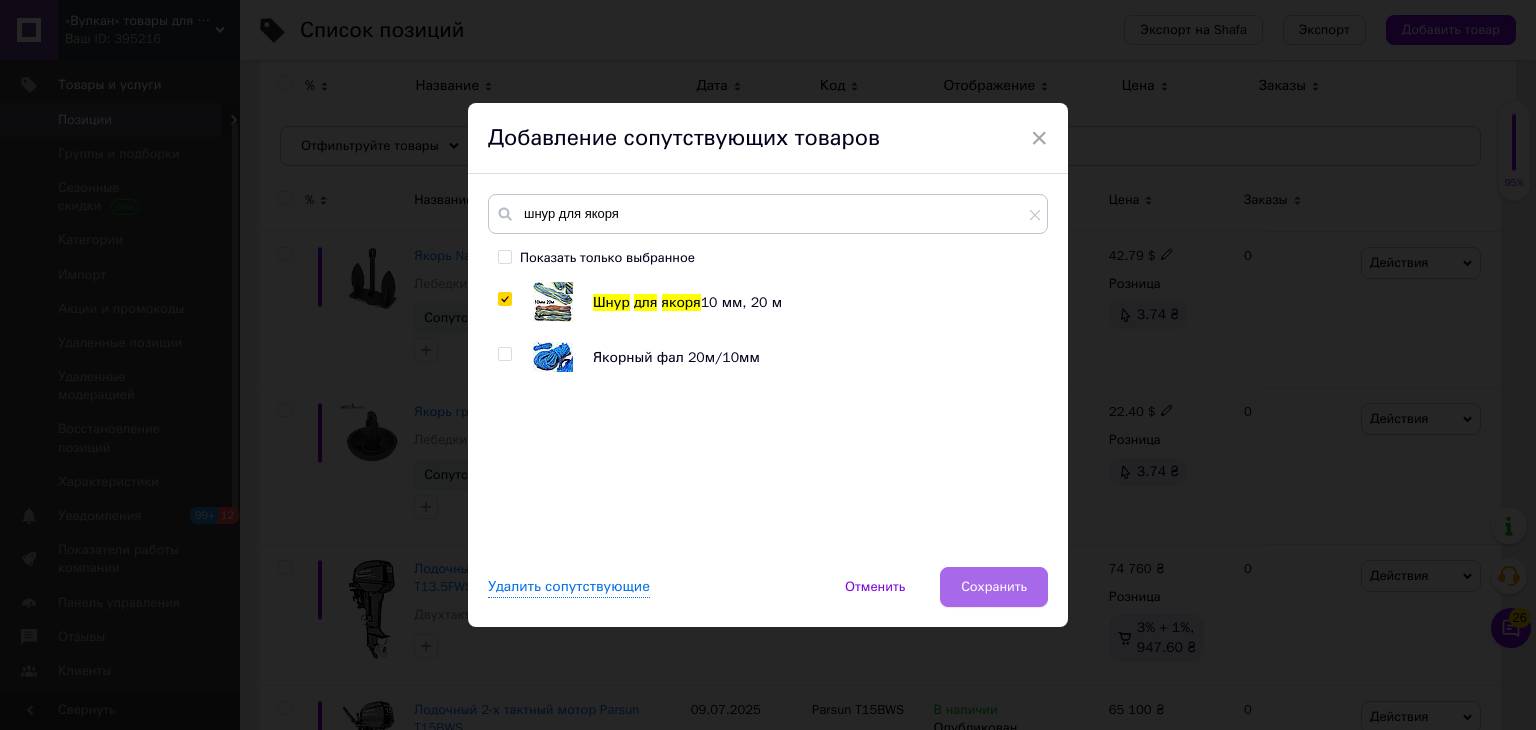 click on "Сохранить" at bounding box center (994, 587) 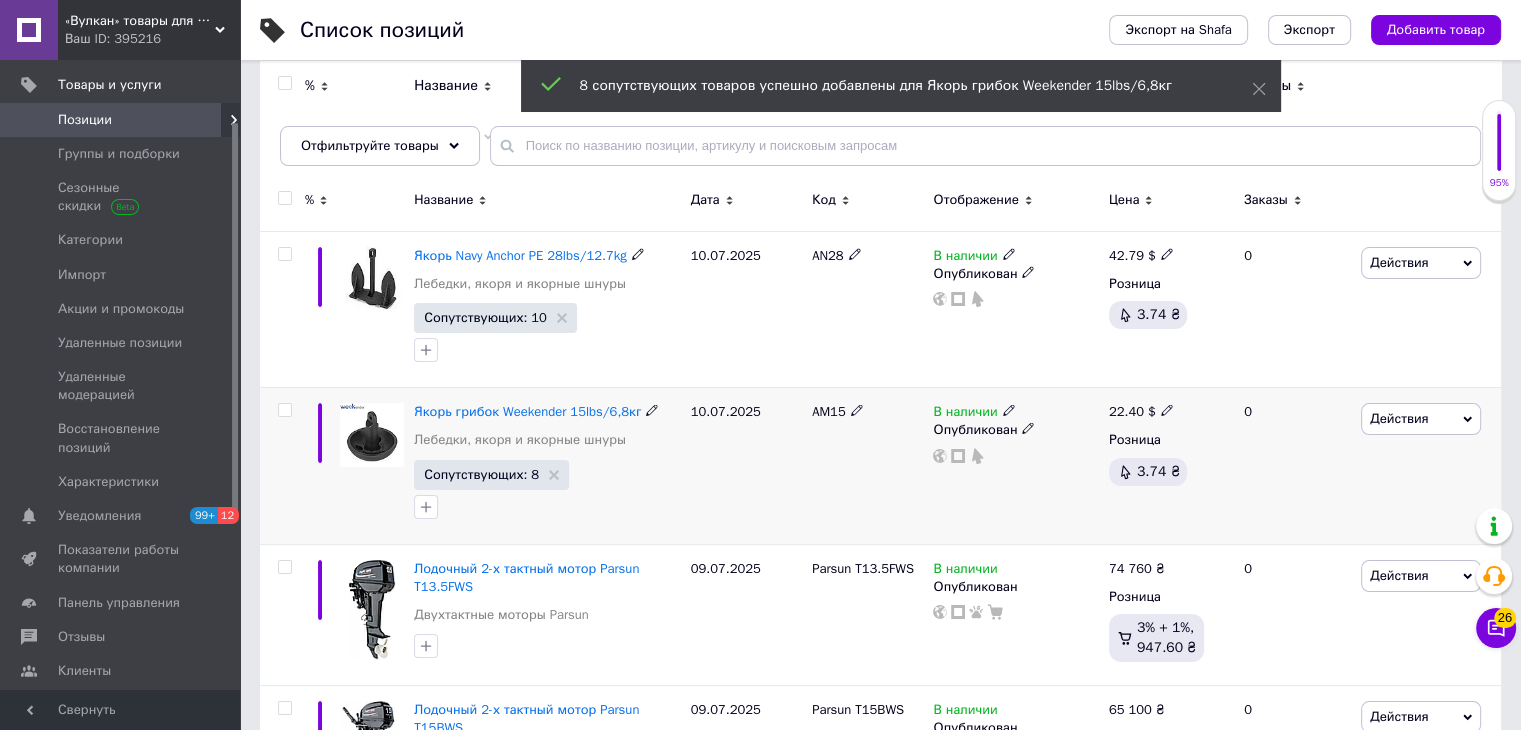 click on "Действия" at bounding box center (1421, 419) 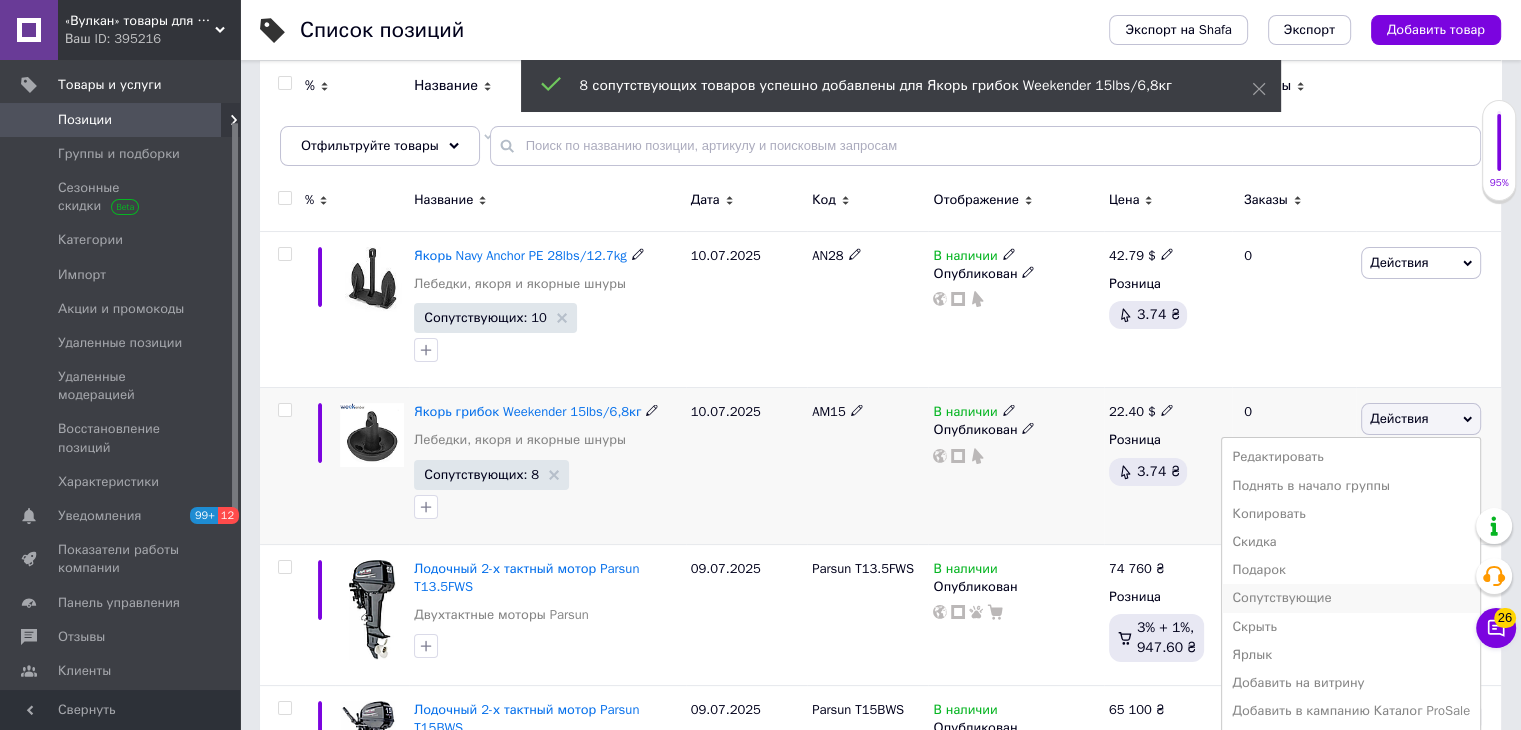 click on "Сопутствующие" at bounding box center [1351, 598] 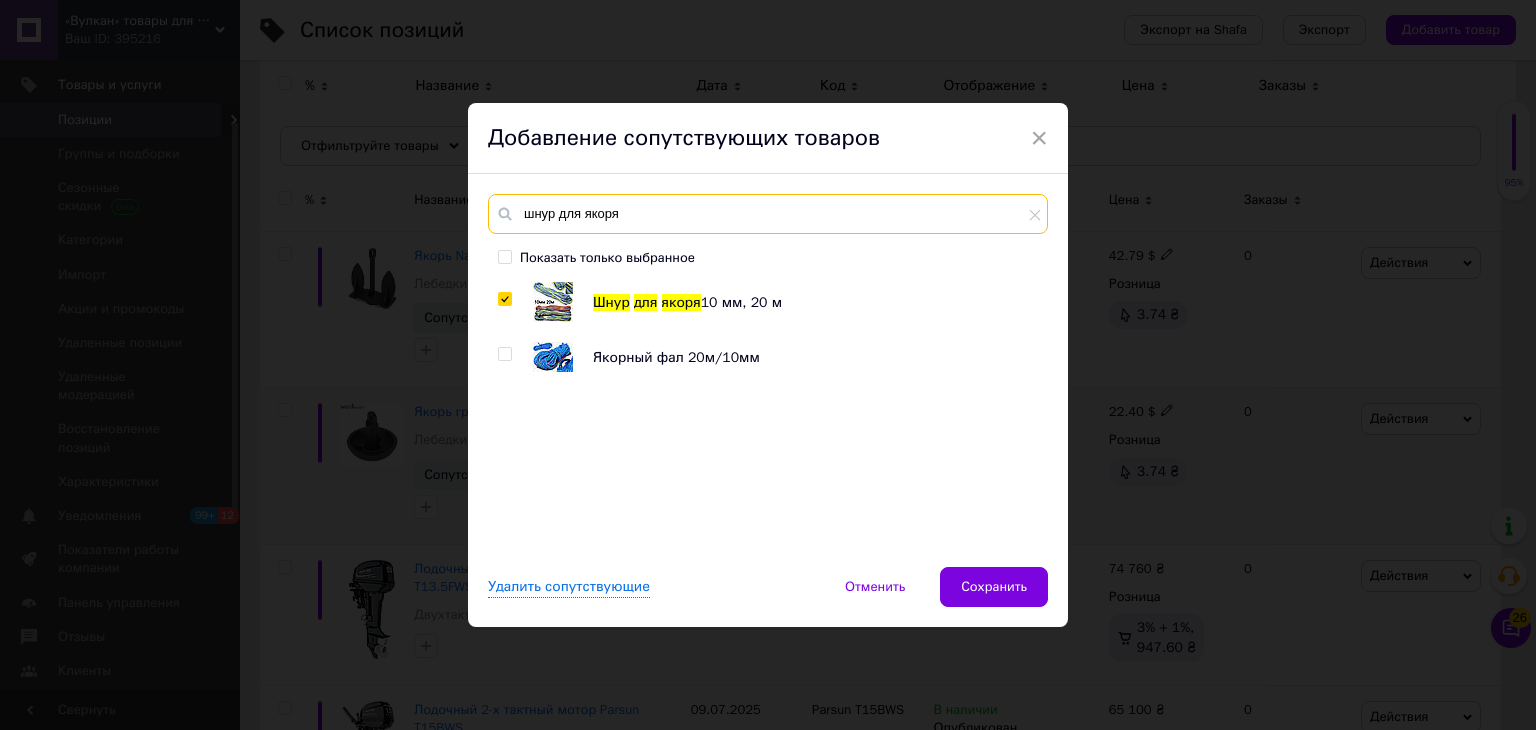 drag, startPoint x: 640, startPoint y: 225, endPoint x: 521, endPoint y: 207, distance: 120.353645 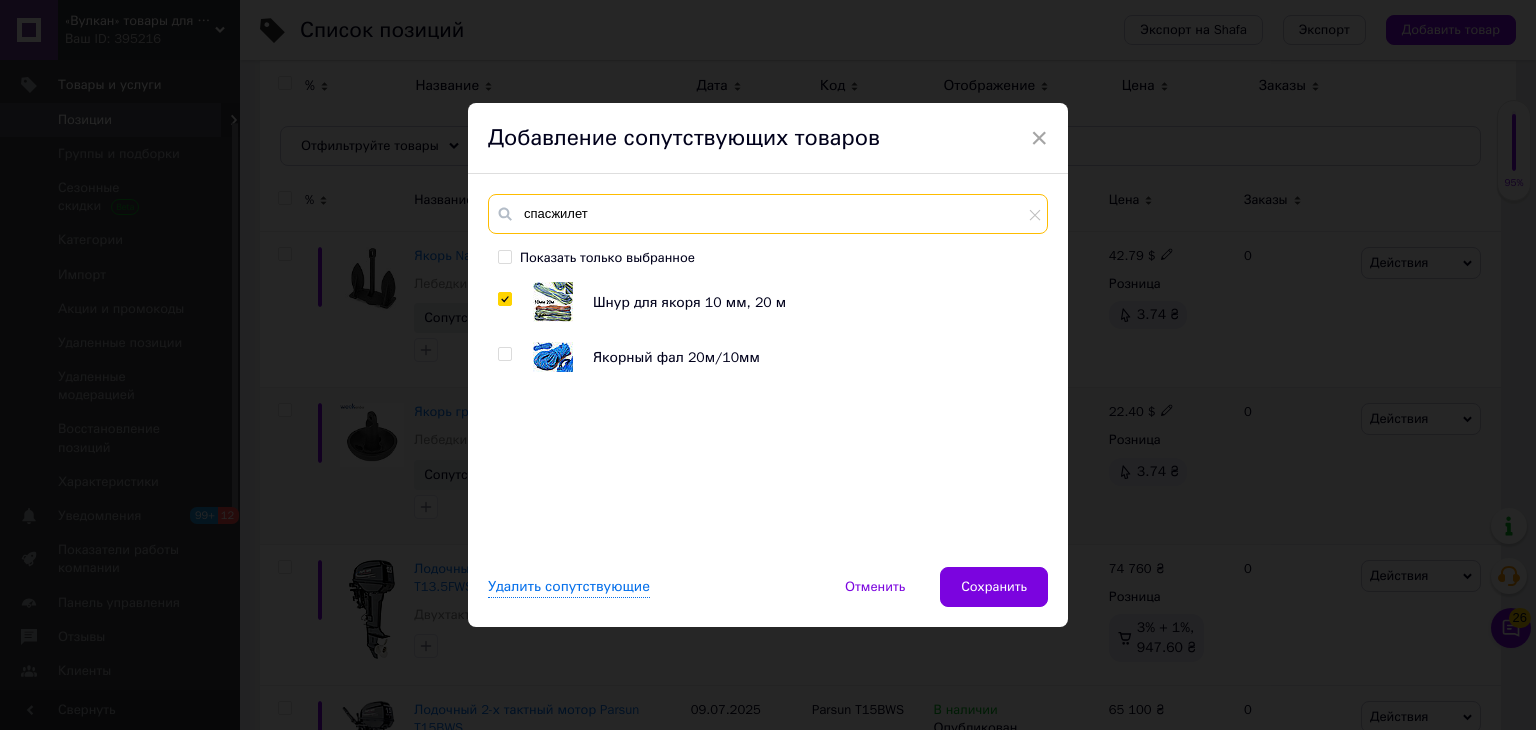 type on "спасжилет" 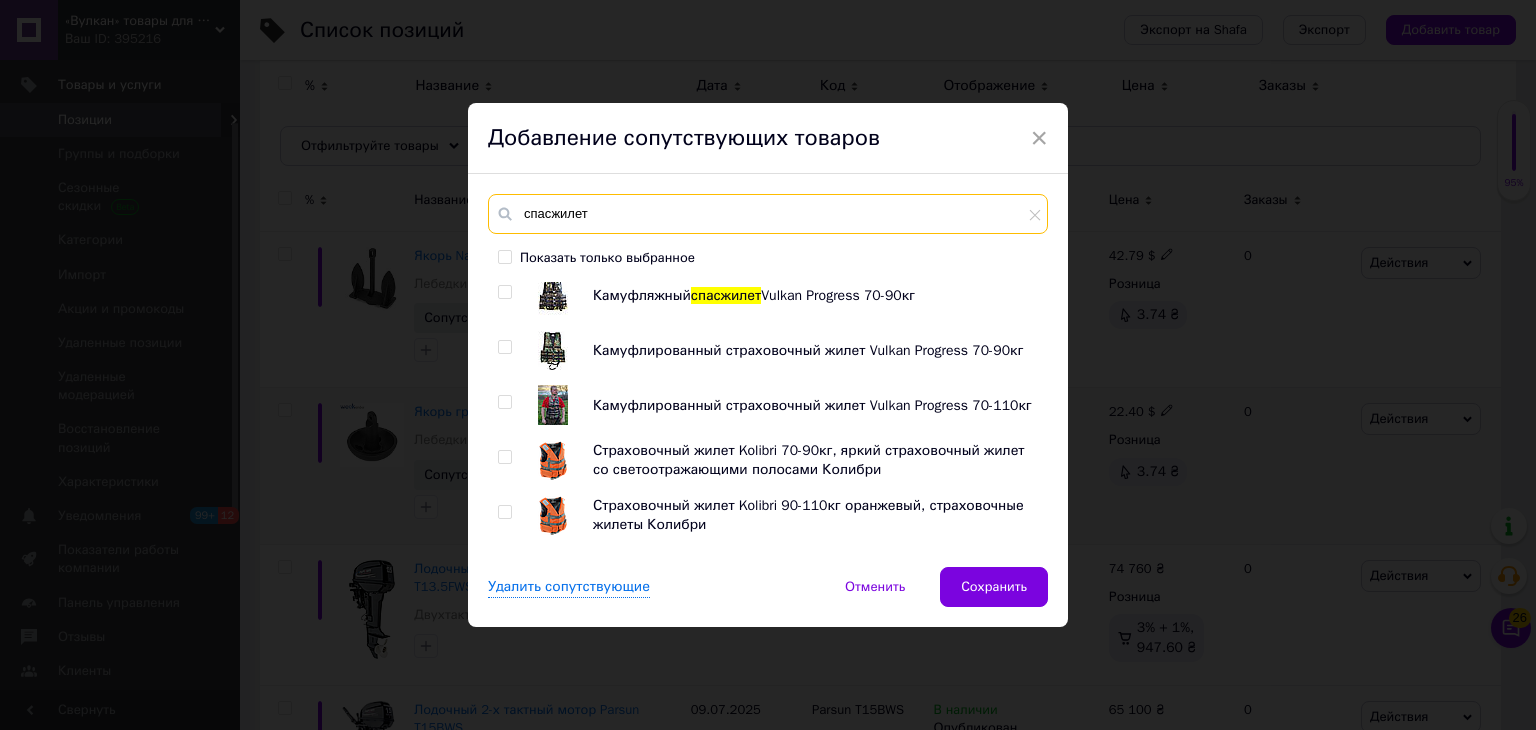 scroll, scrollTop: 5164, scrollLeft: 0, axis: vertical 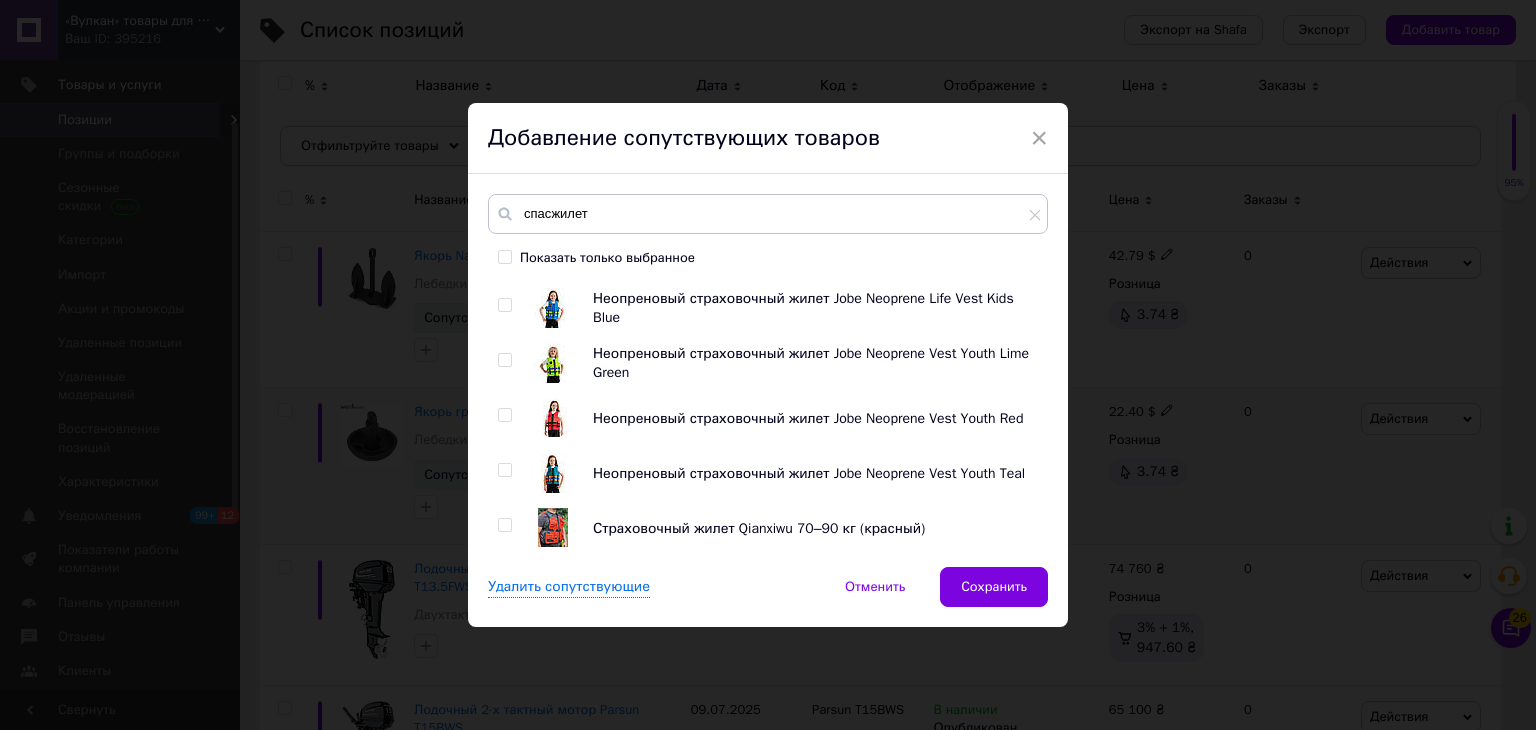 click at bounding box center [504, 525] 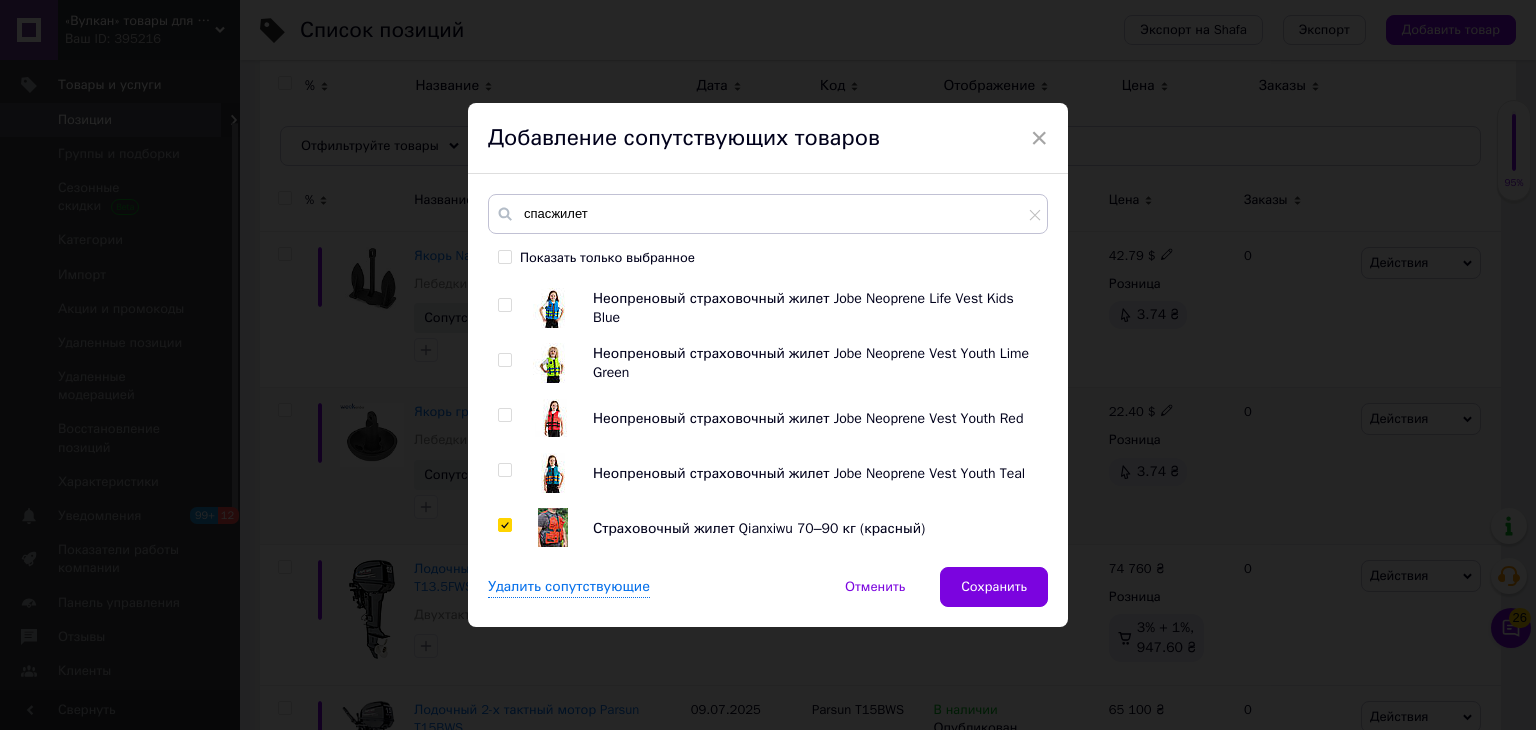 checkbox on "true" 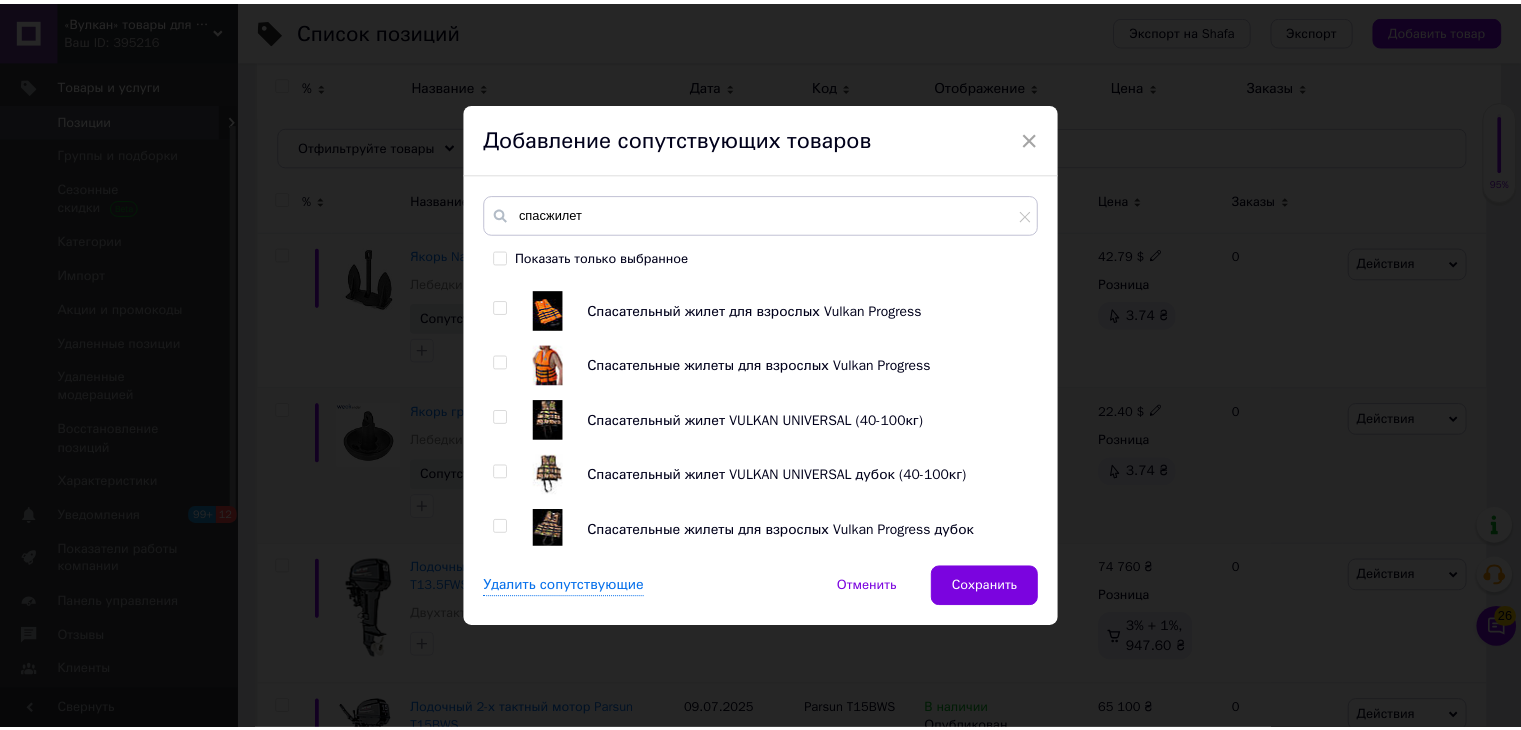 scroll, scrollTop: 3664, scrollLeft: 0, axis: vertical 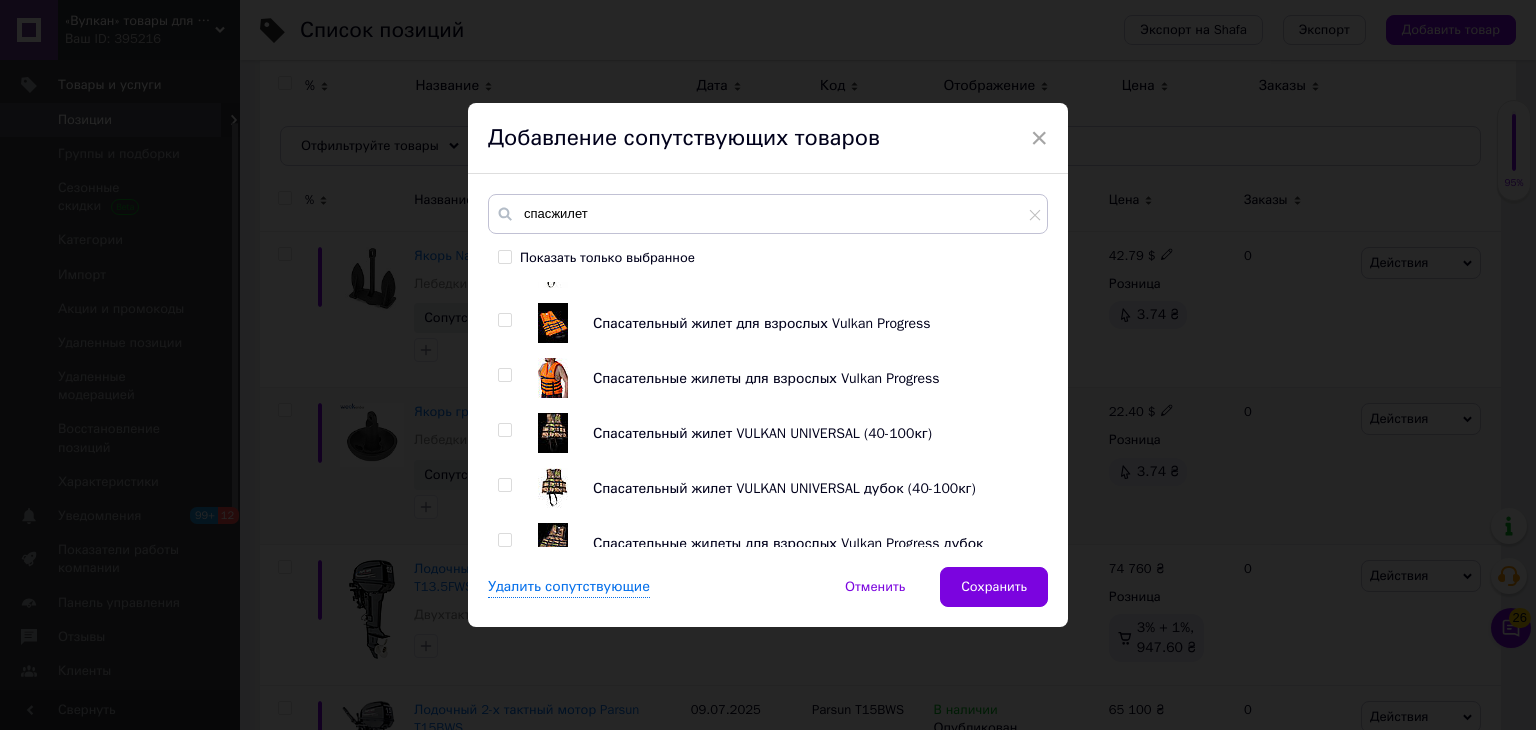 click at bounding box center [504, 375] 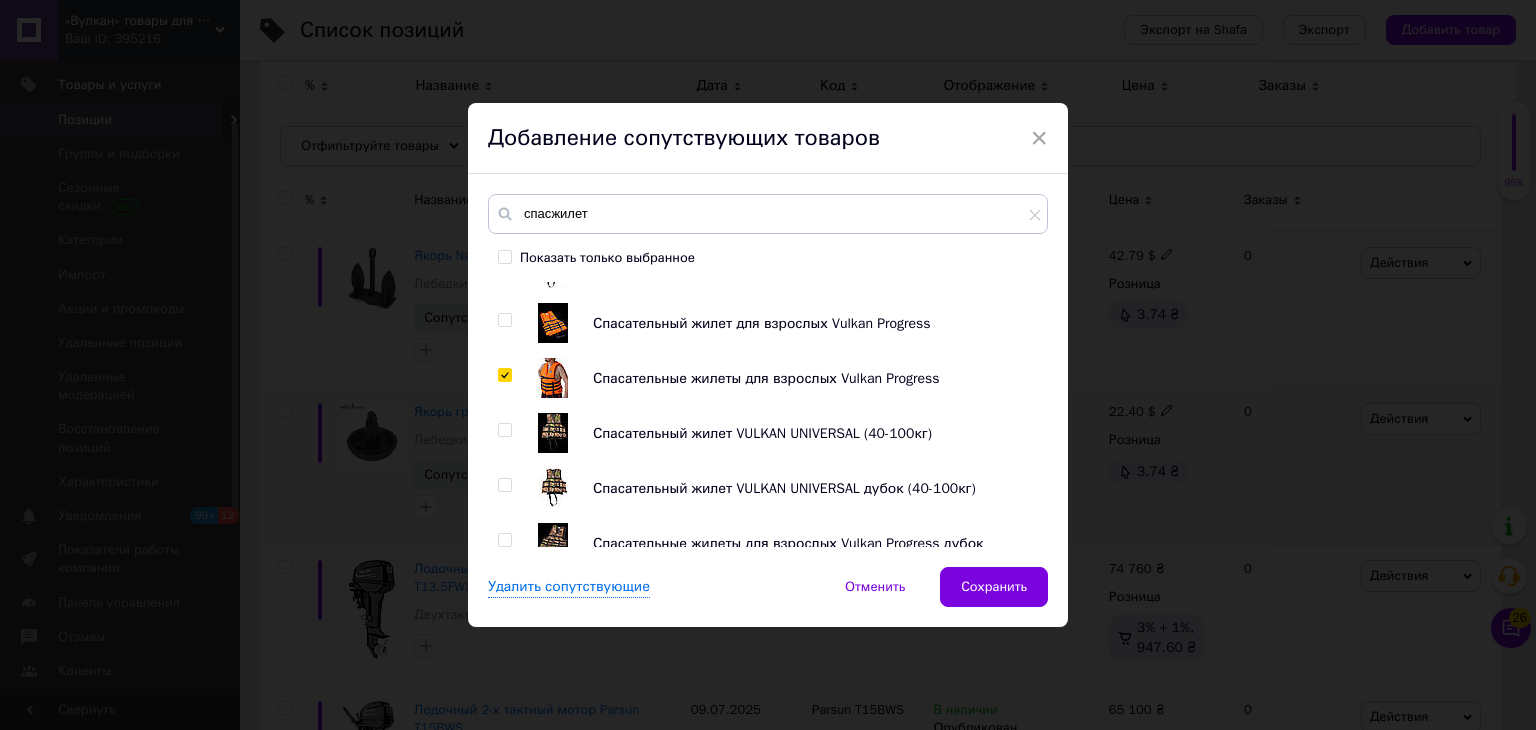 checkbox on "true" 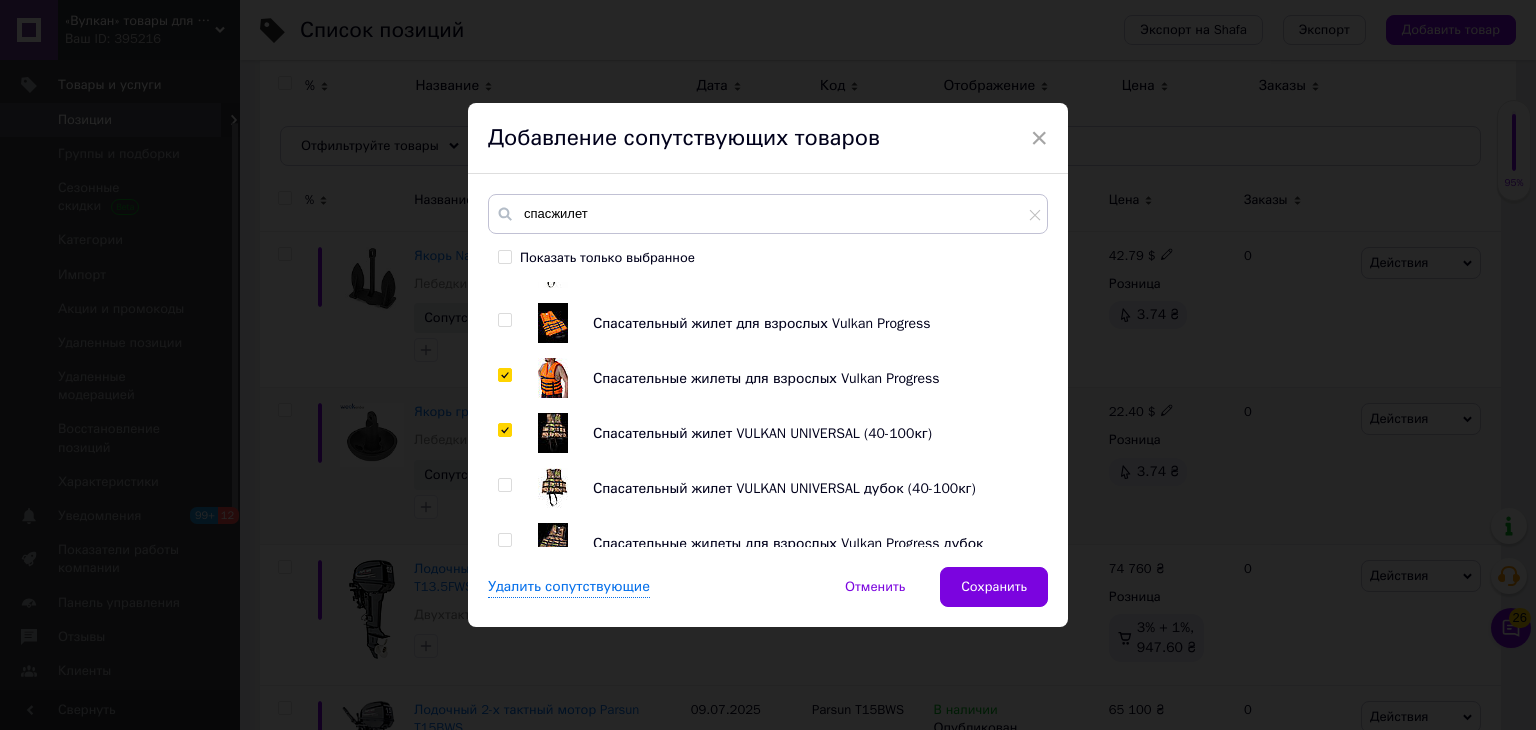checkbox on "true" 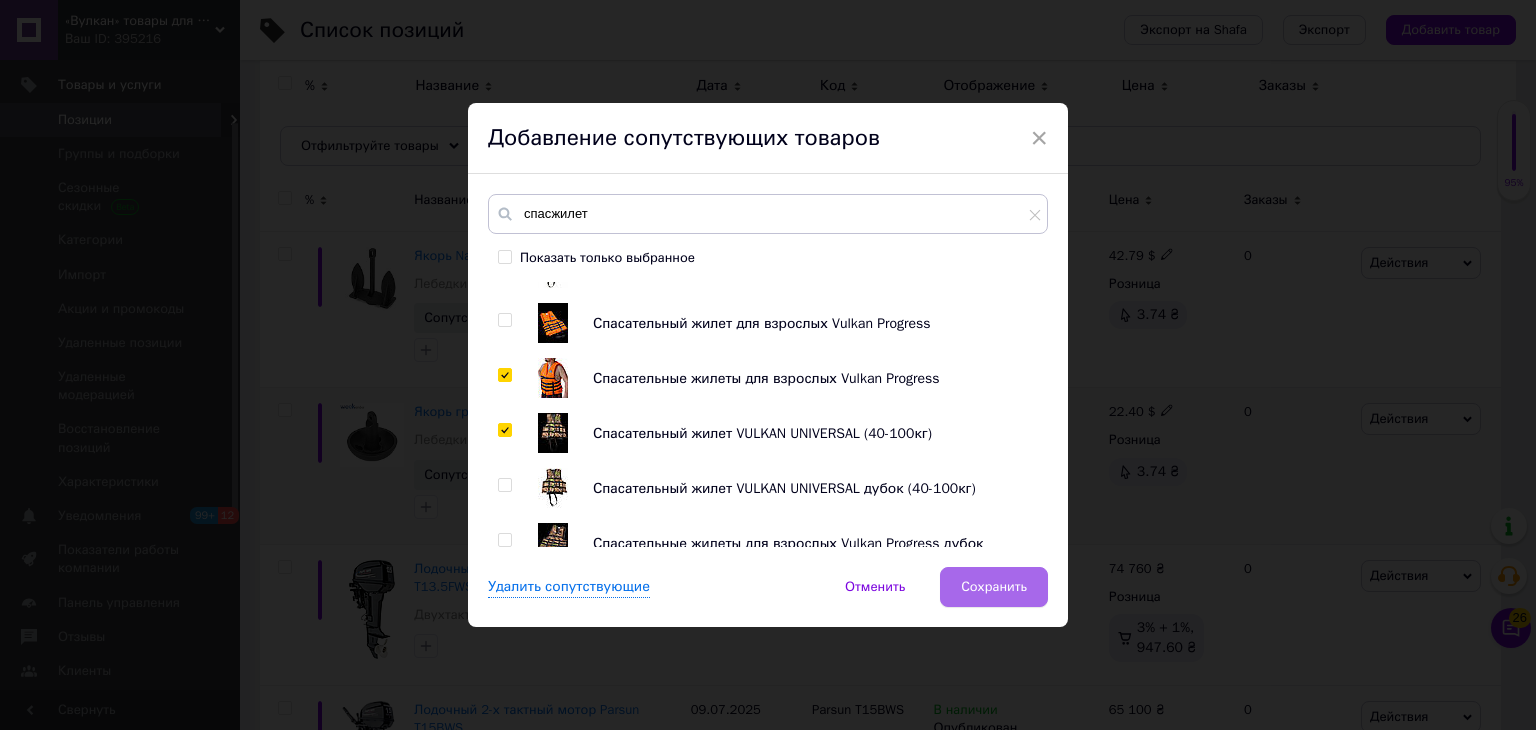 click on "Сохранить" at bounding box center (994, 587) 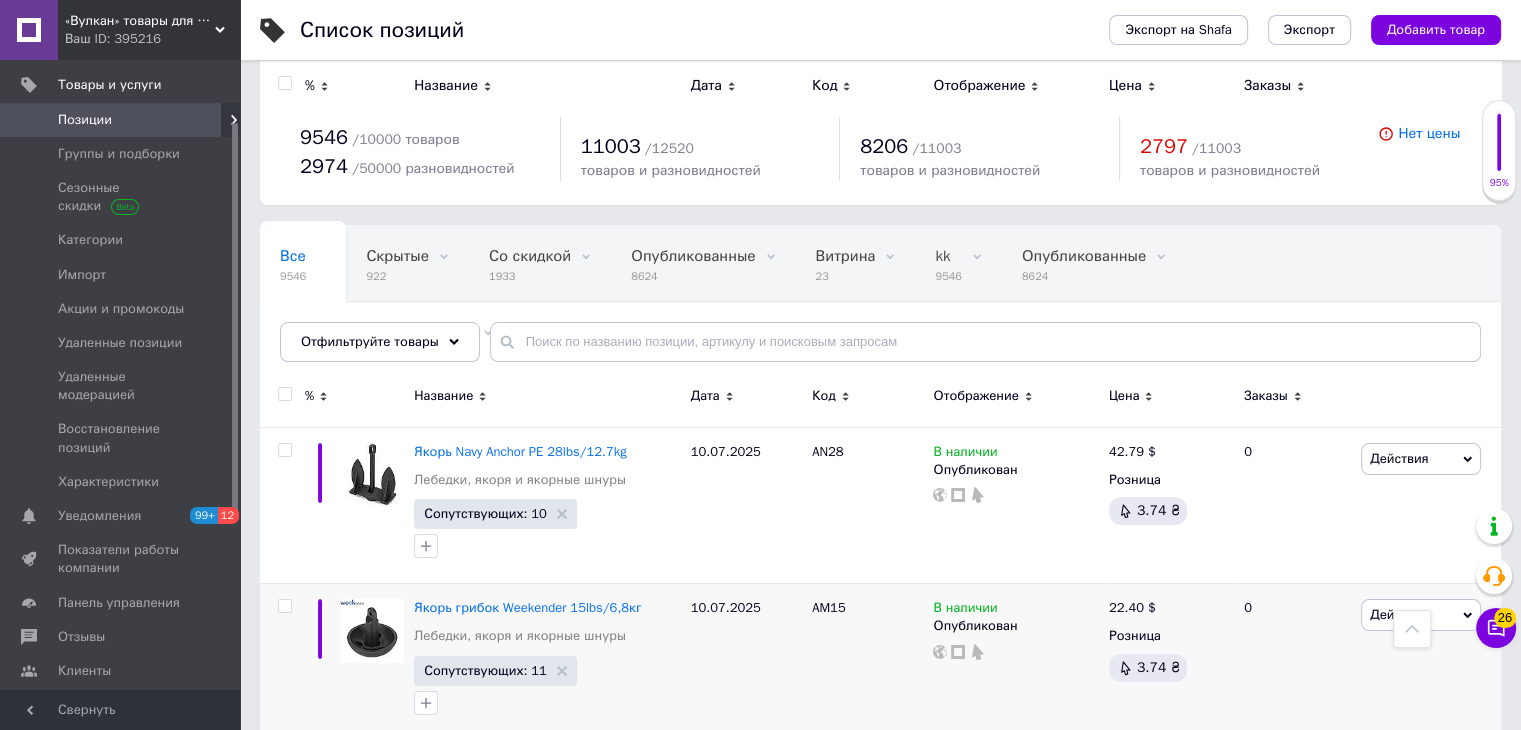 scroll, scrollTop: 0, scrollLeft: 0, axis: both 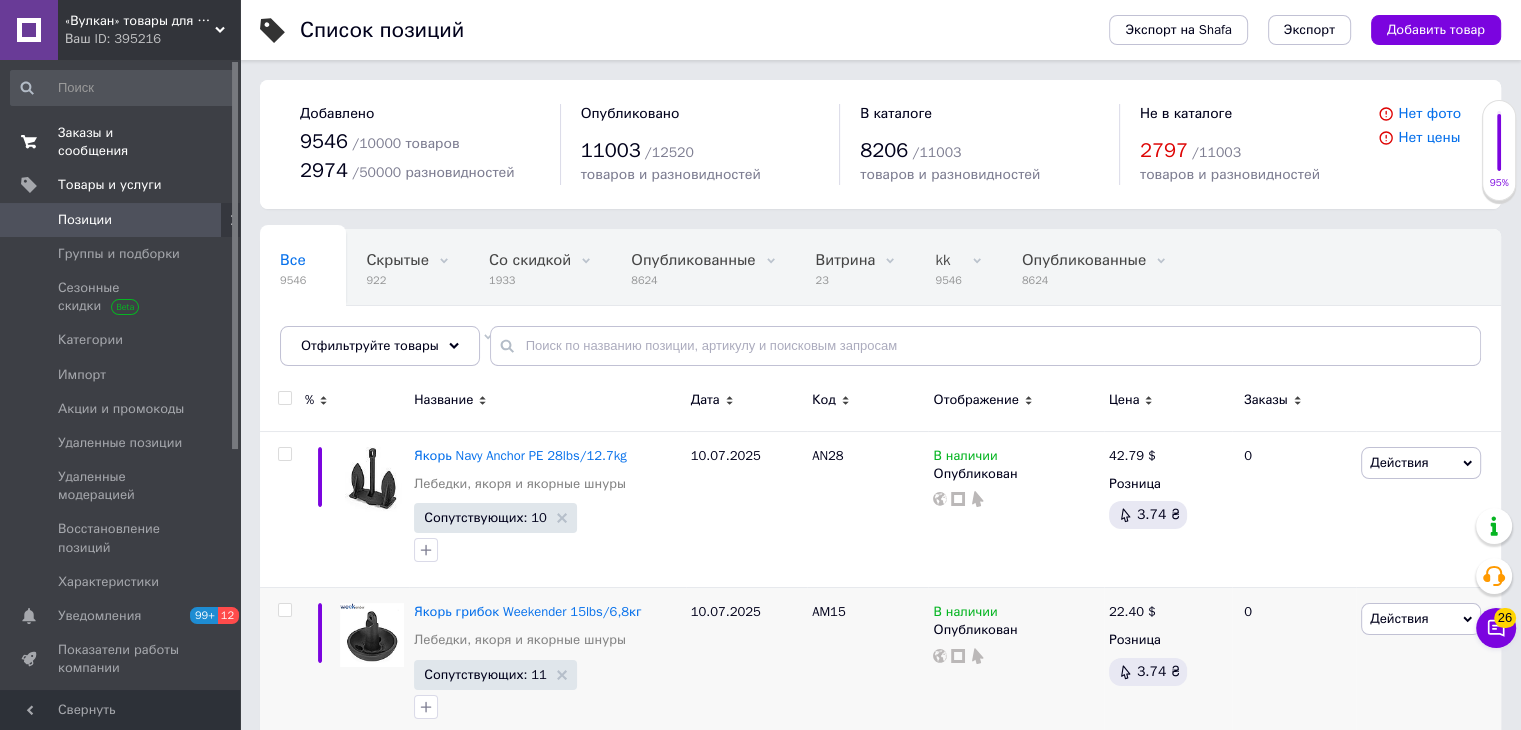 click on "Заказы и сообщения" at bounding box center (121, 142) 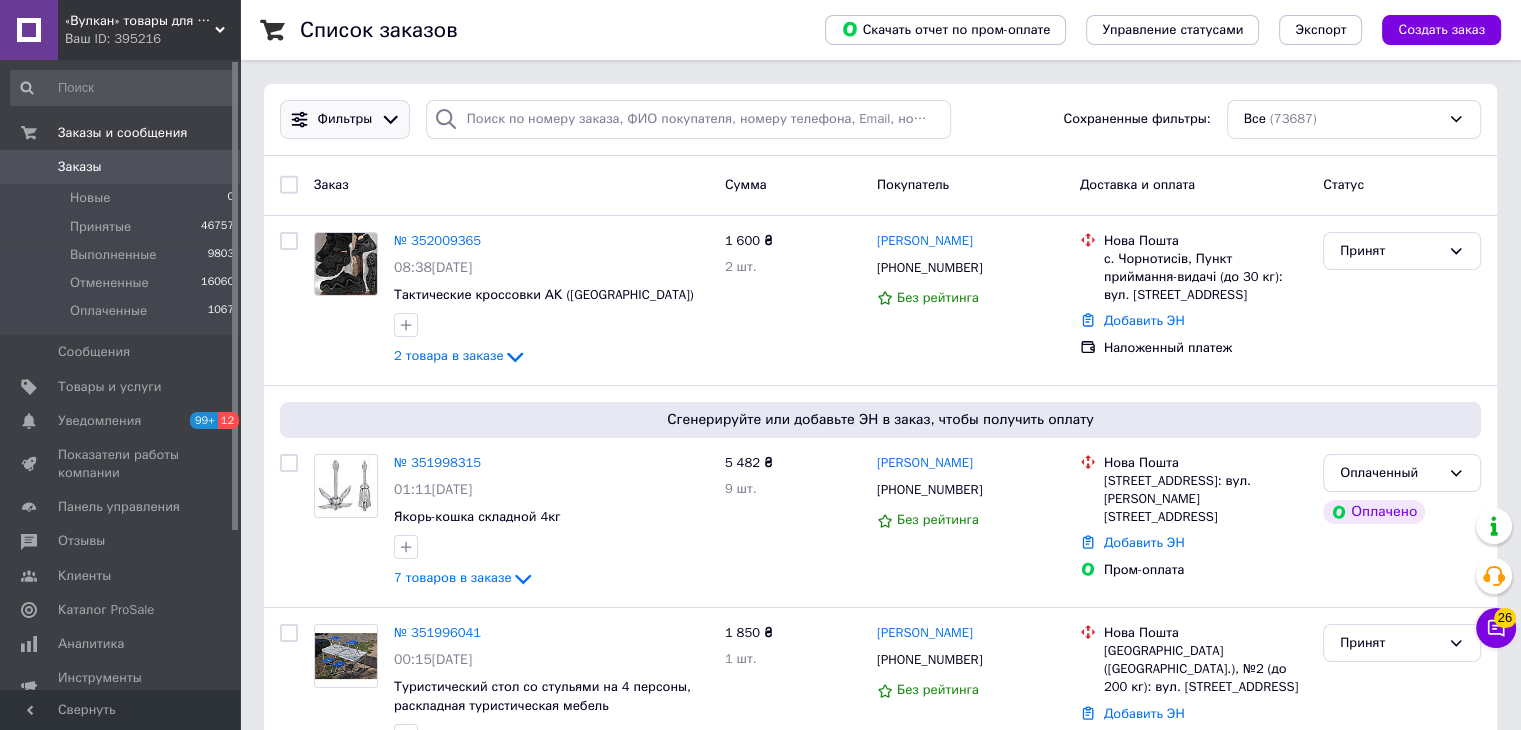 click on "Фильтры" at bounding box center (345, 119) 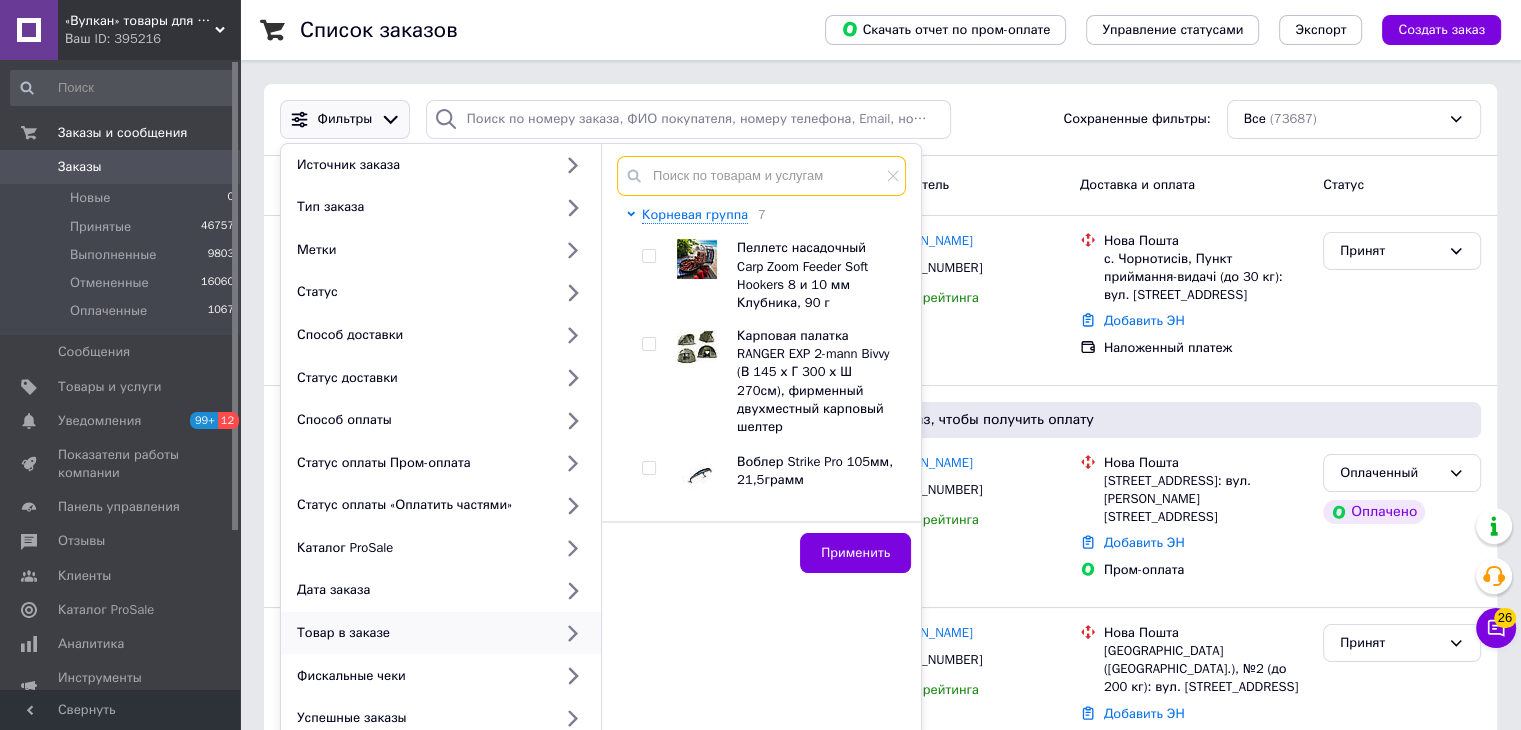 click at bounding box center [761, 176] 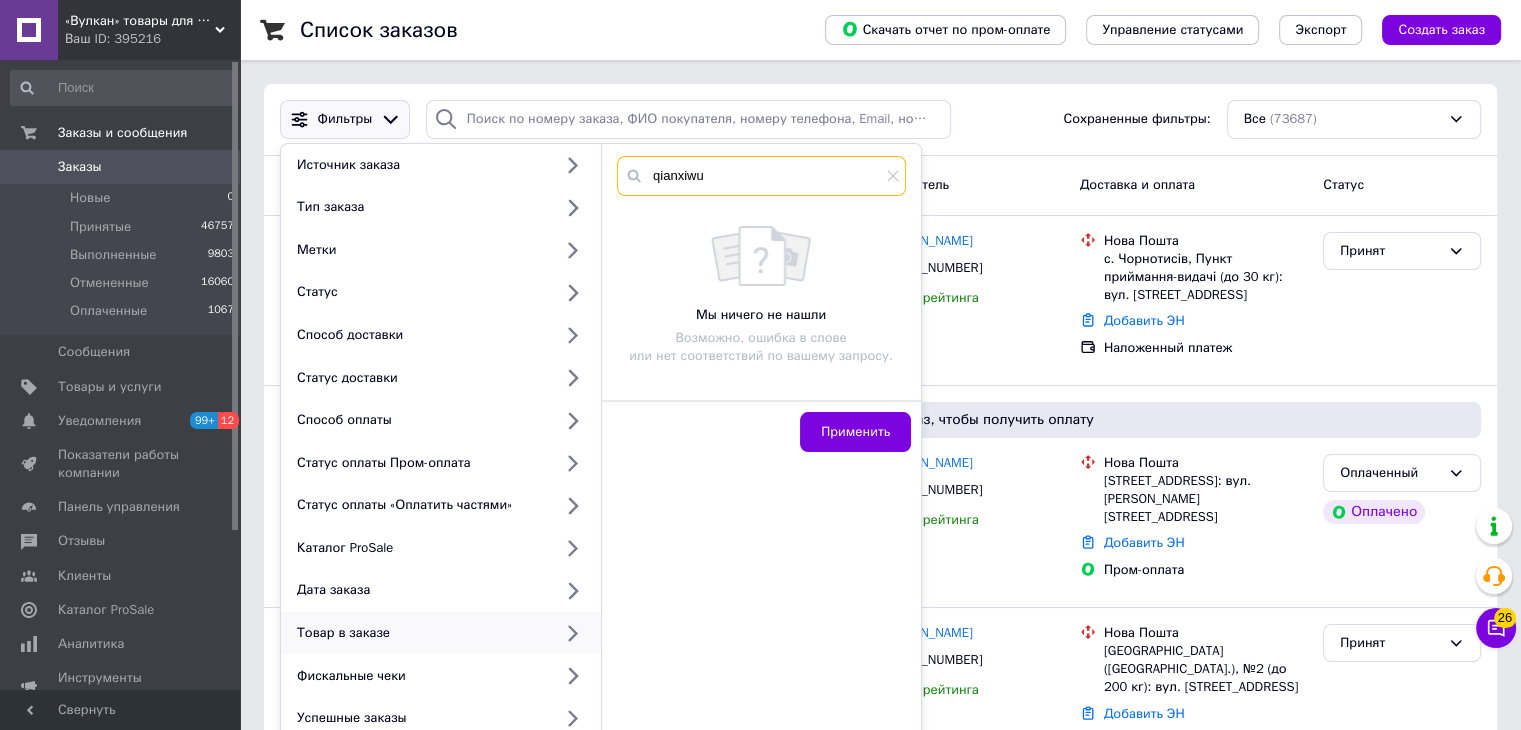 type on "qianxiwu" 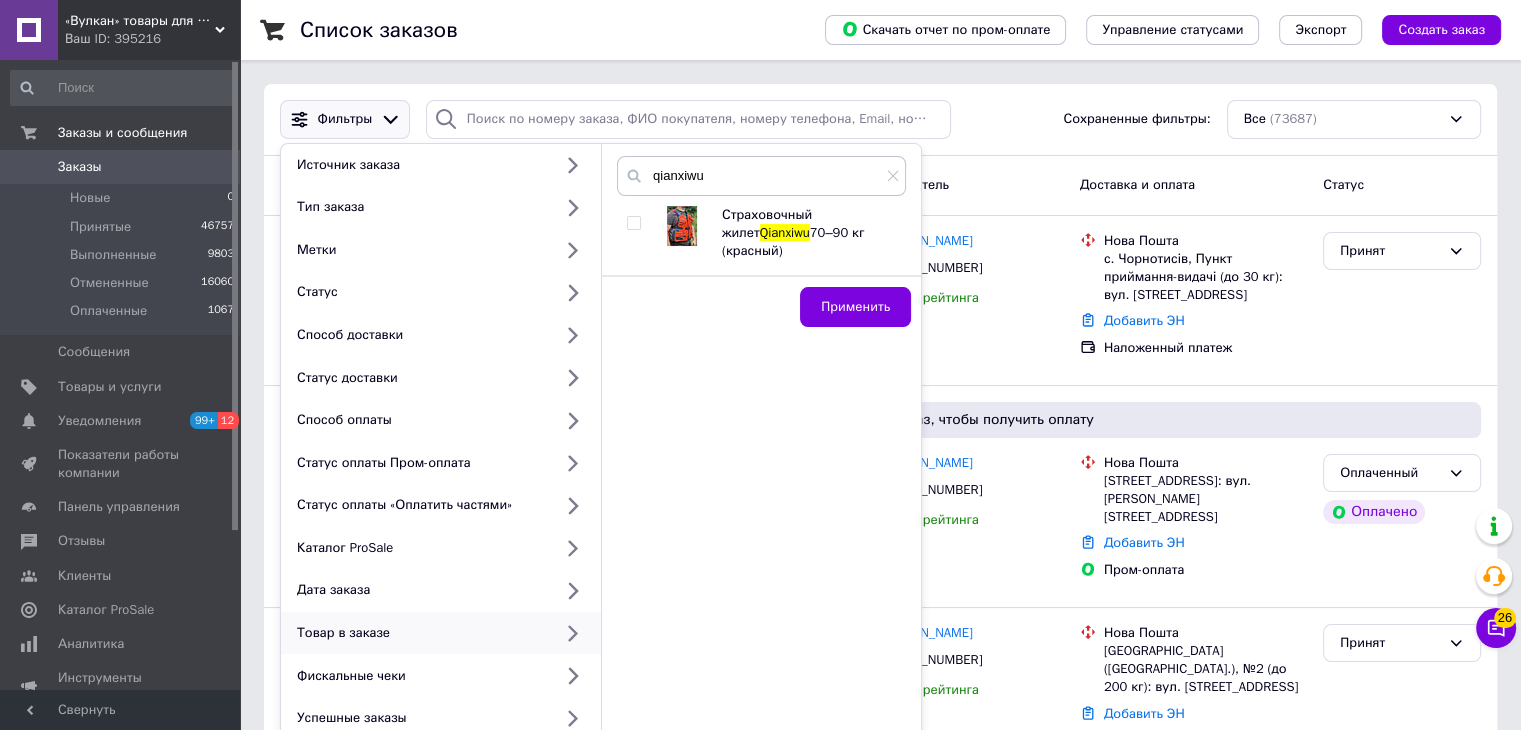 click at bounding box center [633, 223] 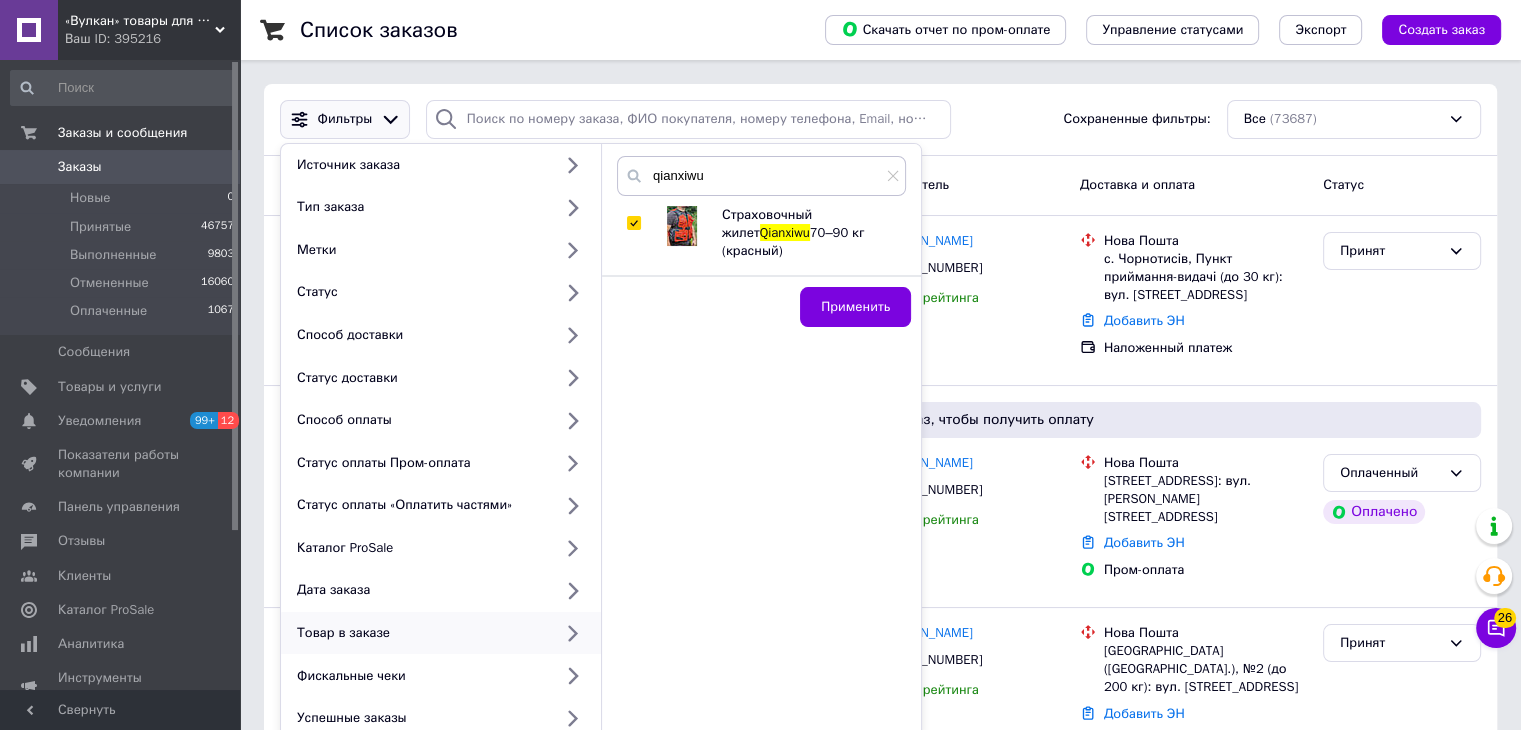 checkbox on "true" 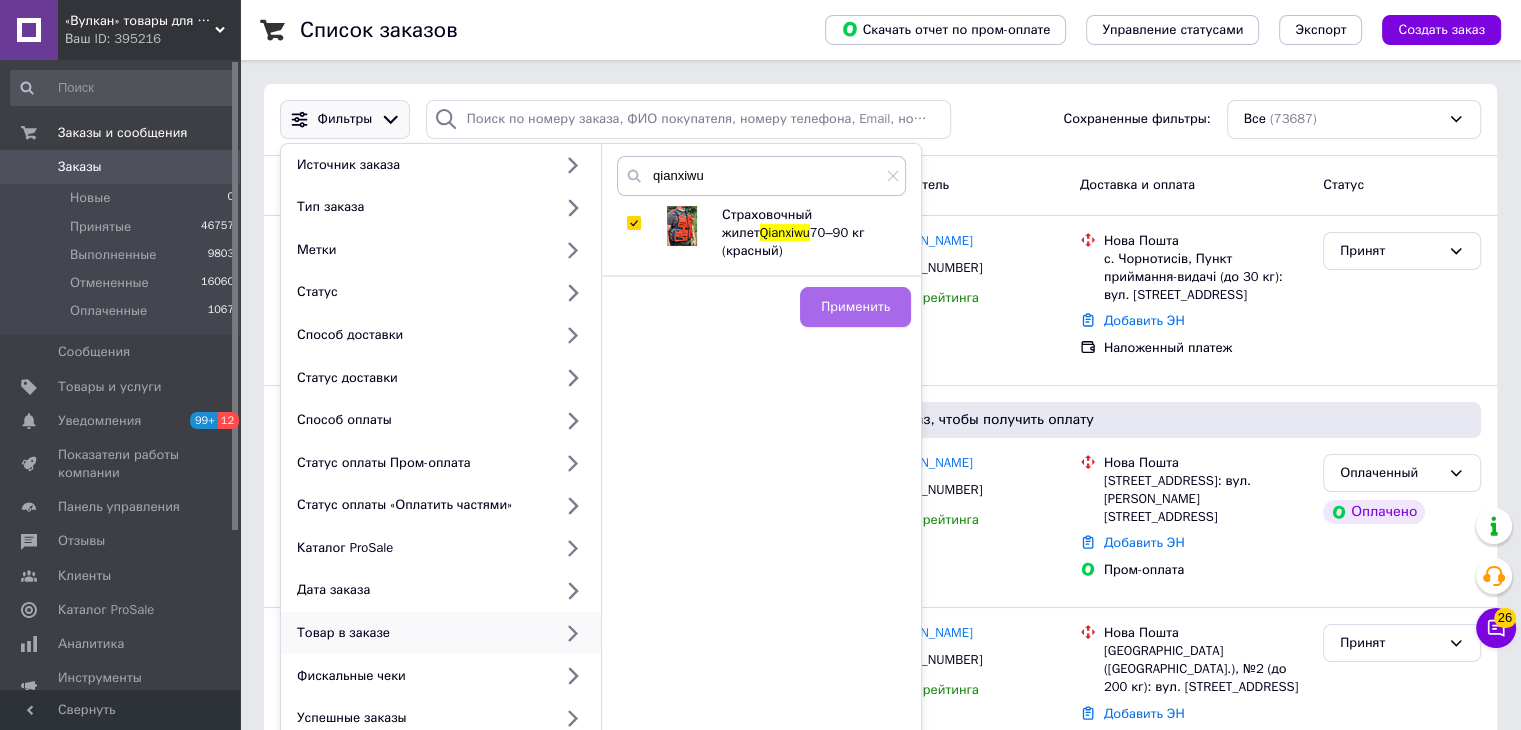 click on "Применить" at bounding box center [855, 307] 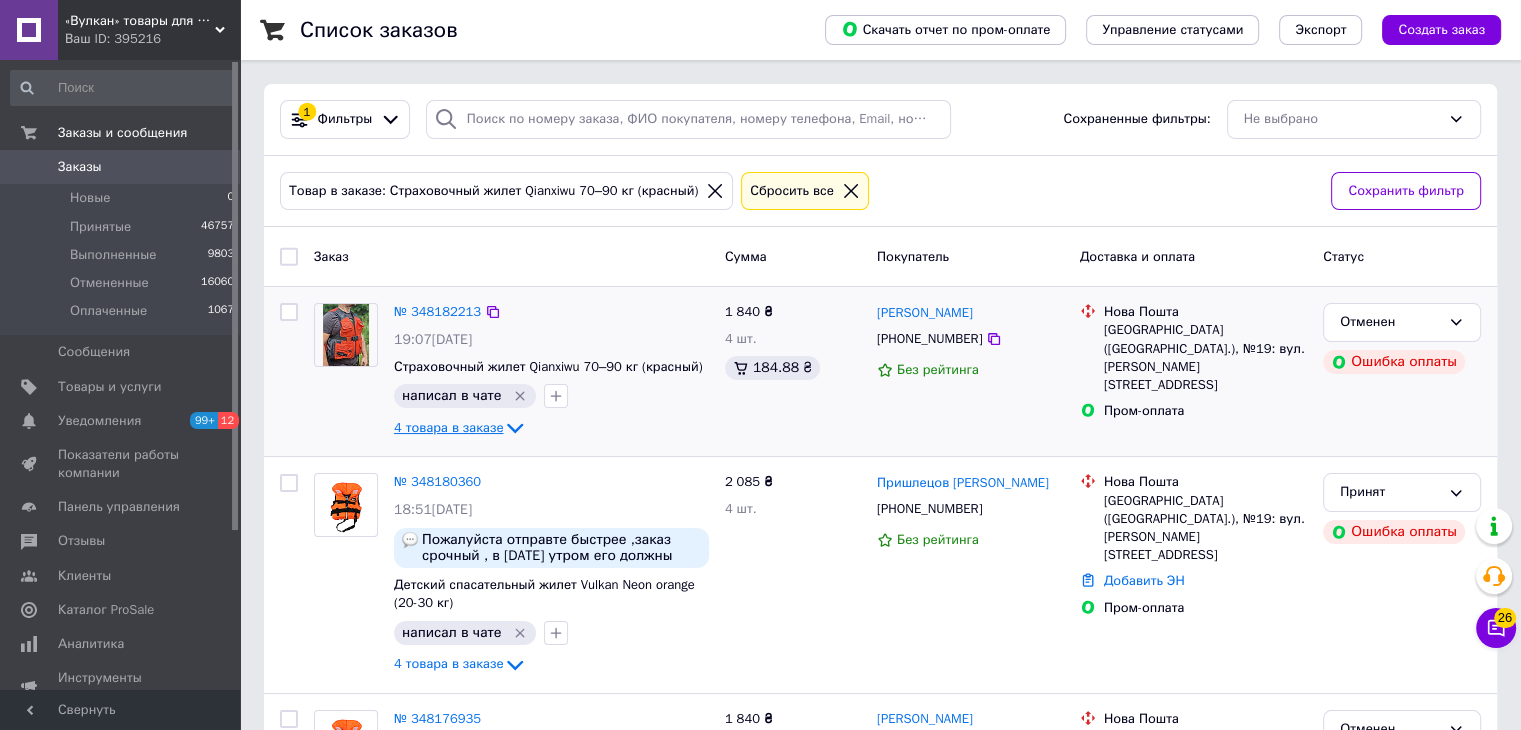 click 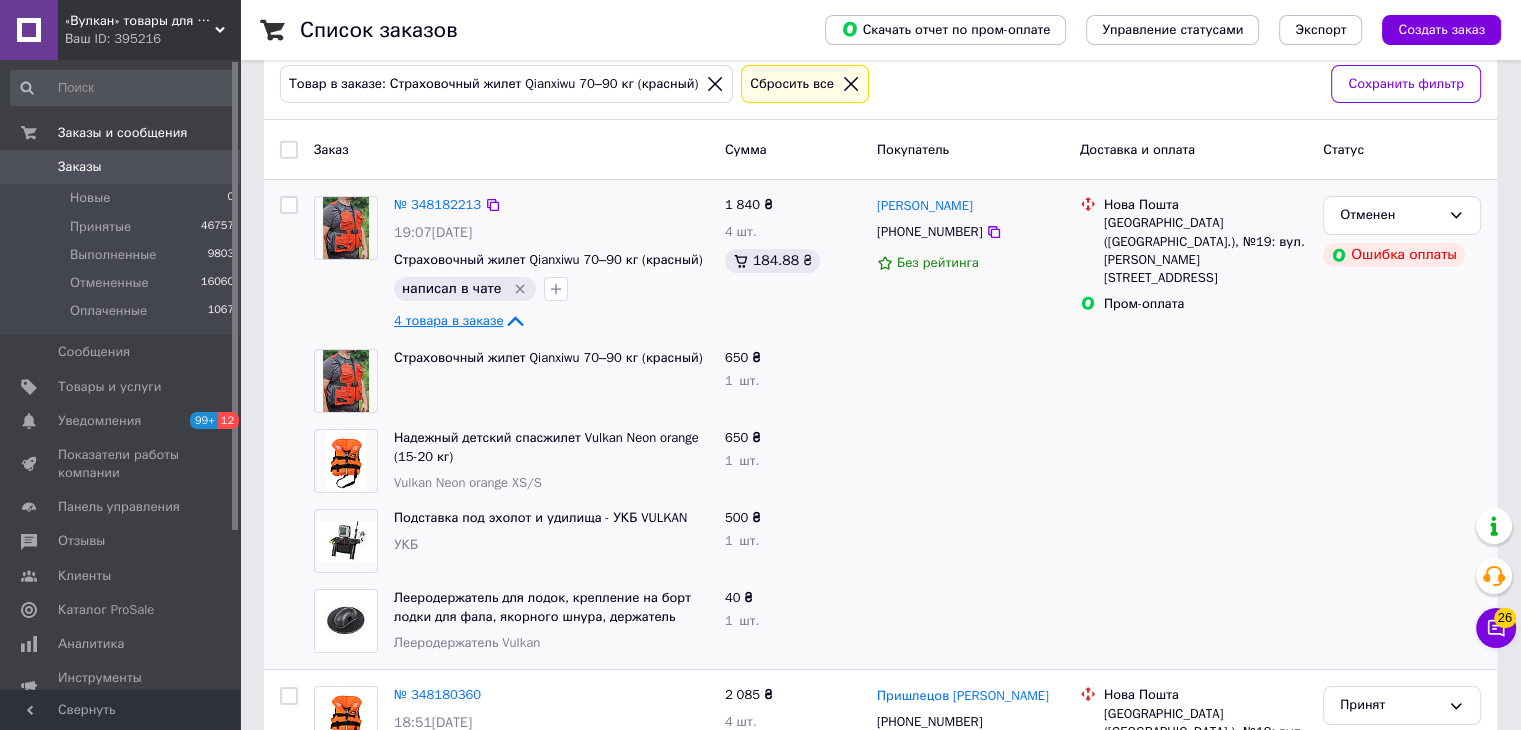 scroll, scrollTop: 100, scrollLeft: 0, axis: vertical 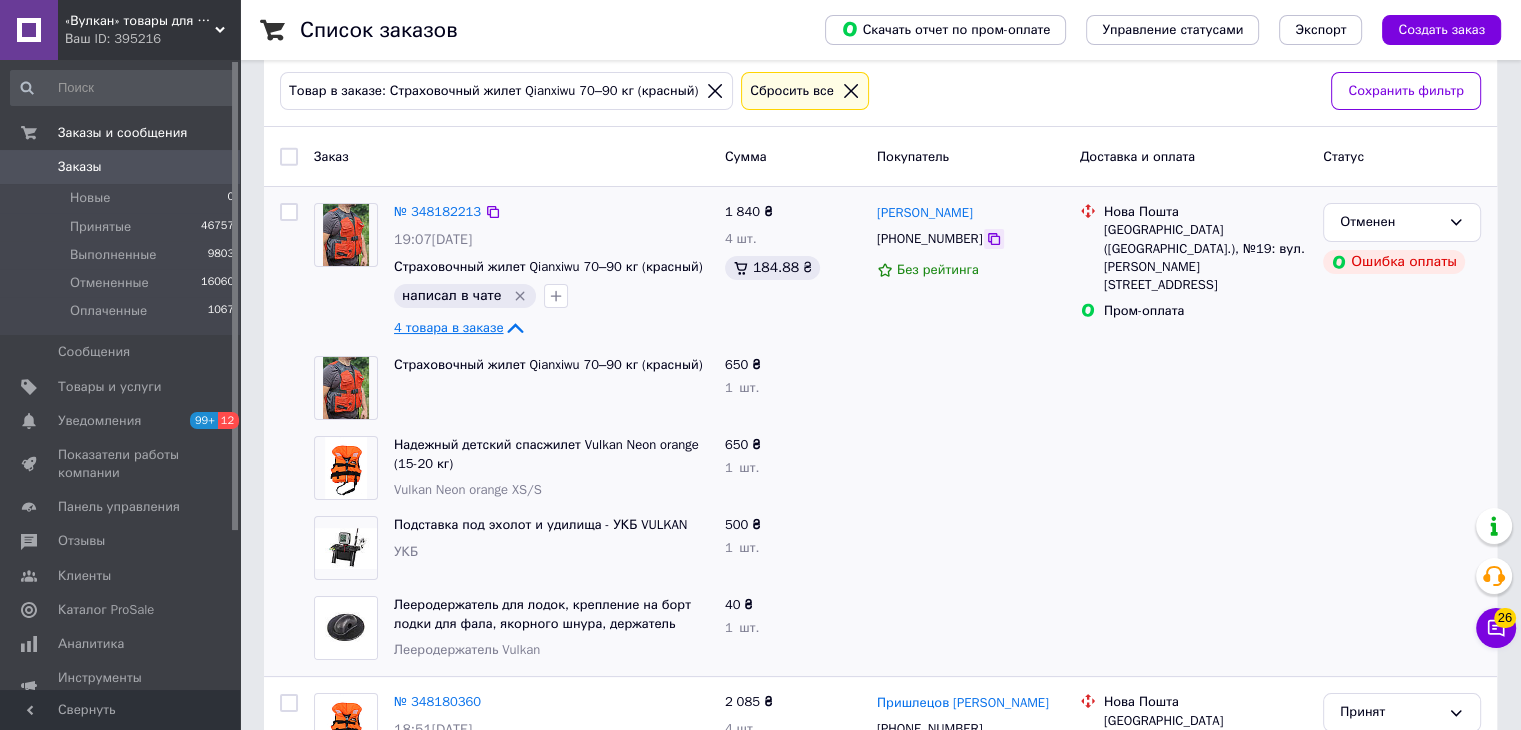 click 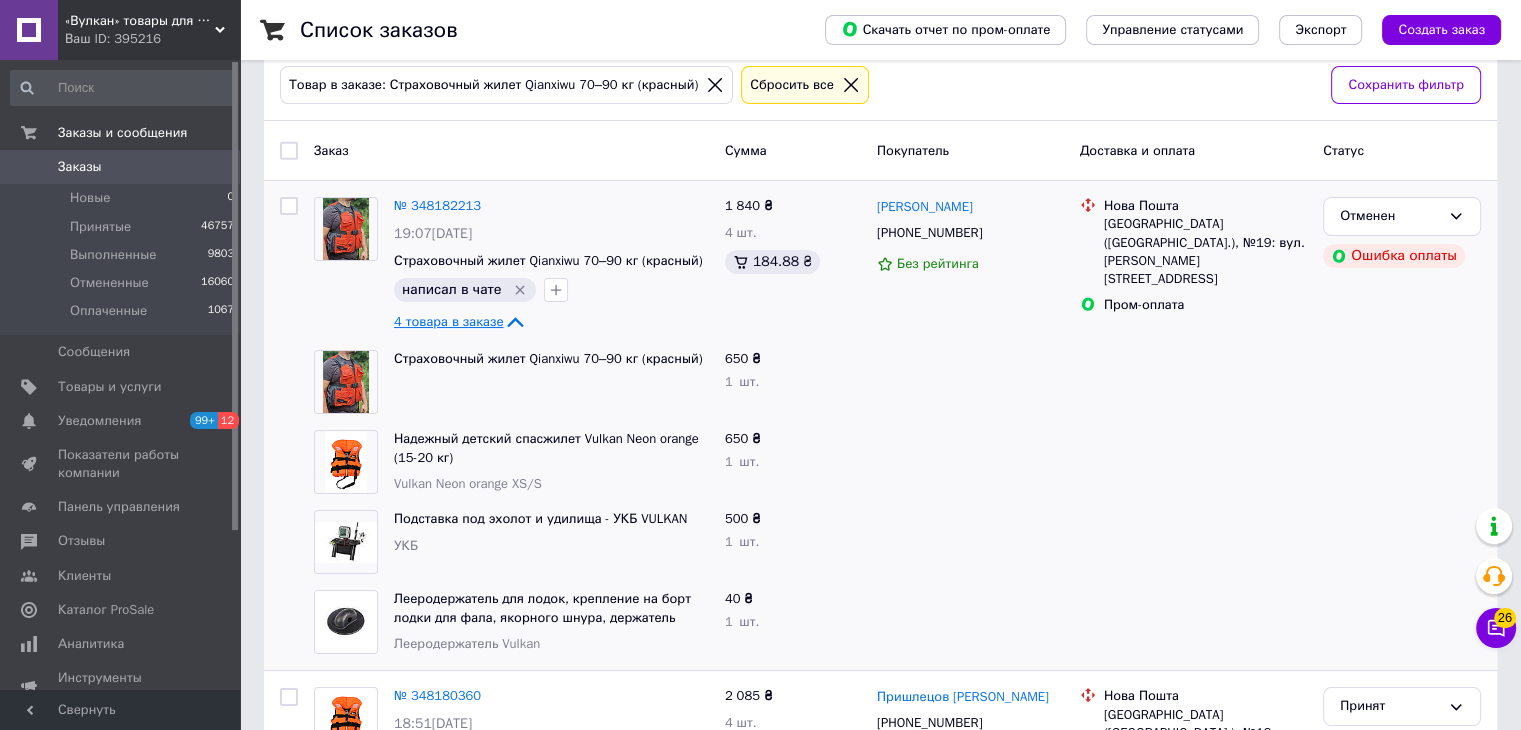 scroll, scrollTop: 100, scrollLeft: 0, axis: vertical 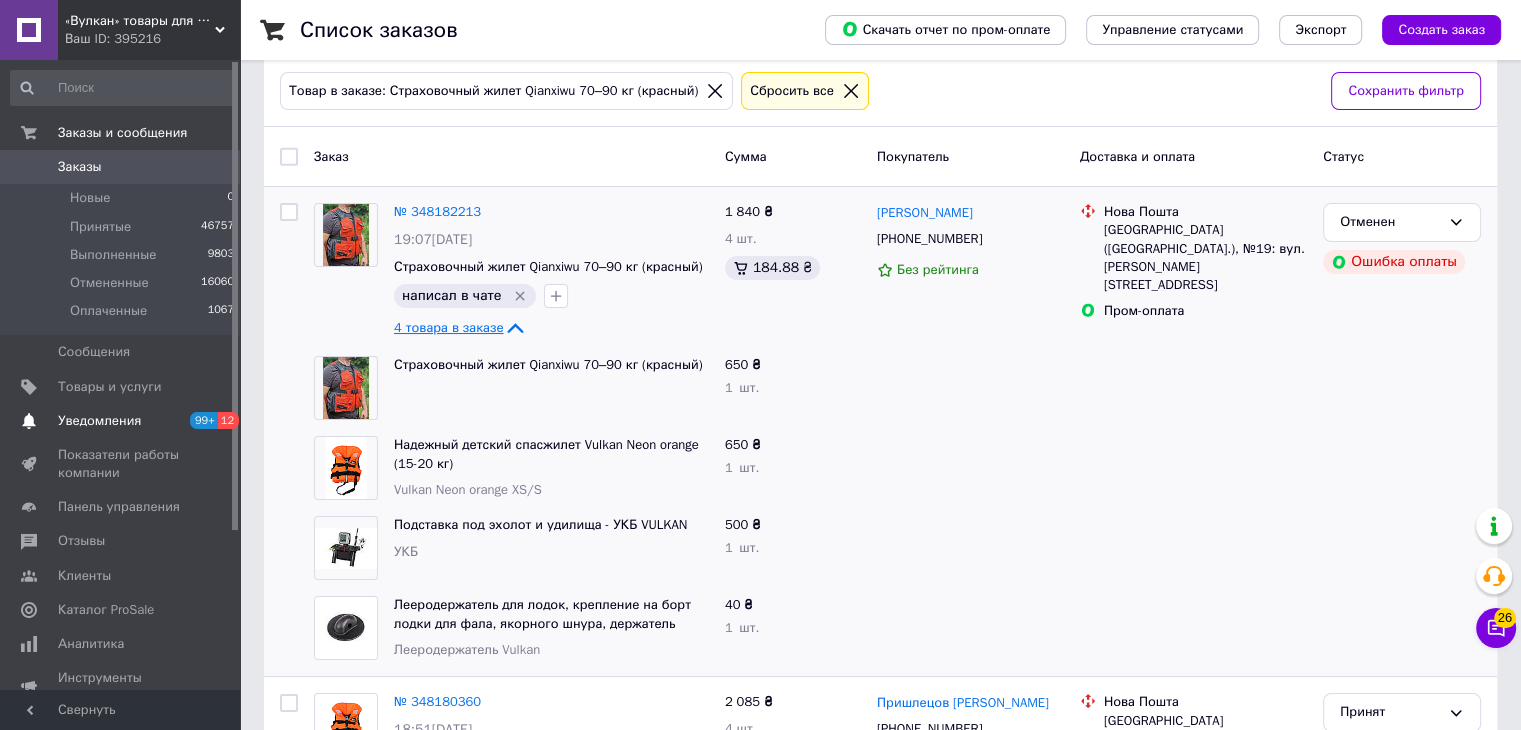 click on "99+" at bounding box center [204, 420] 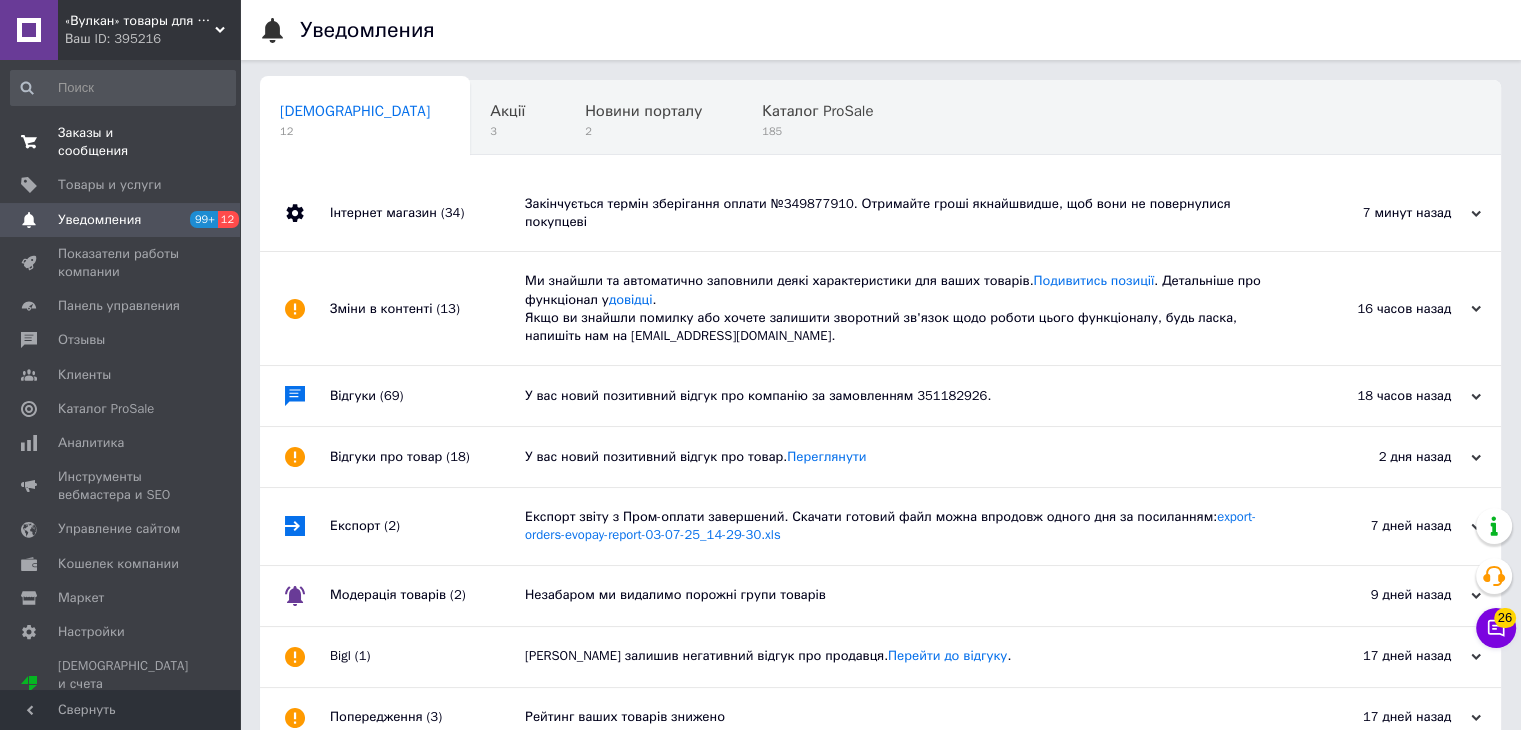 click on "Заказы и сообщения 0 0" at bounding box center (123, 142) 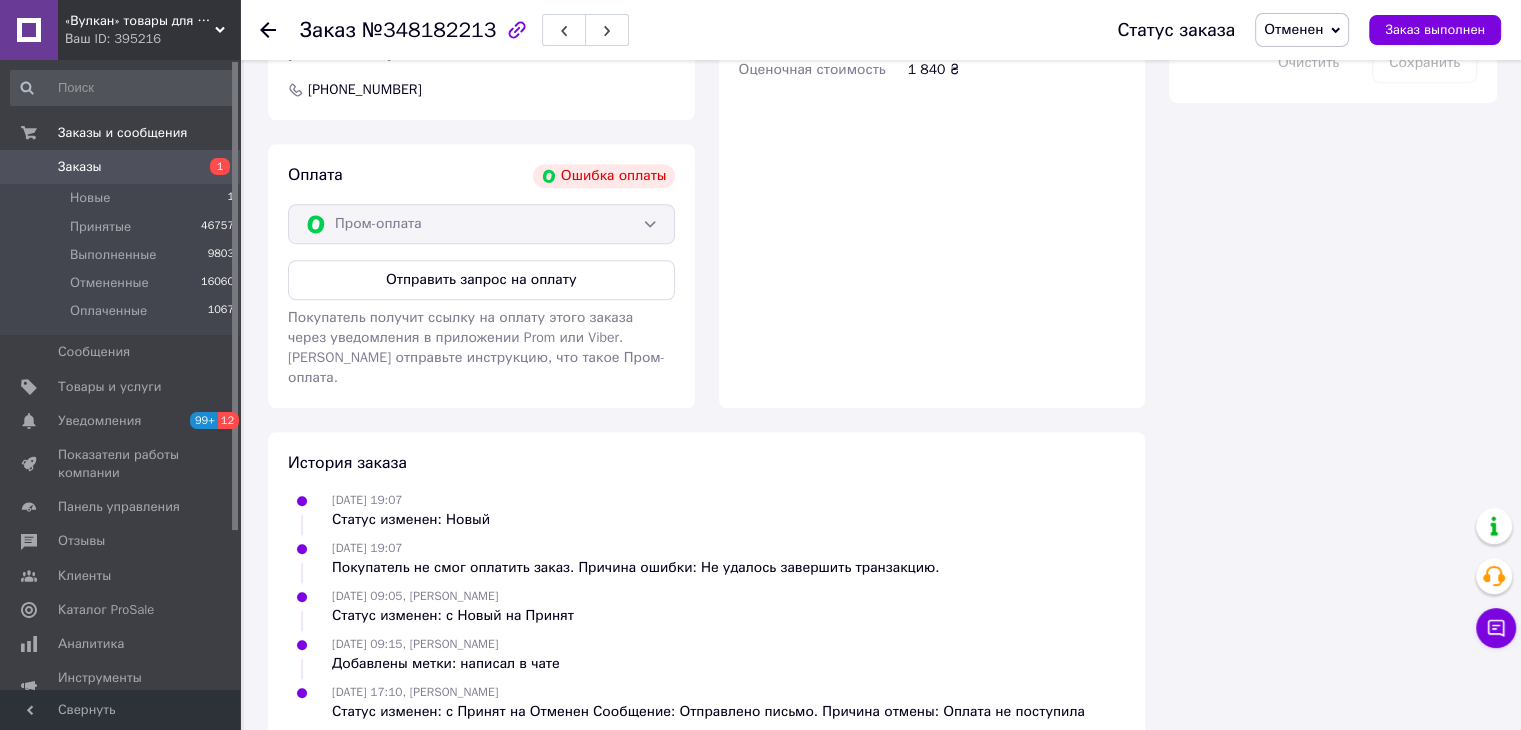 scroll, scrollTop: 1396, scrollLeft: 0, axis: vertical 